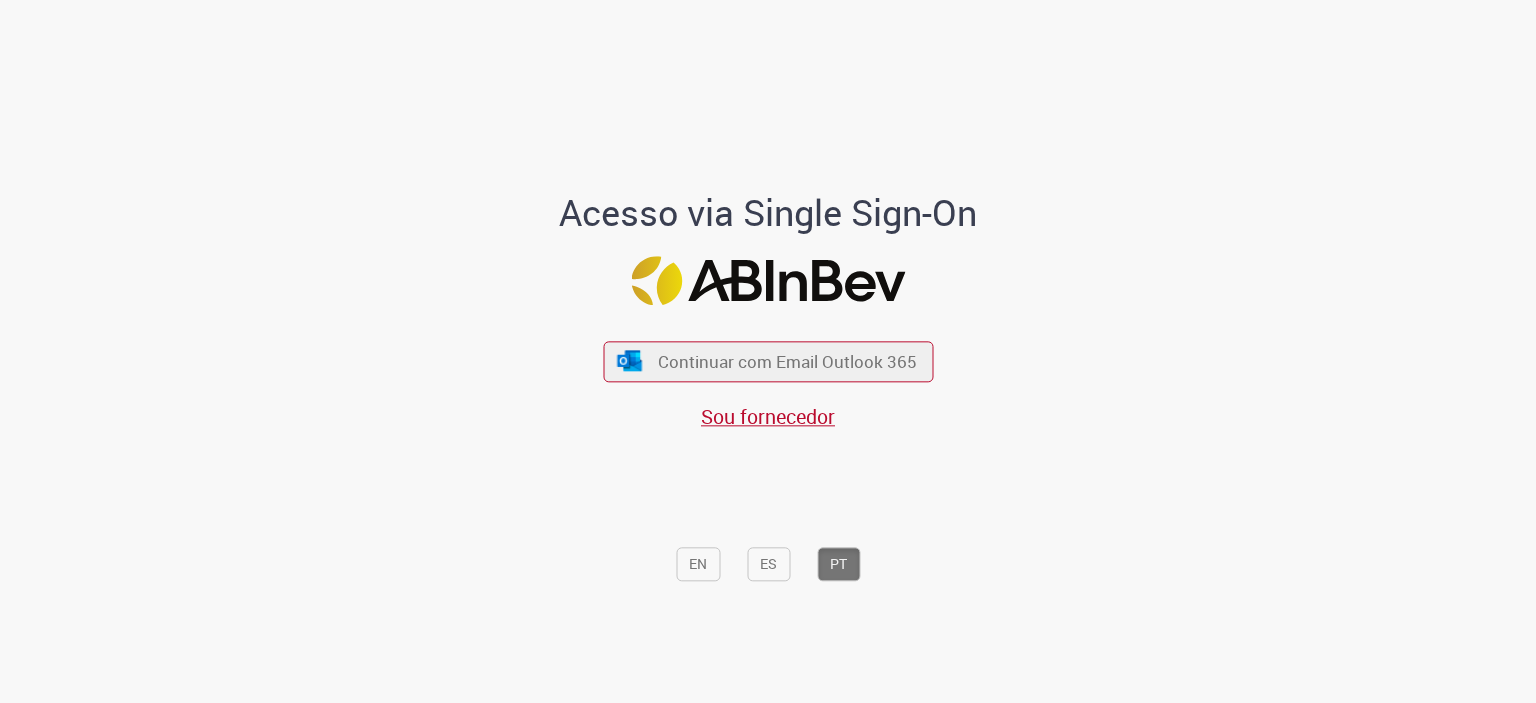 scroll, scrollTop: 0, scrollLeft: 0, axis: both 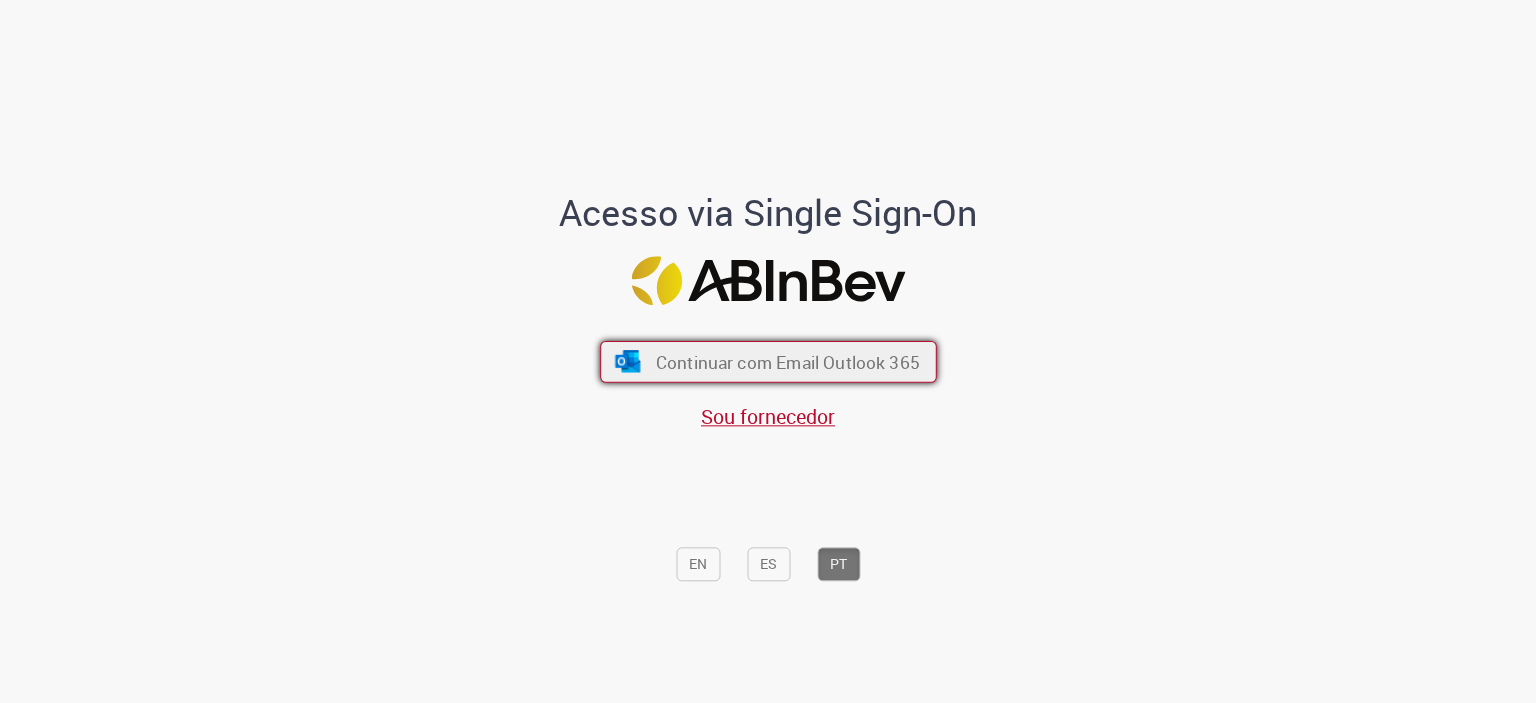 click on "Continuar com Email Outlook 365" at bounding box center (787, 361) 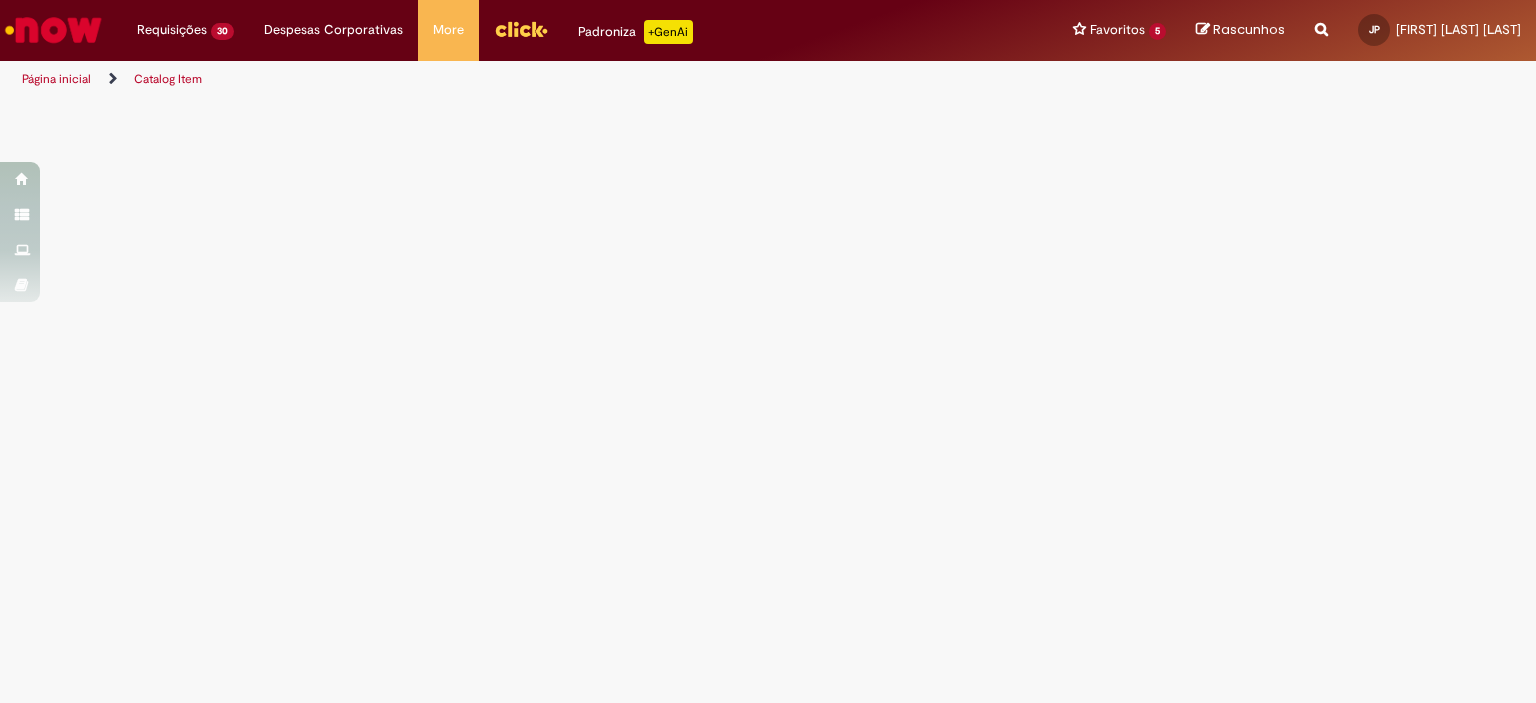 scroll, scrollTop: 0, scrollLeft: 0, axis: both 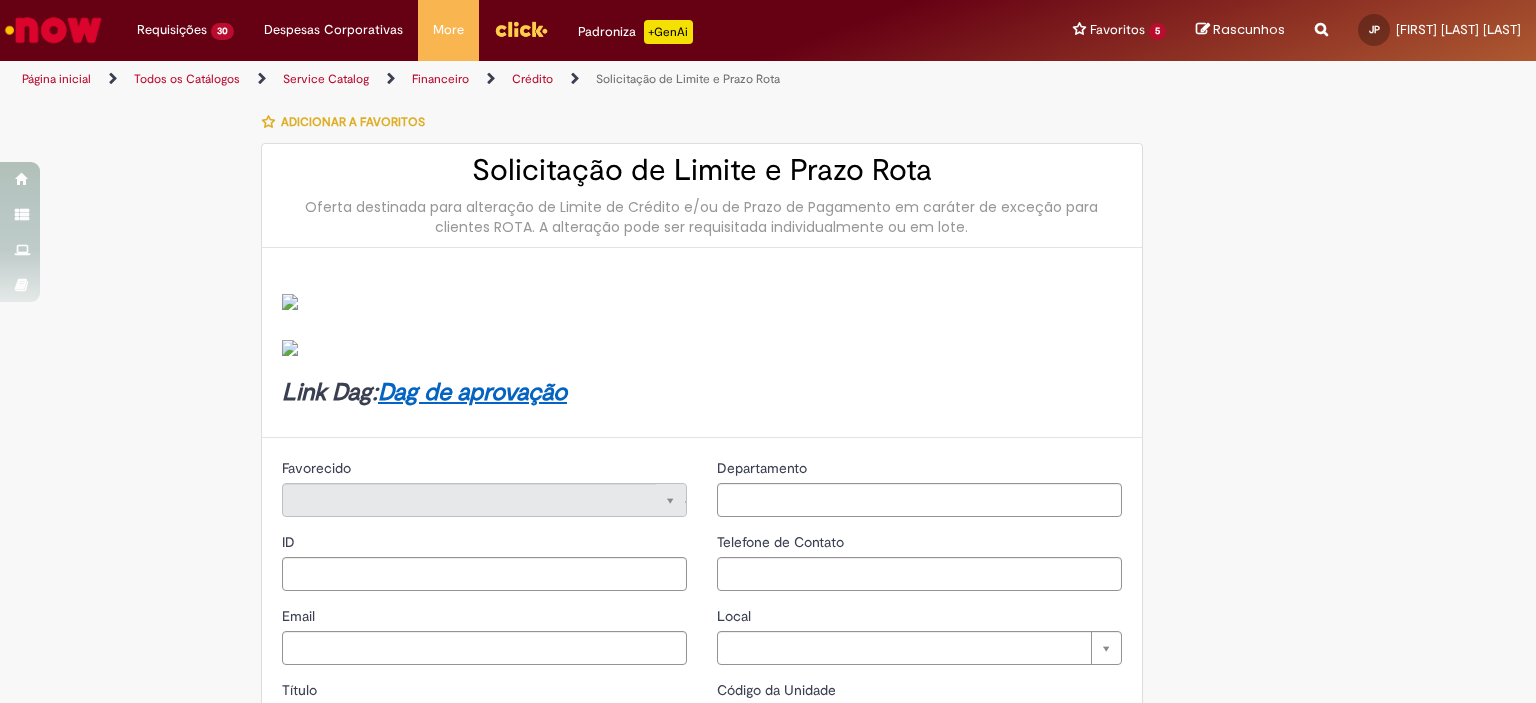 type on "********" 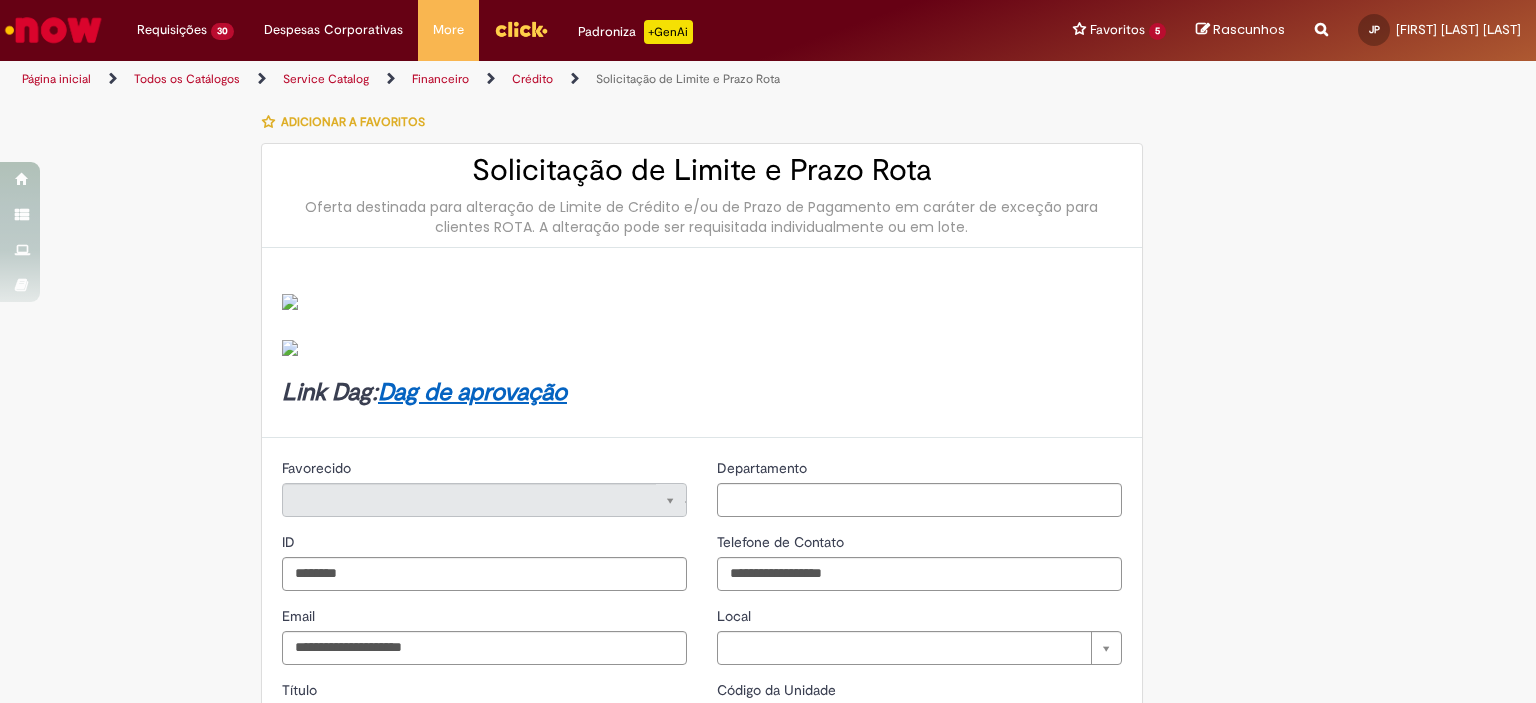 type on "**********" 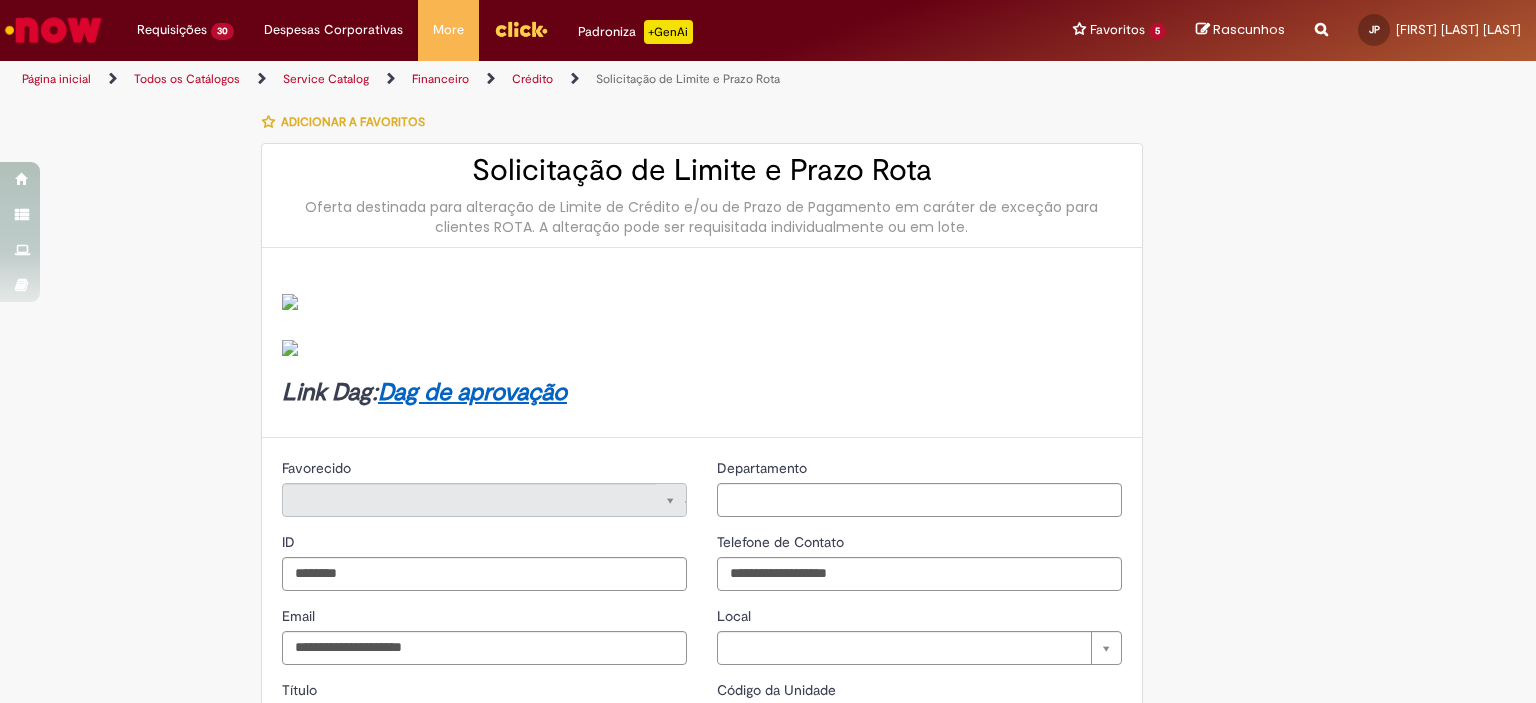 type on "**********" 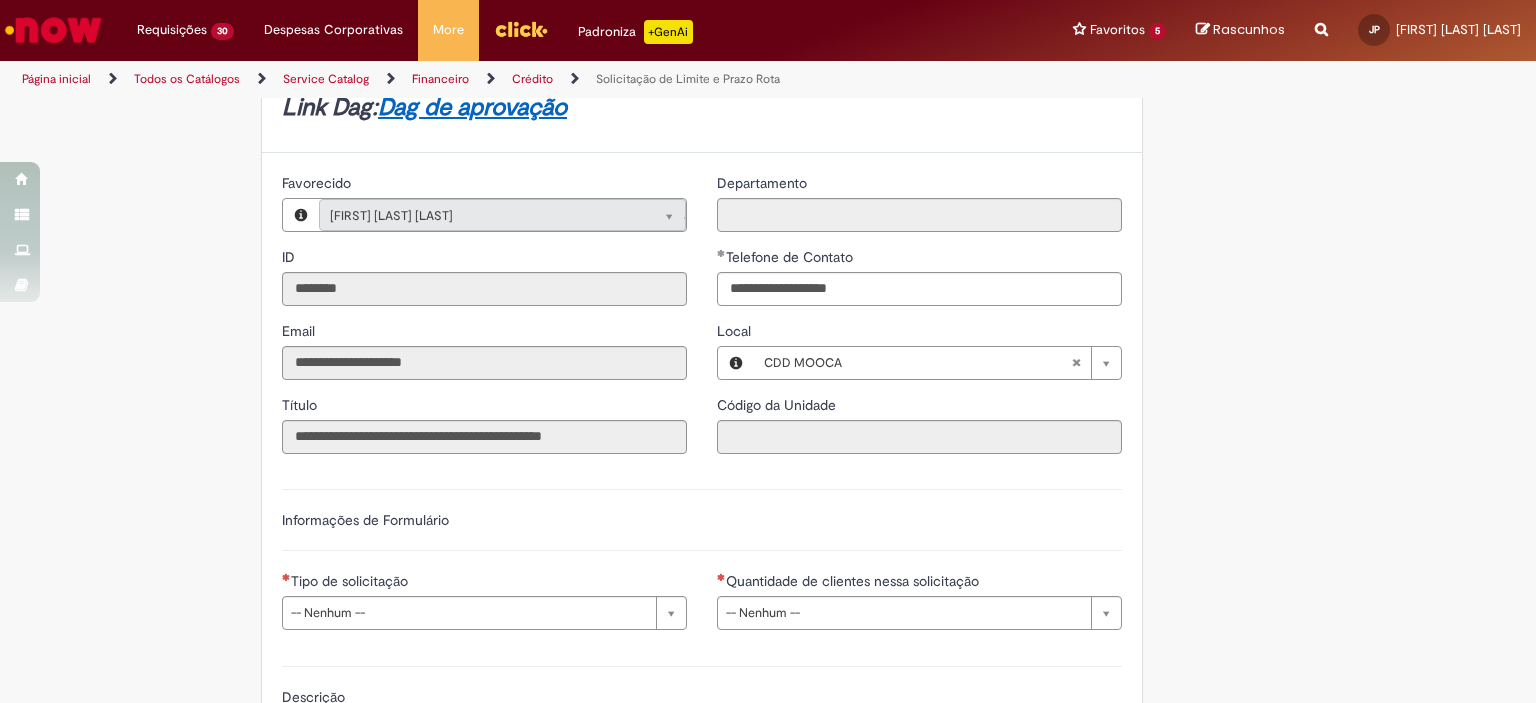 scroll, scrollTop: 306, scrollLeft: 0, axis: vertical 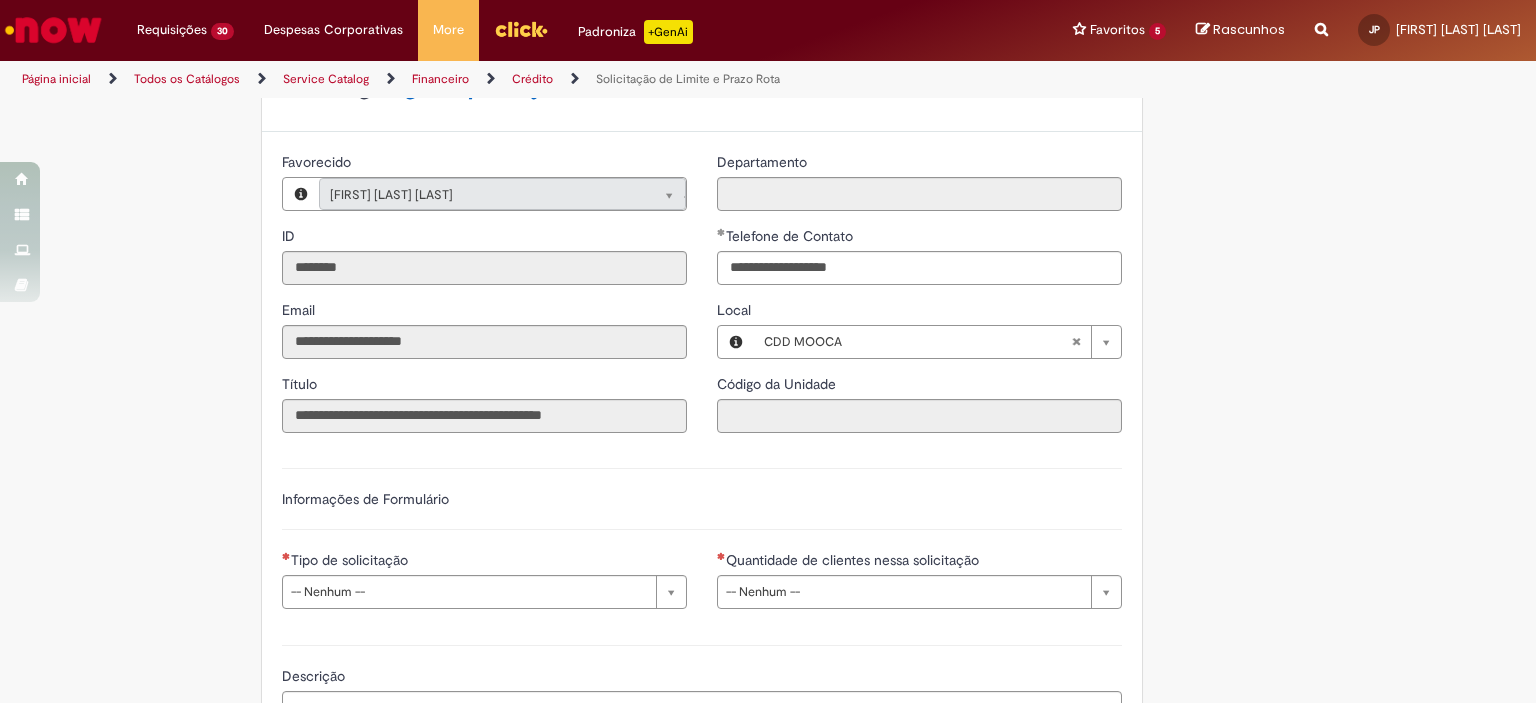 type 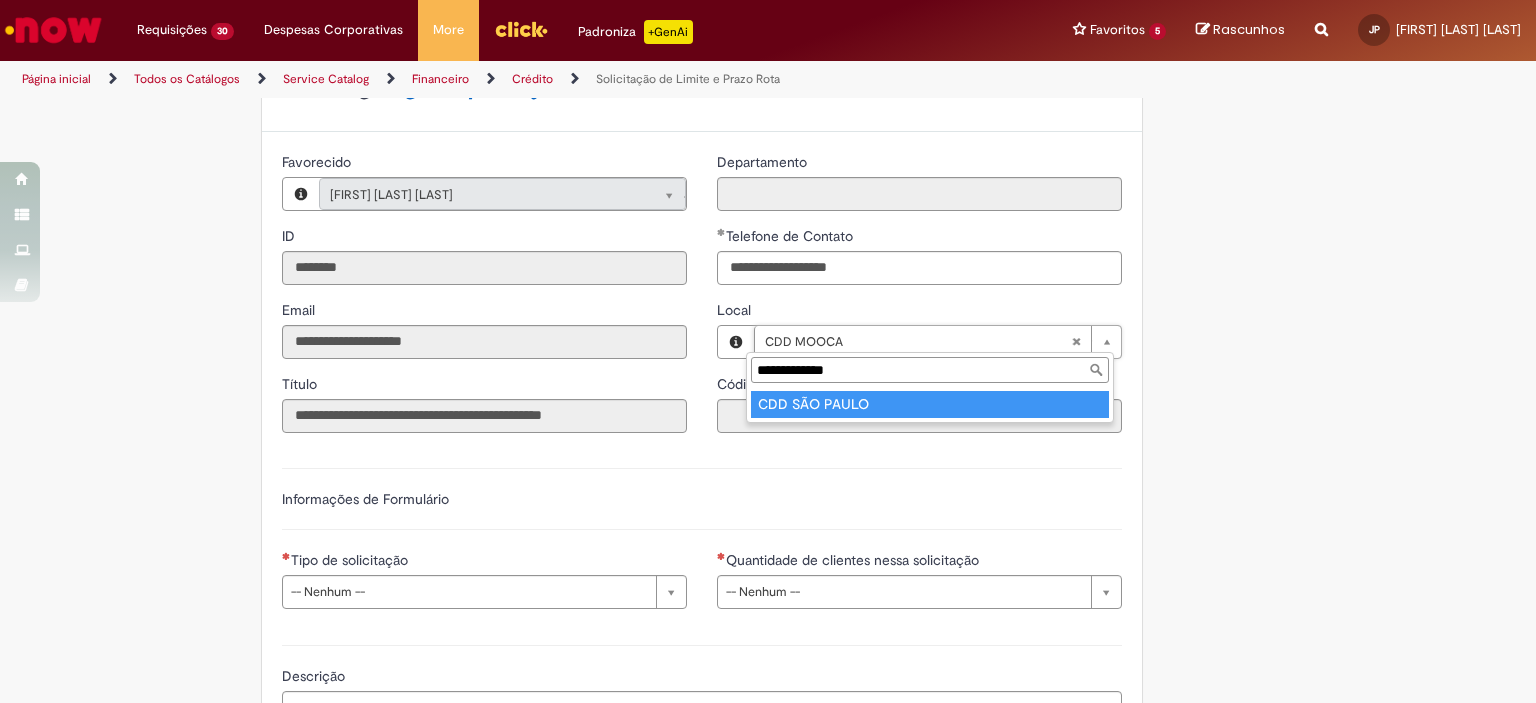 type on "**********" 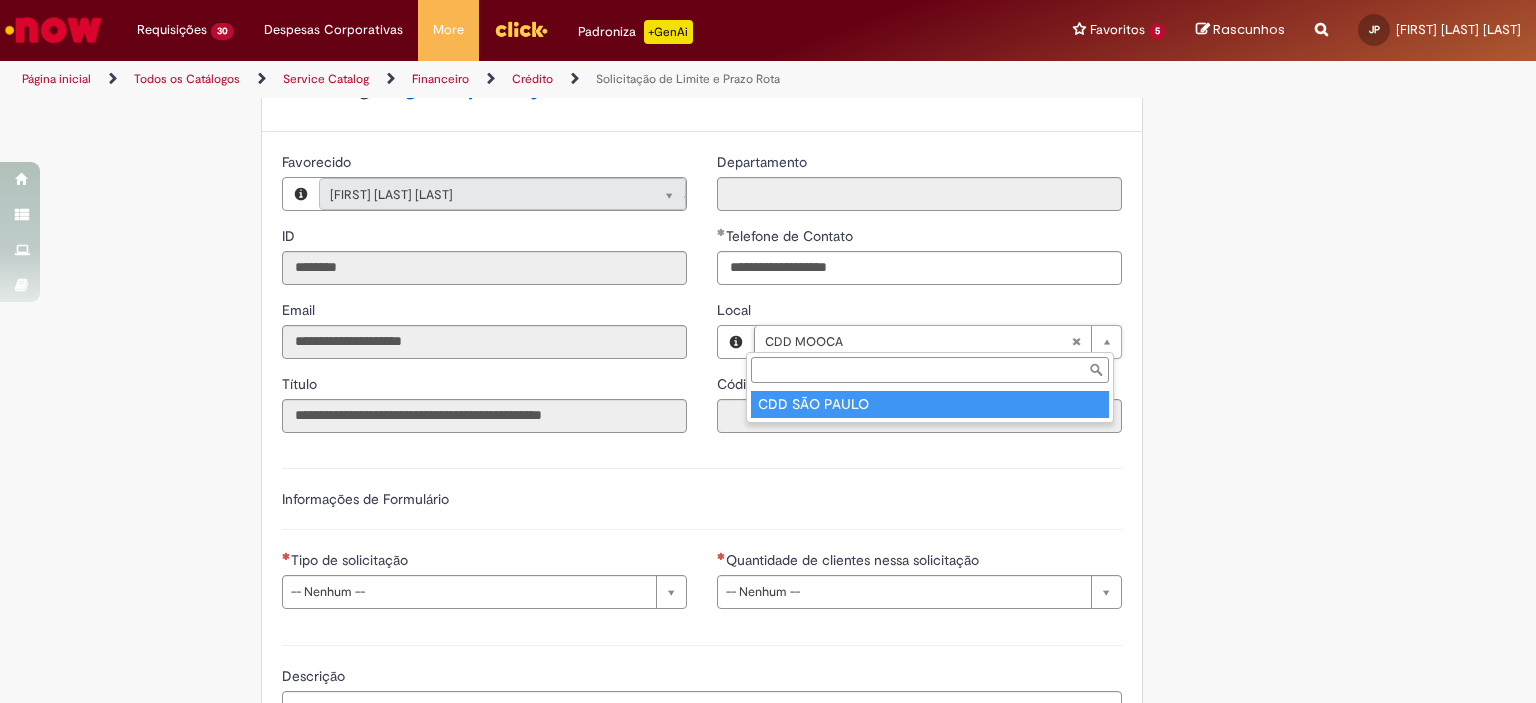 type on "****" 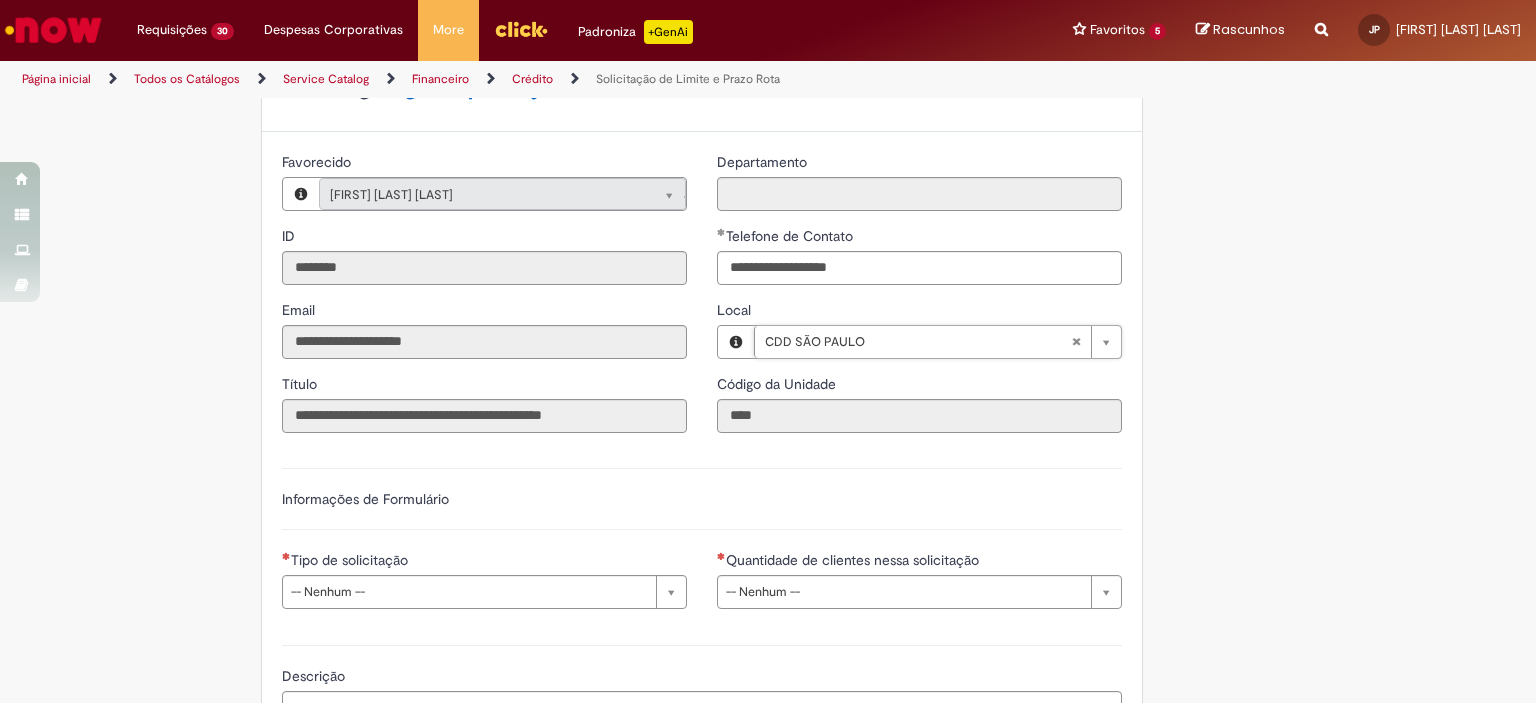 scroll, scrollTop: 0, scrollLeft: 85, axis: horizontal 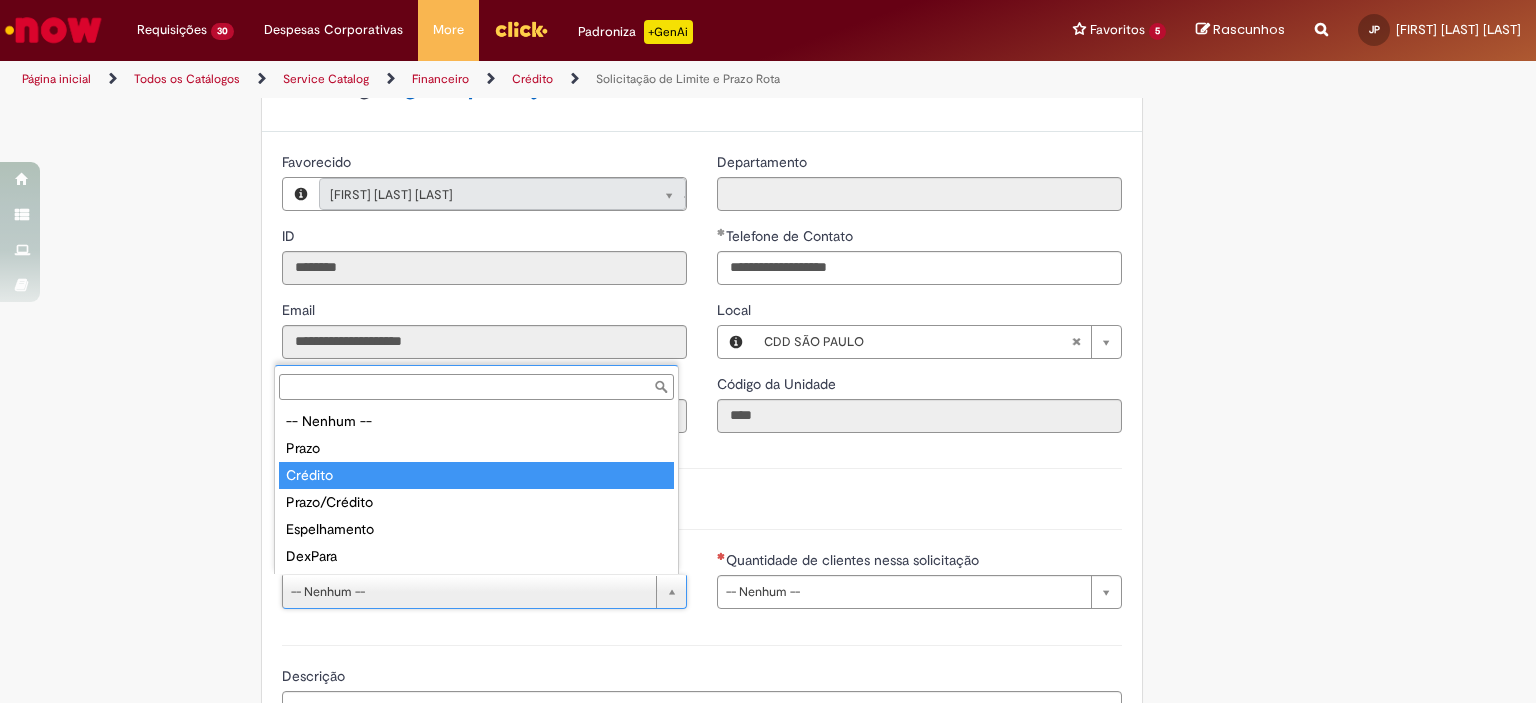 type on "*******" 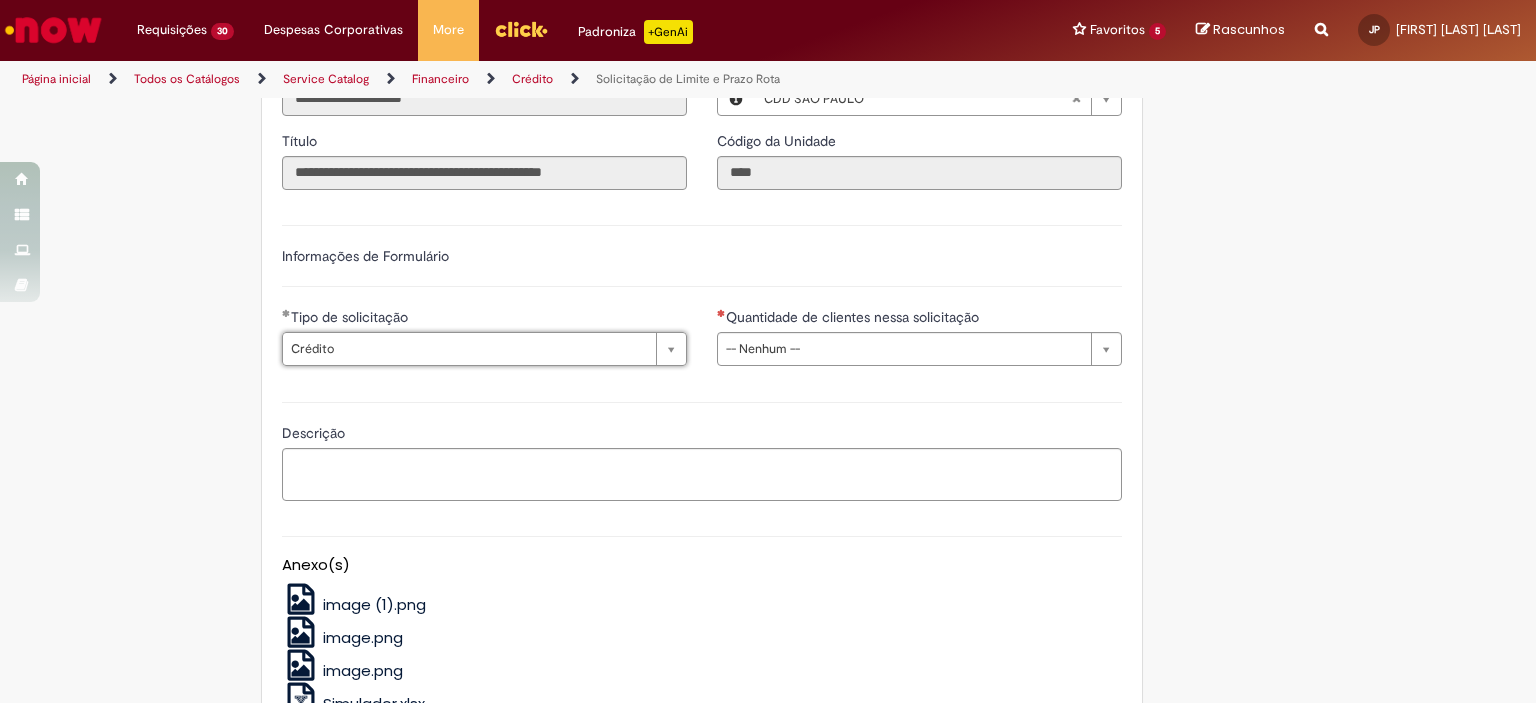 scroll, scrollTop: 553, scrollLeft: 0, axis: vertical 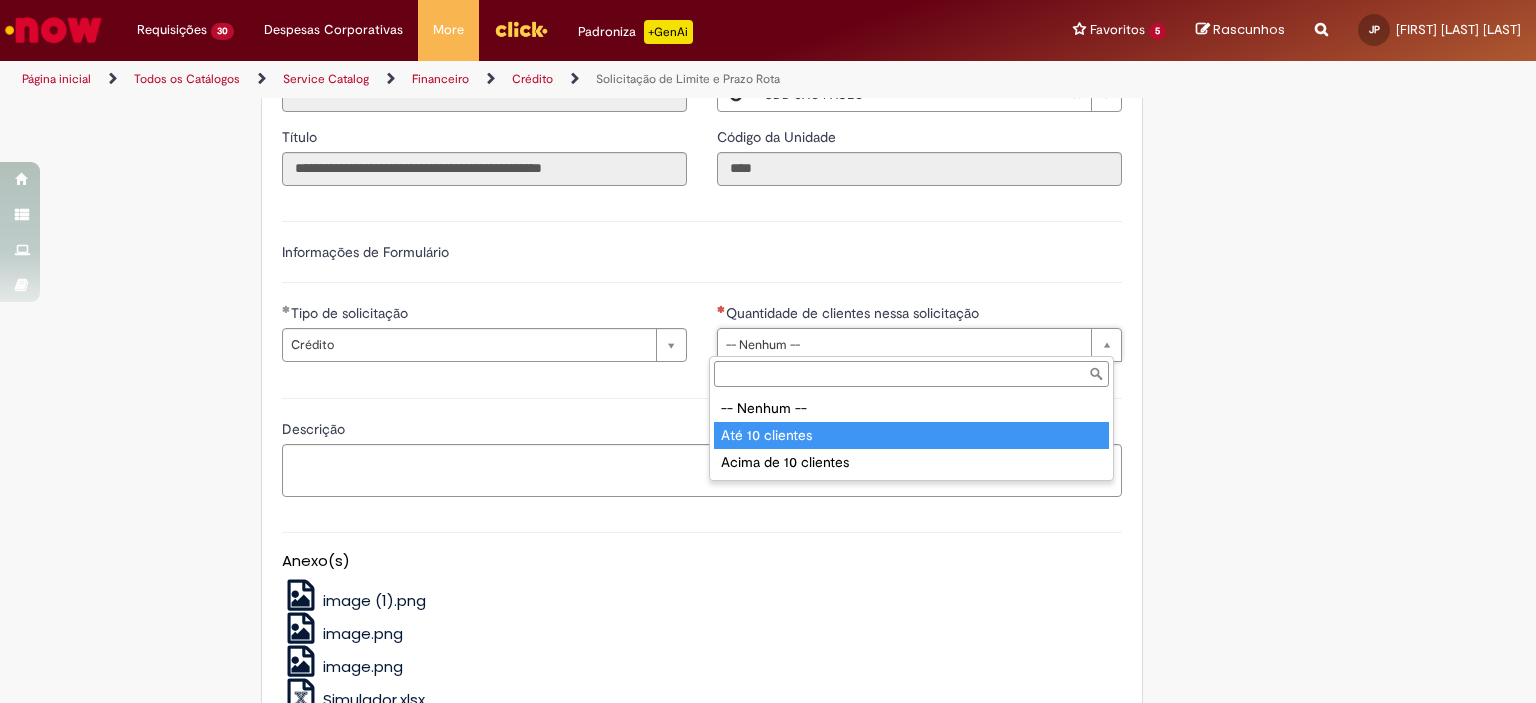 type on "**********" 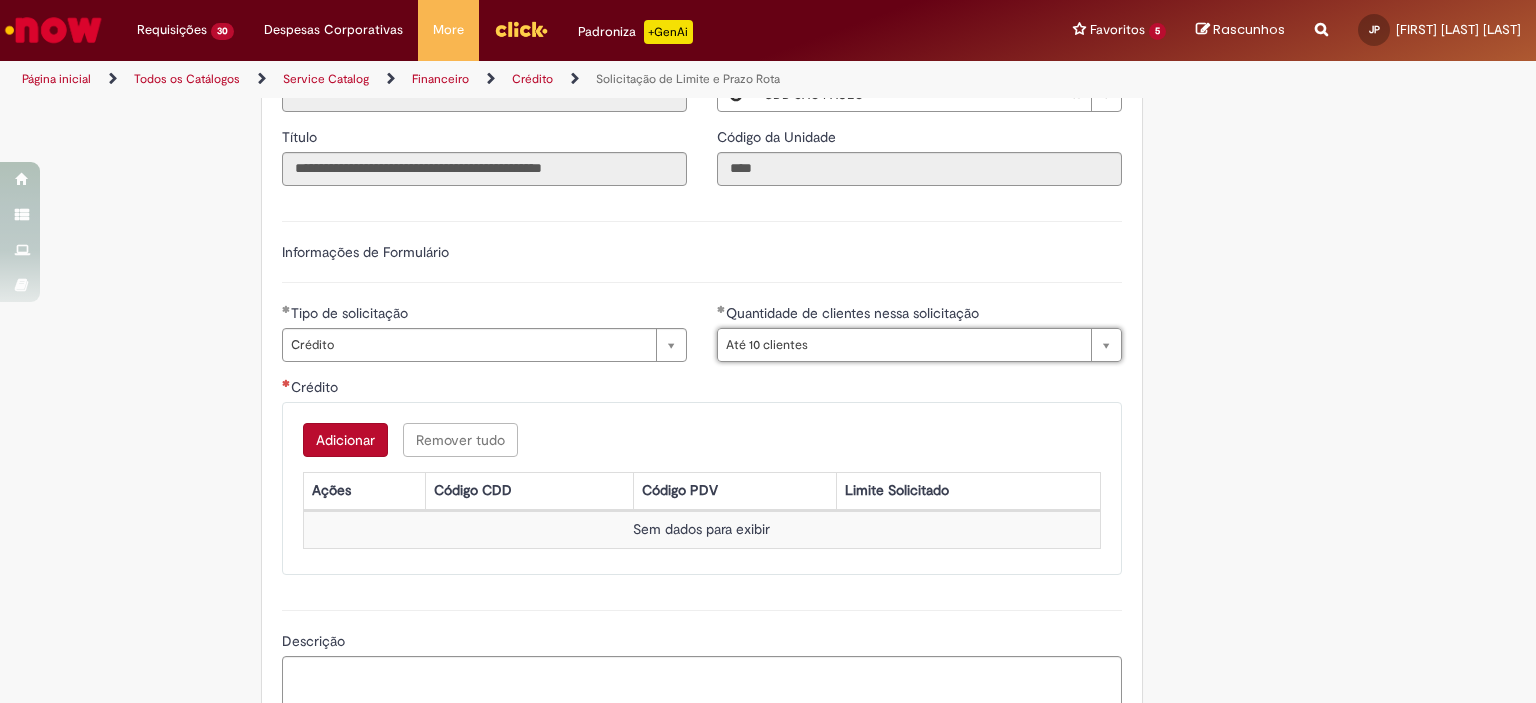 click on "Adicionar" at bounding box center (345, 440) 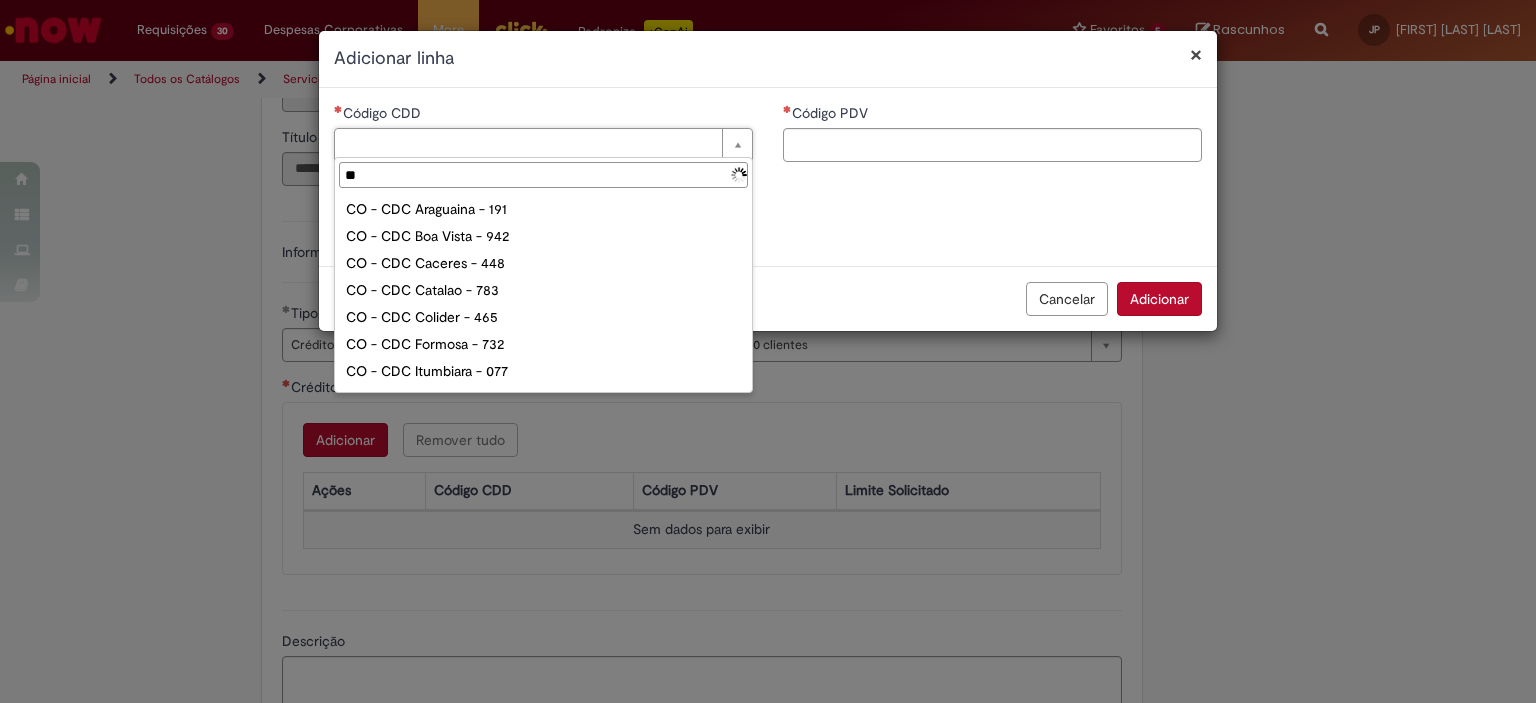 type on "***" 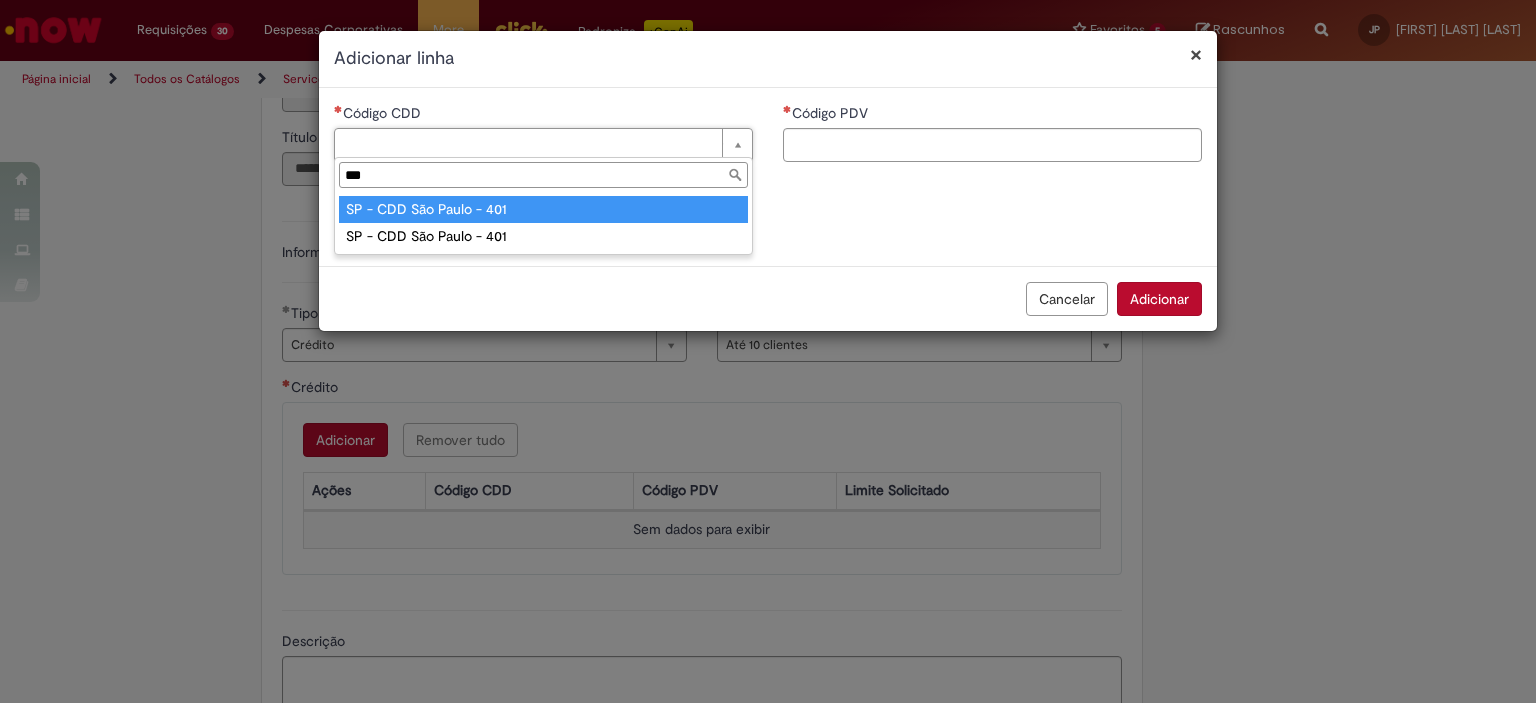 type on "**********" 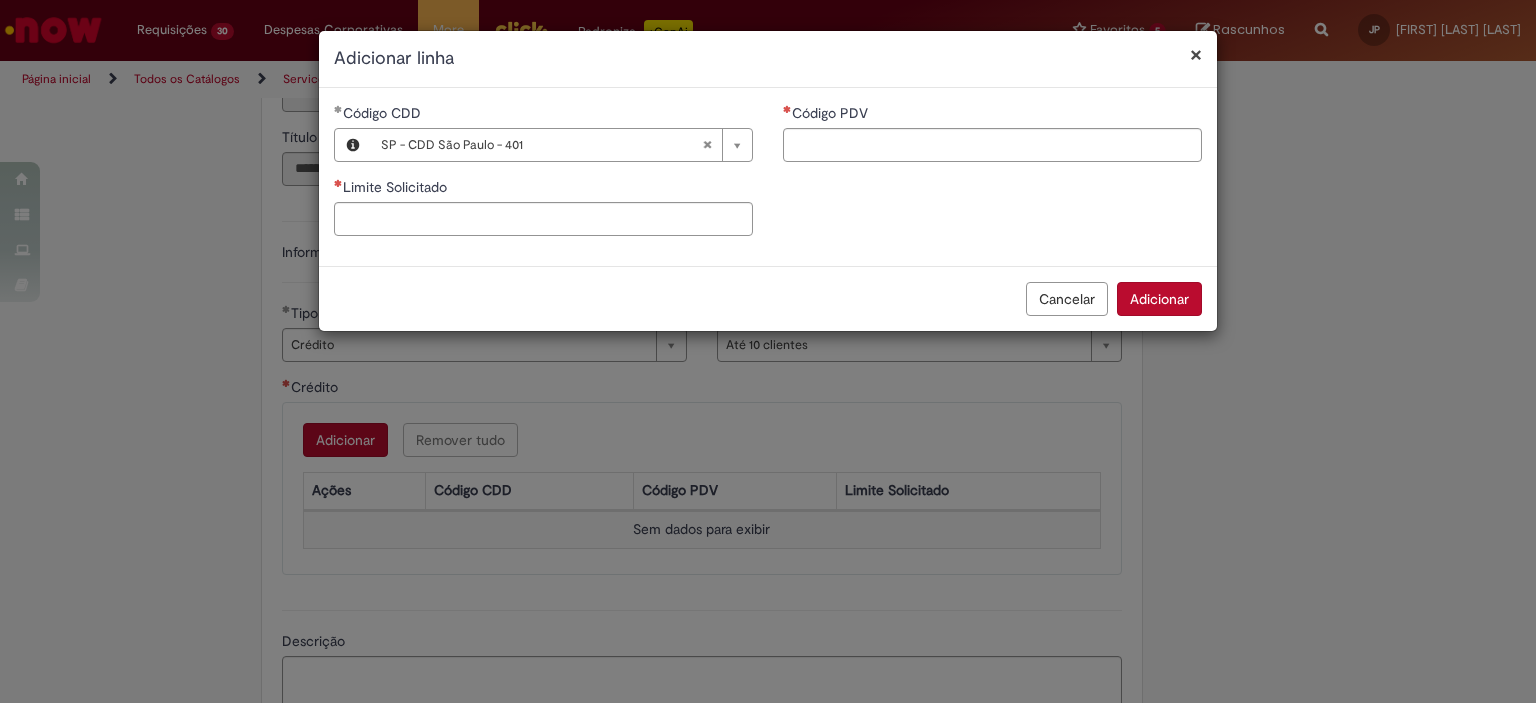 click on "**********" at bounding box center [768, 351] 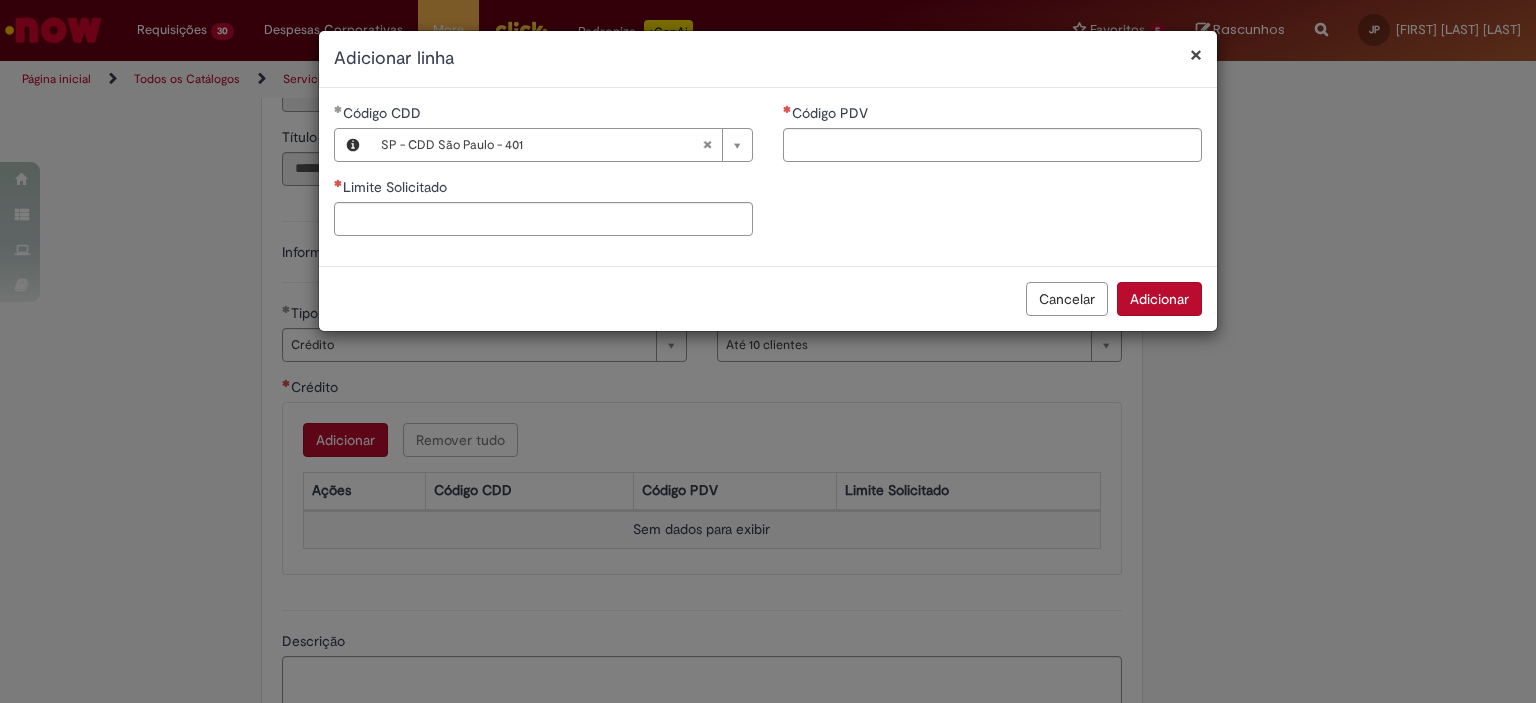 click on "**********" at bounding box center [768, 351] 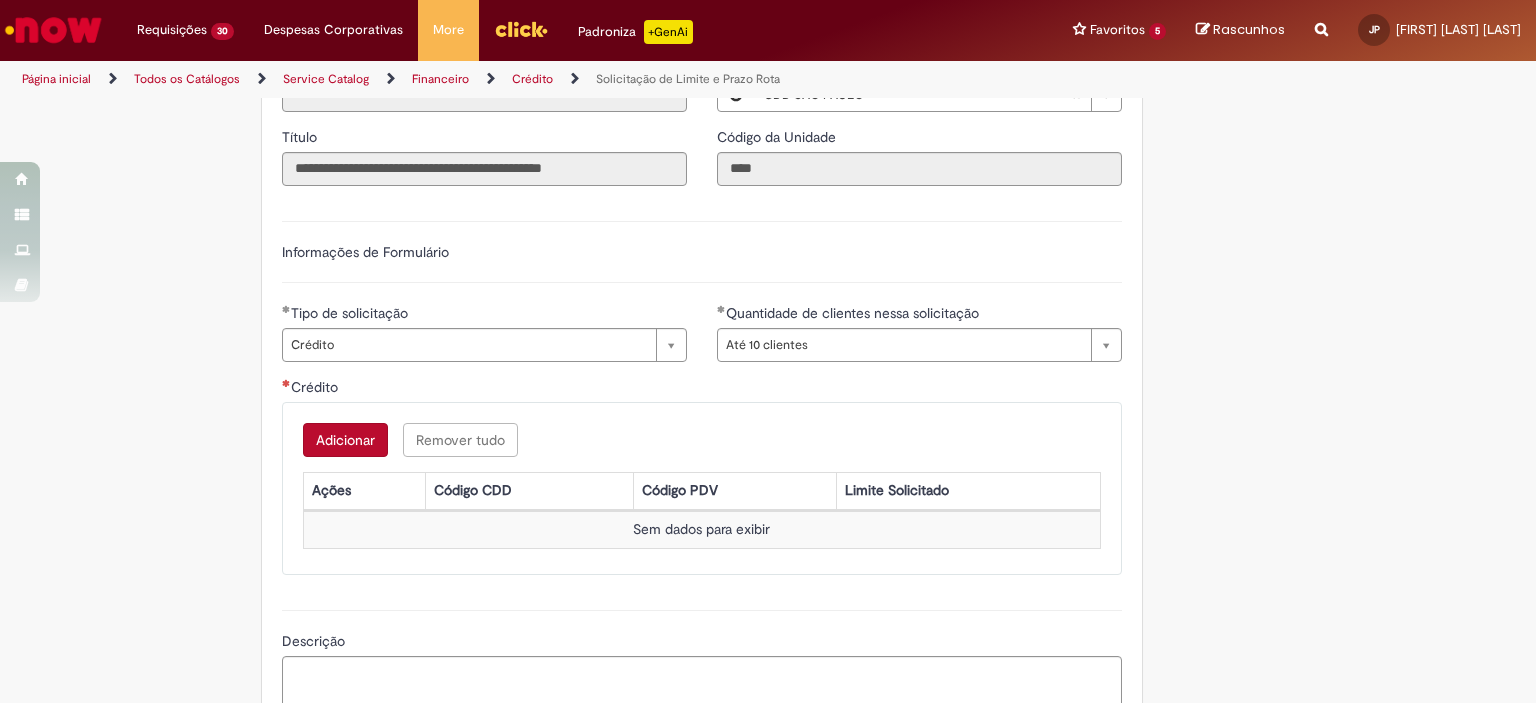click at bounding box center (1321, 18) 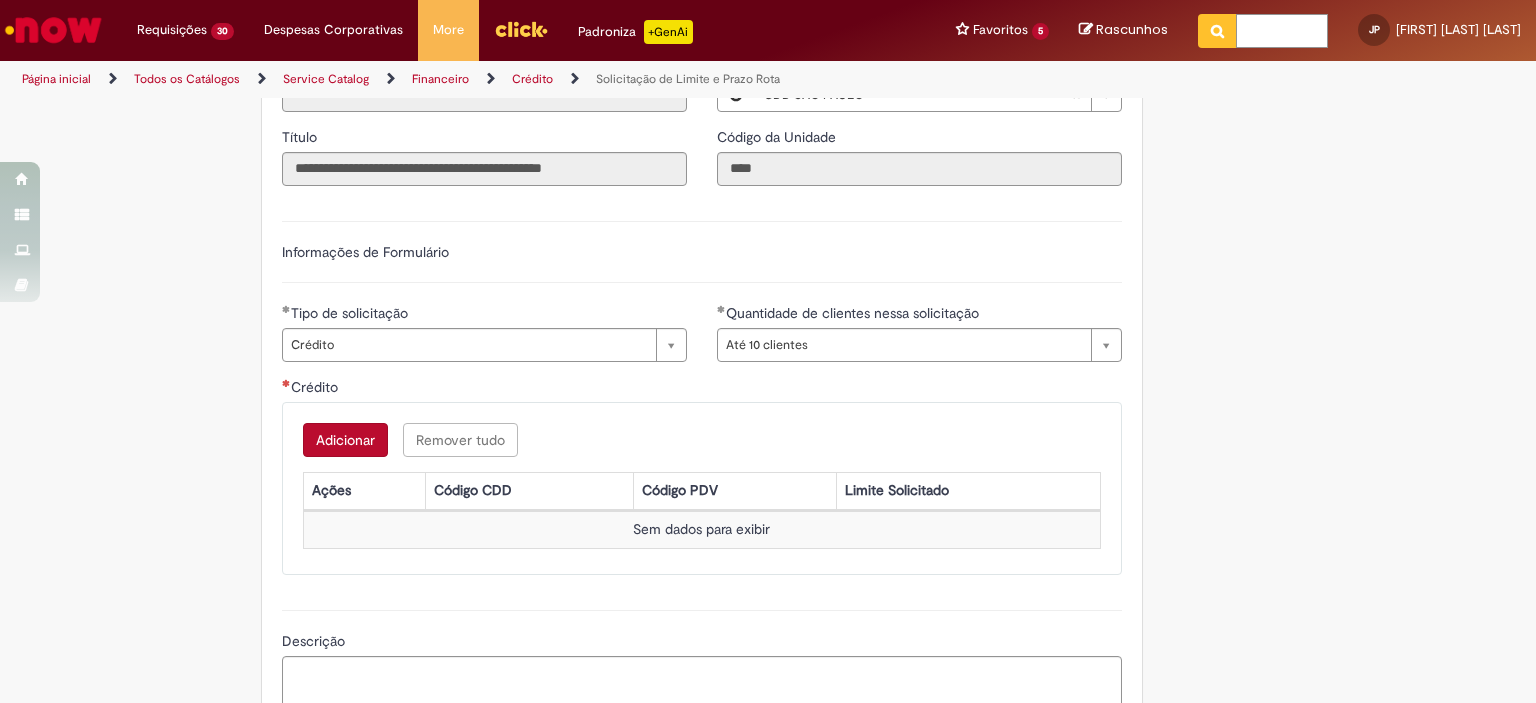 click at bounding box center [1282, 31] 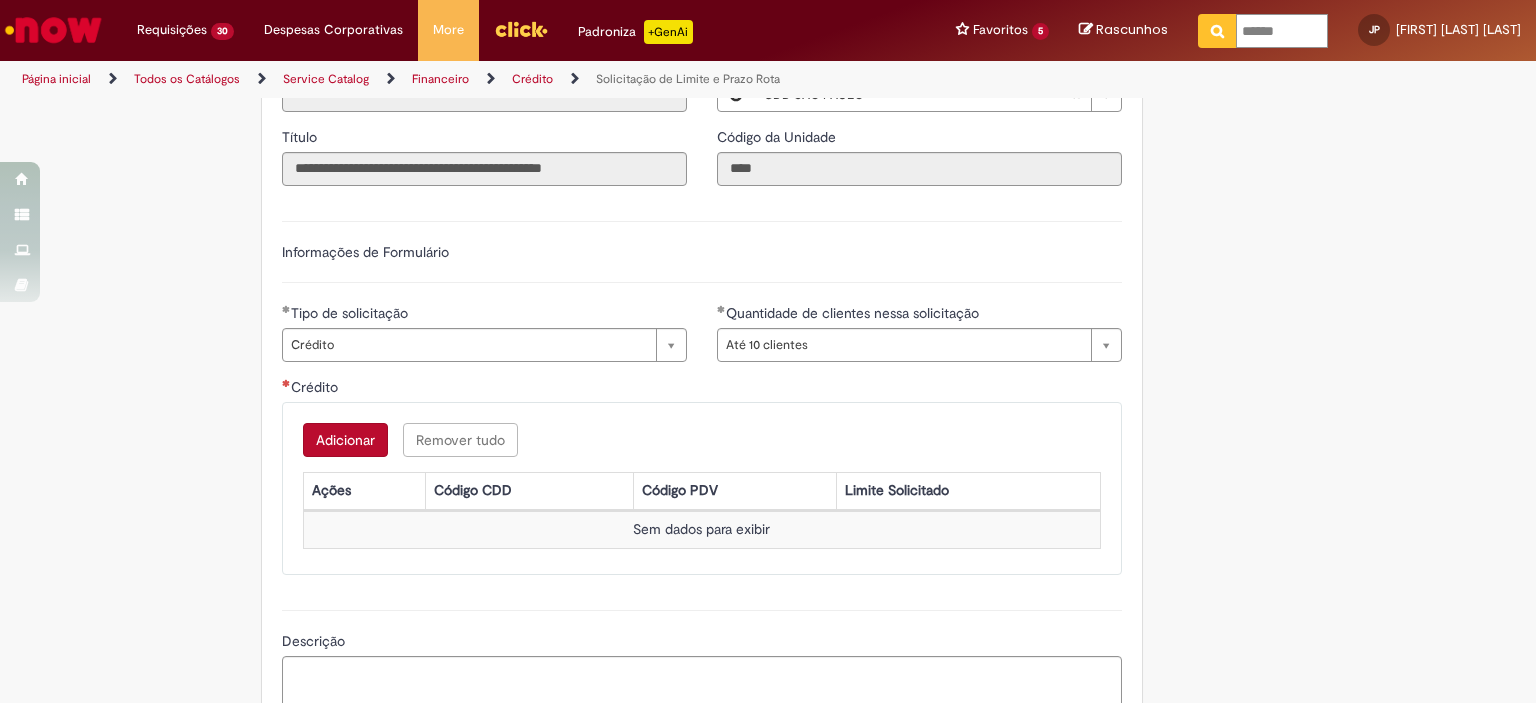 type on "*******" 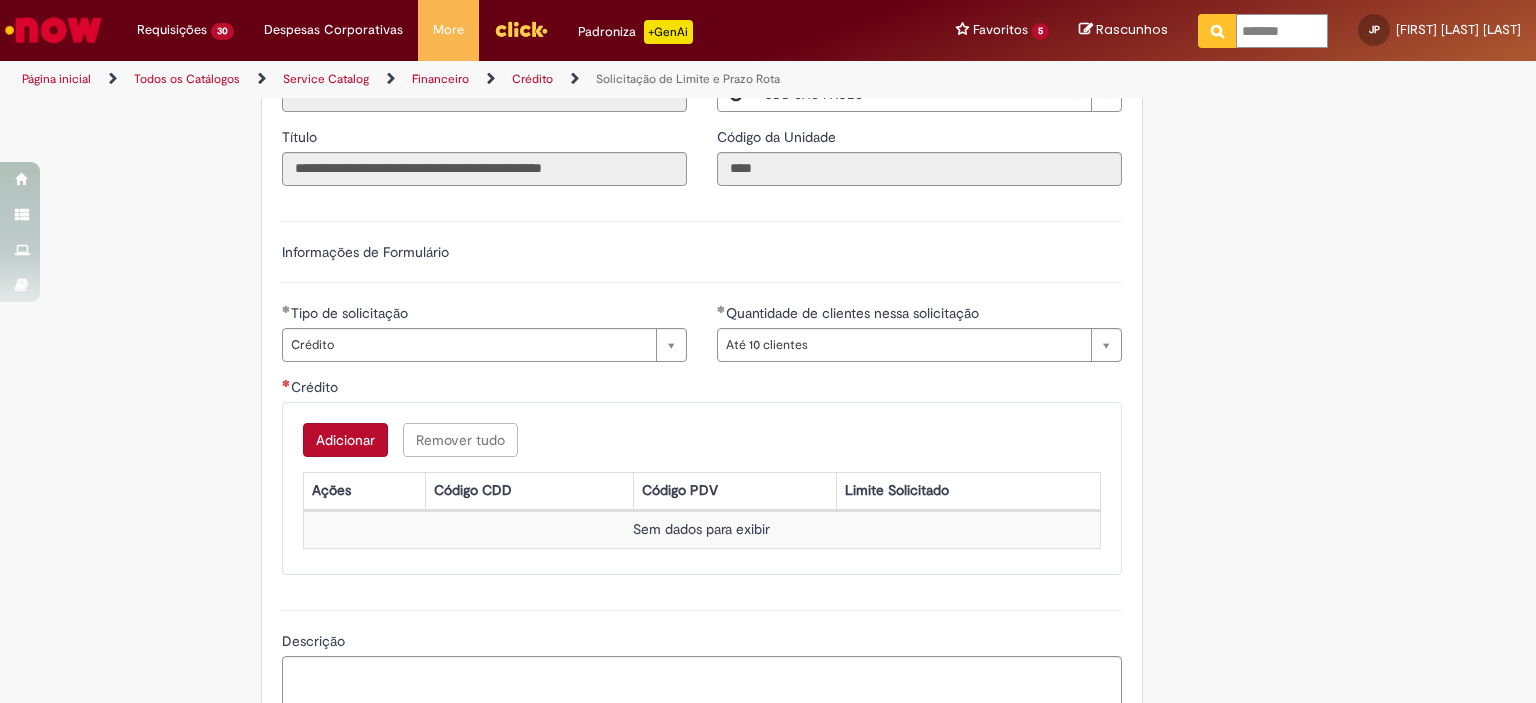 click at bounding box center [1217, 31] 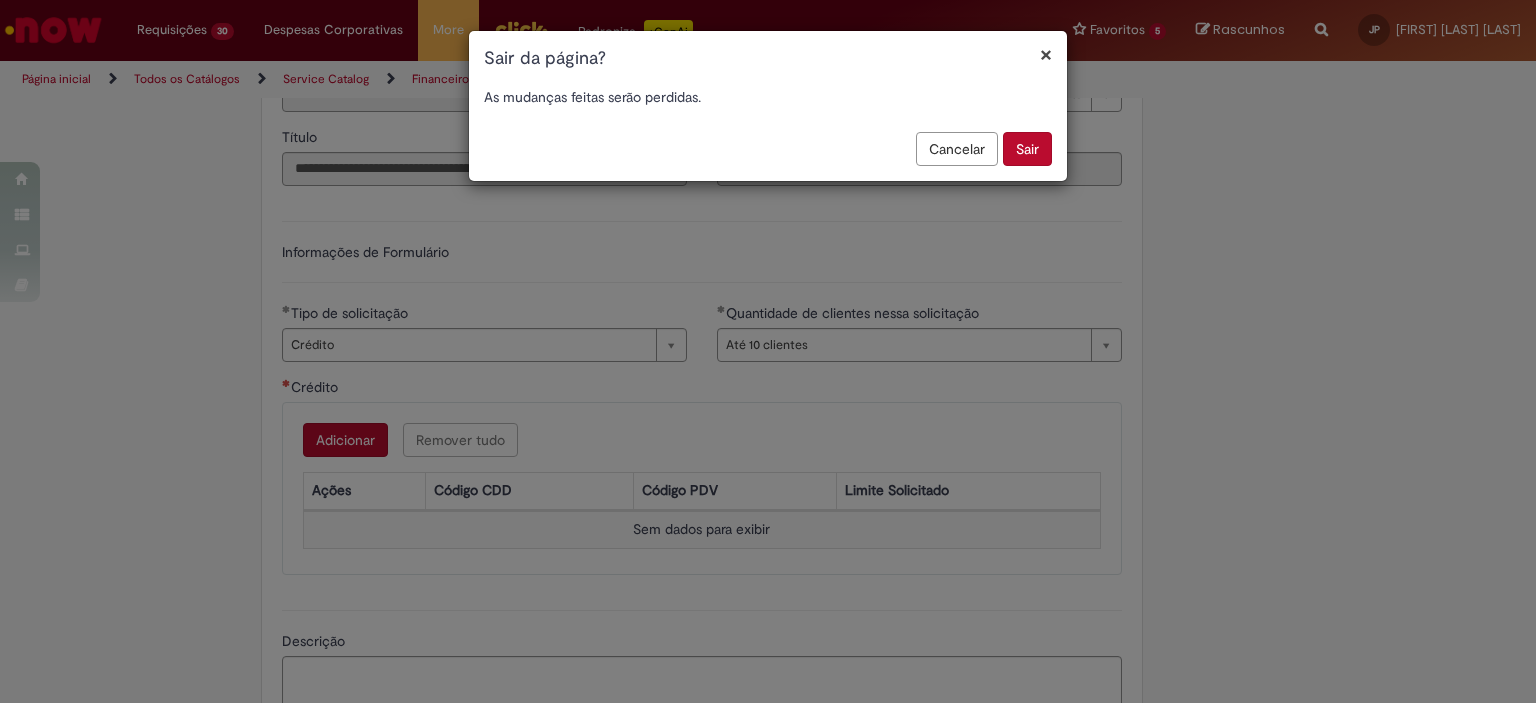 click on "Sair" at bounding box center [1027, 149] 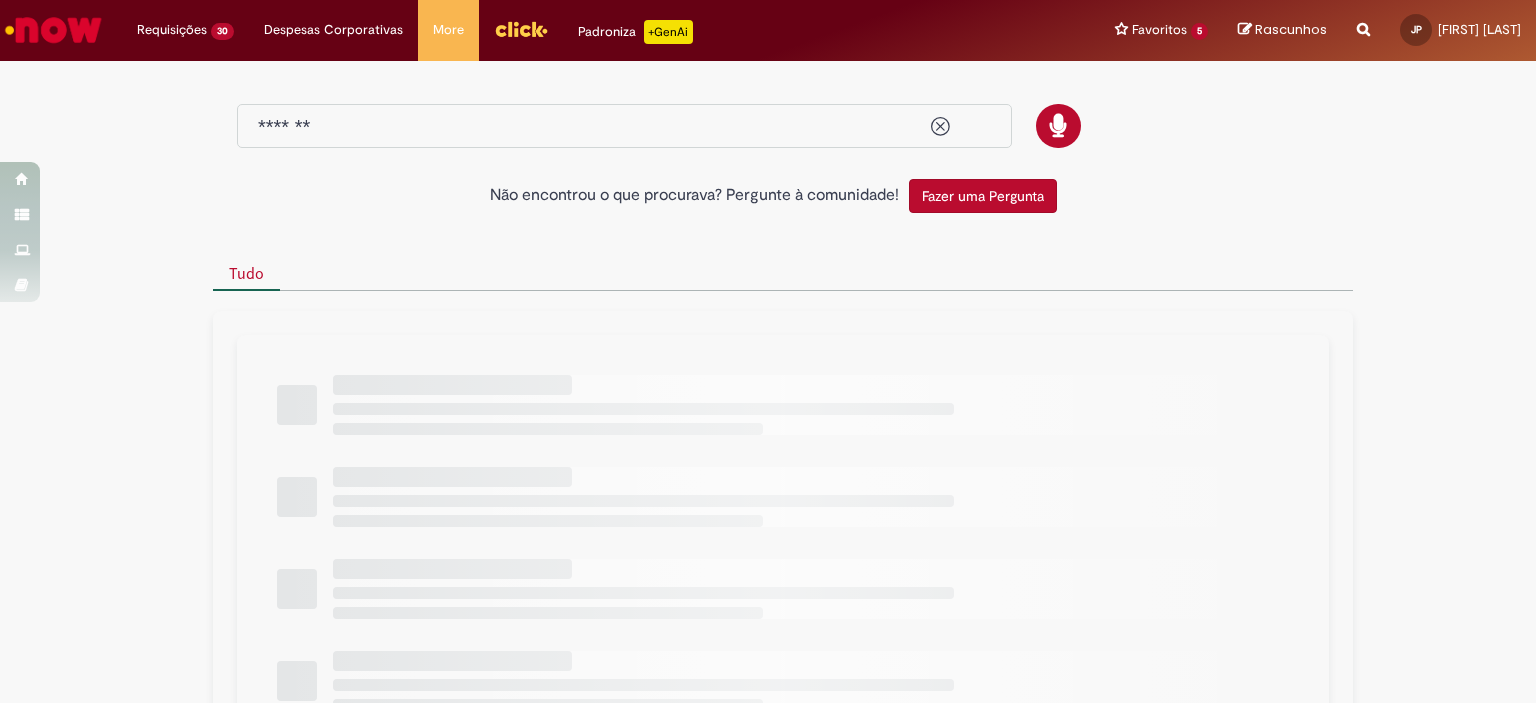 scroll, scrollTop: 0, scrollLeft: 0, axis: both 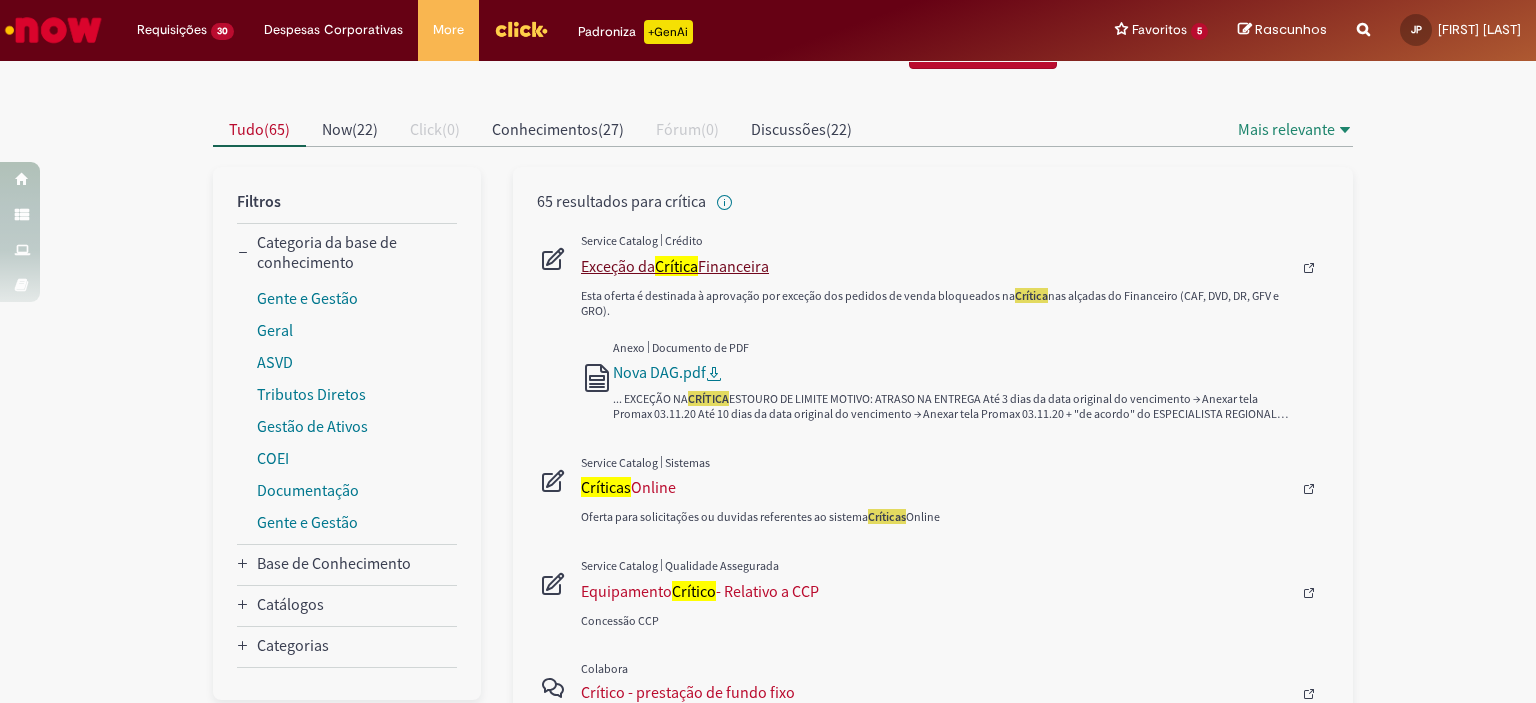 click on "Exceção da  Crítica  Financeira" at bounding box center (936, 266) 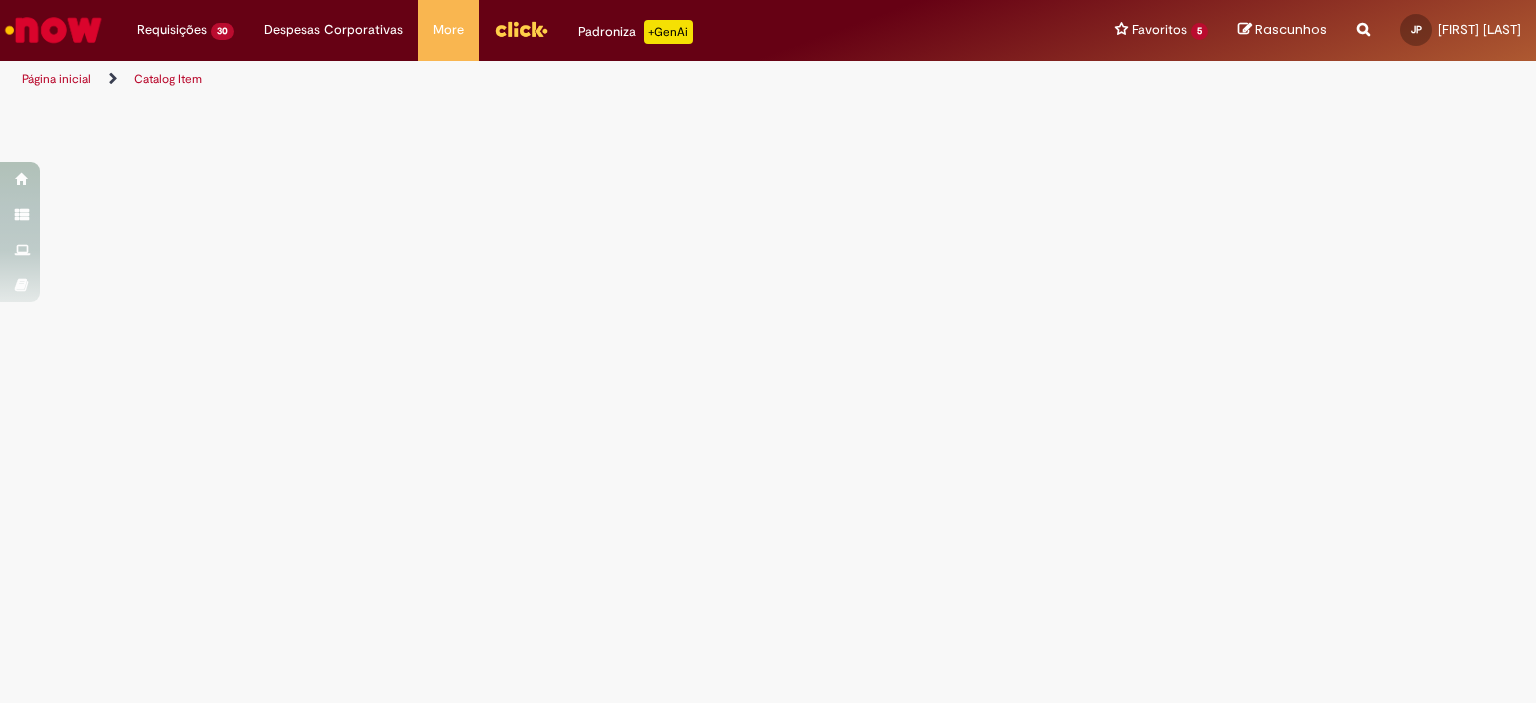 scroll, scrollTop: 0, scrollLeft: 0, axis: both 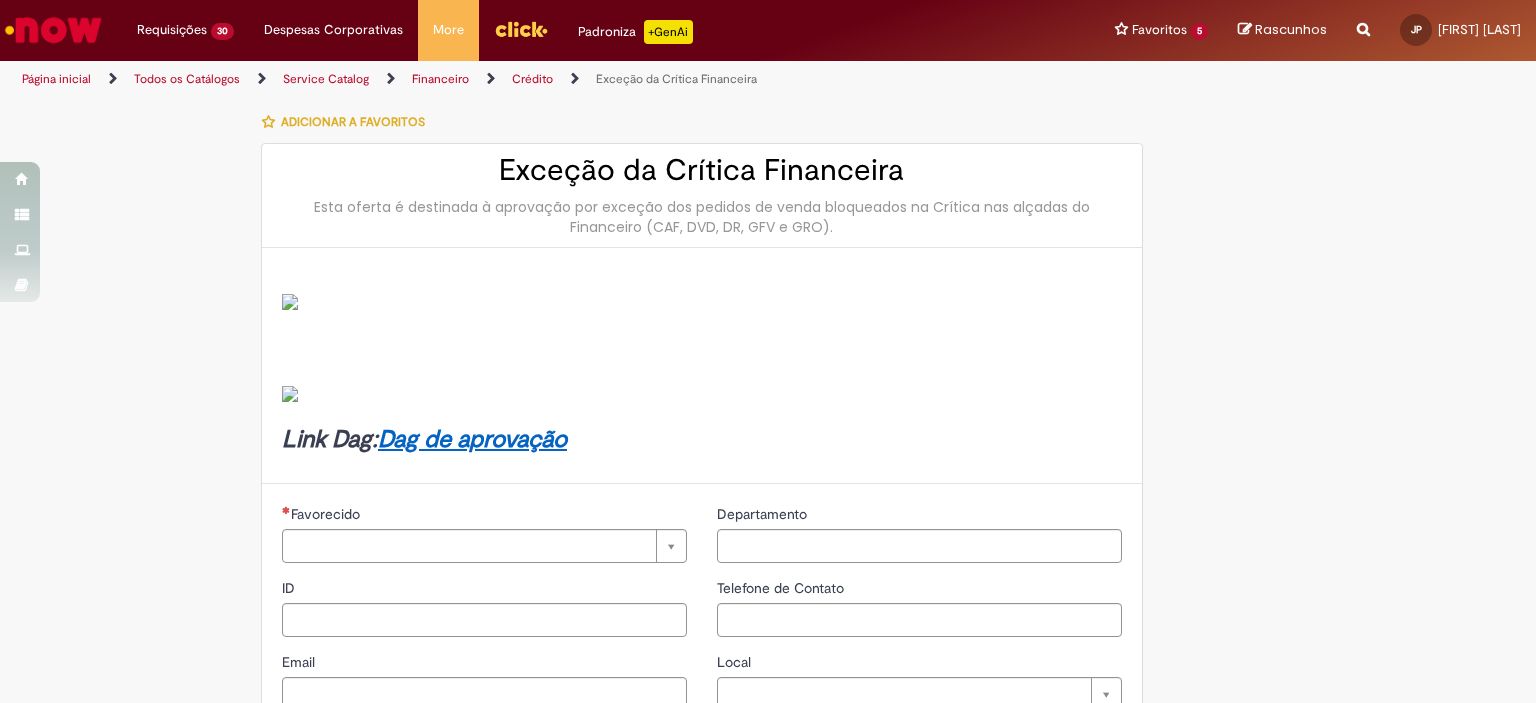 type on "********" 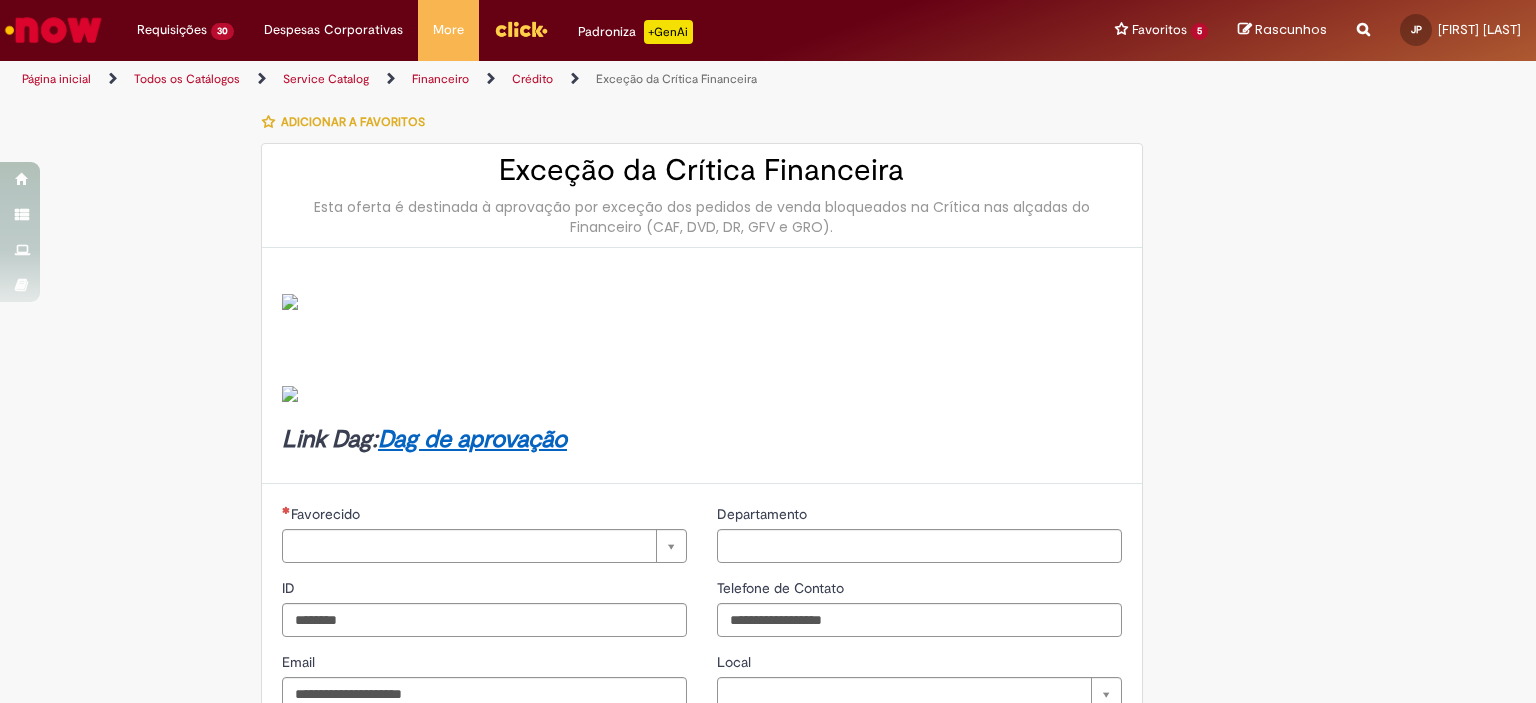 type on "**********" 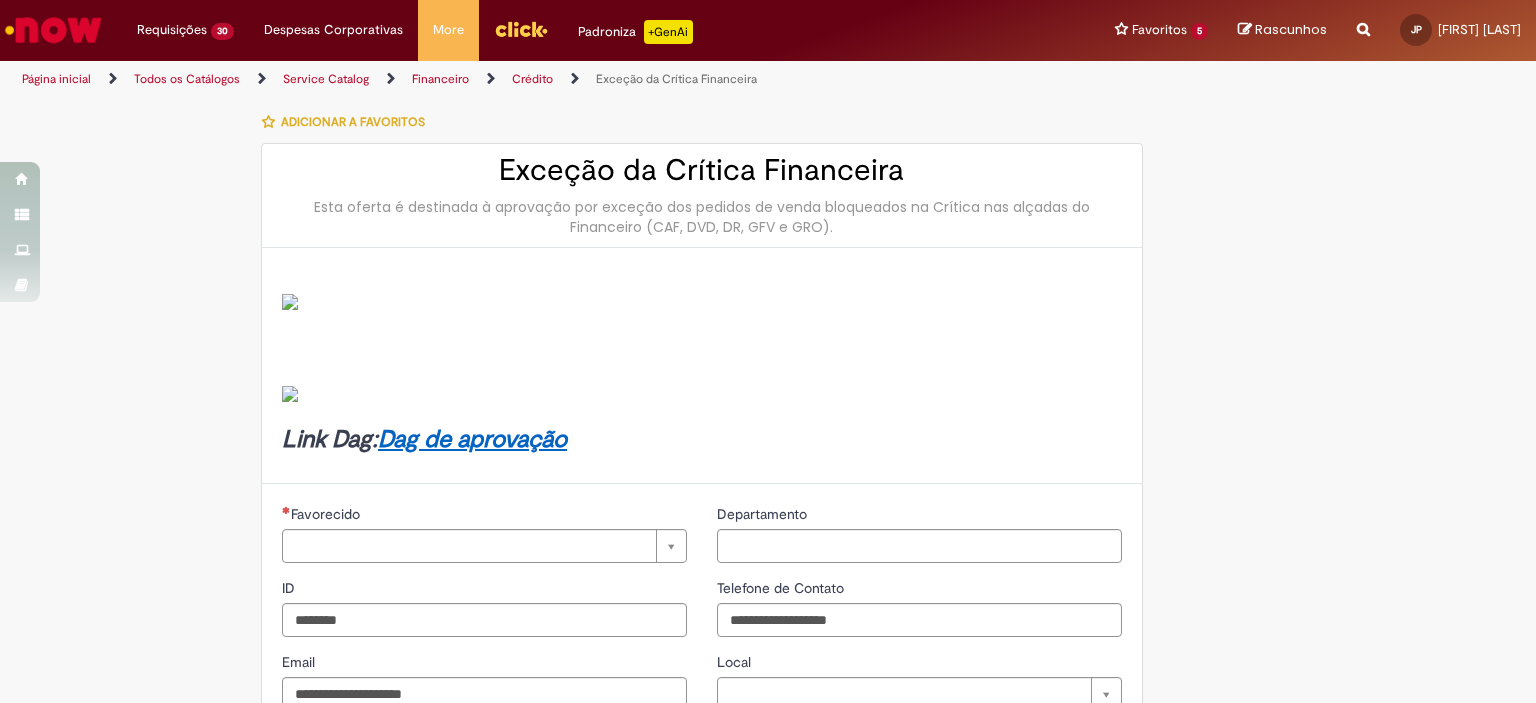 type on "*********" 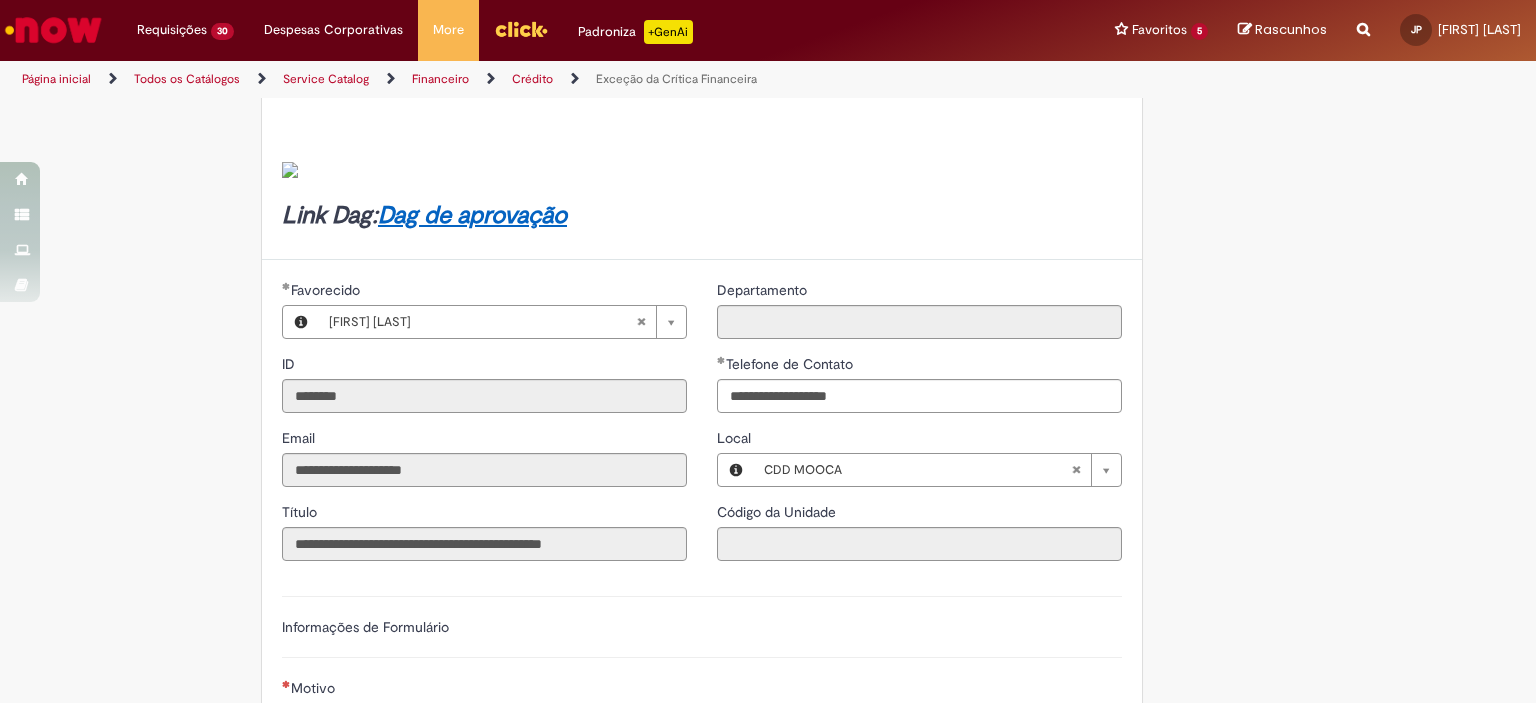 scroll, scrollTop: 248, scrollLeft: 0, axis: vertical 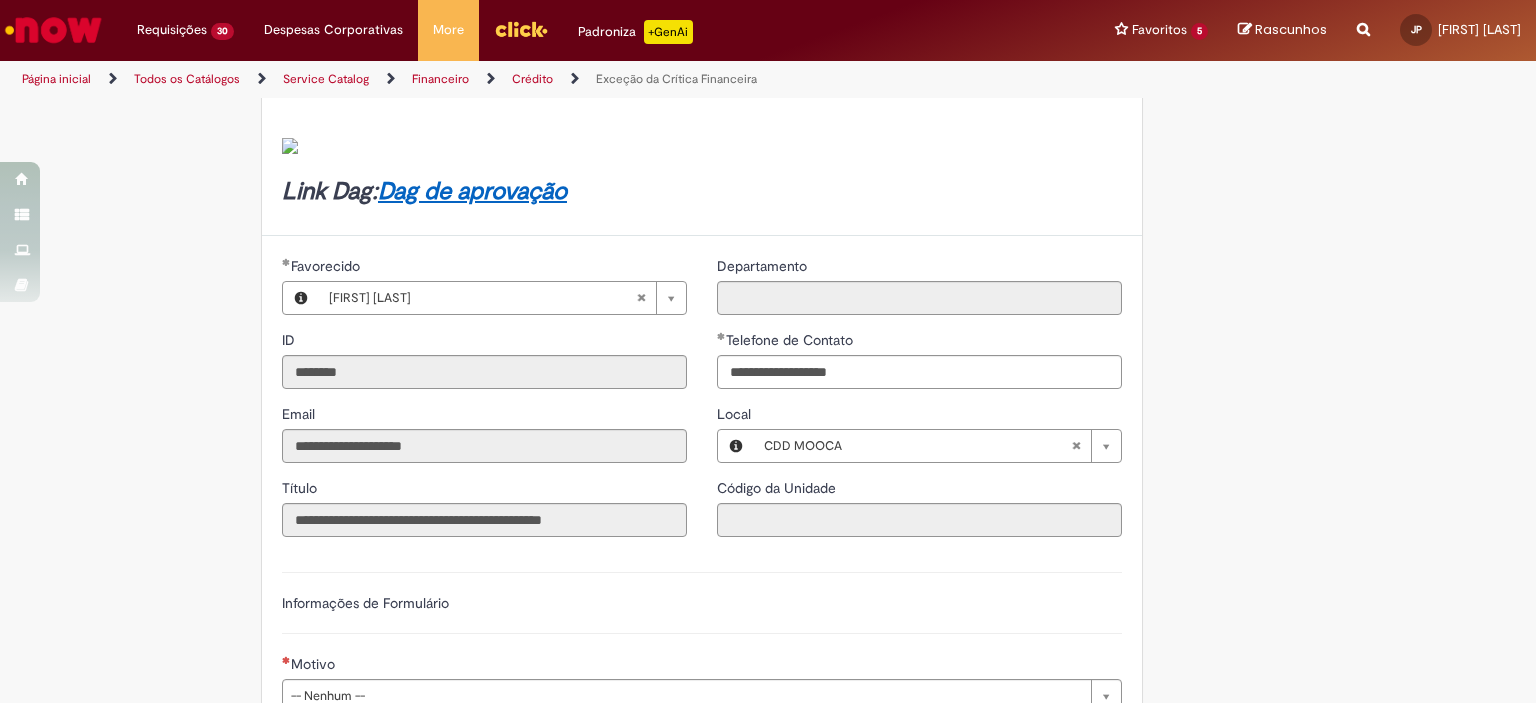 click on "Local" at bounding box center (919, 416) 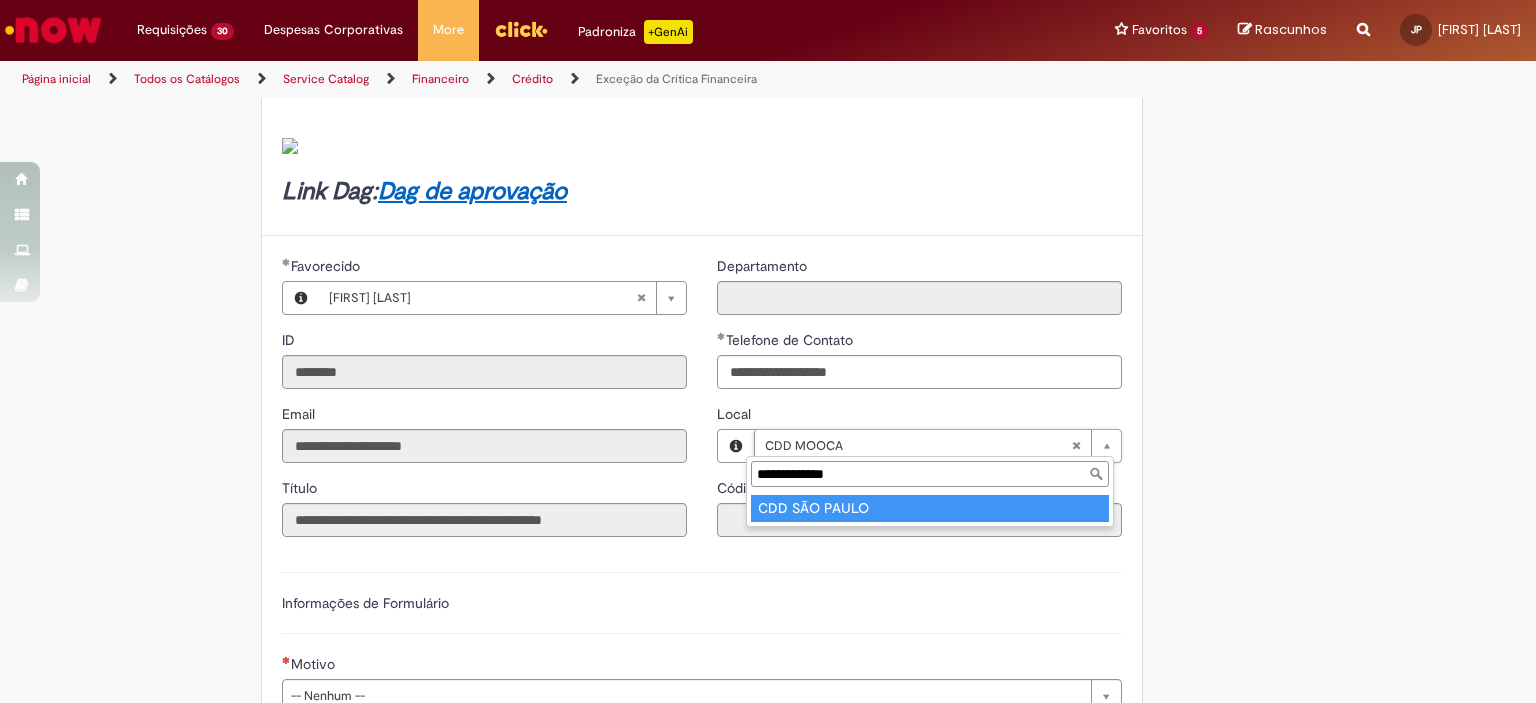 type on "**********" 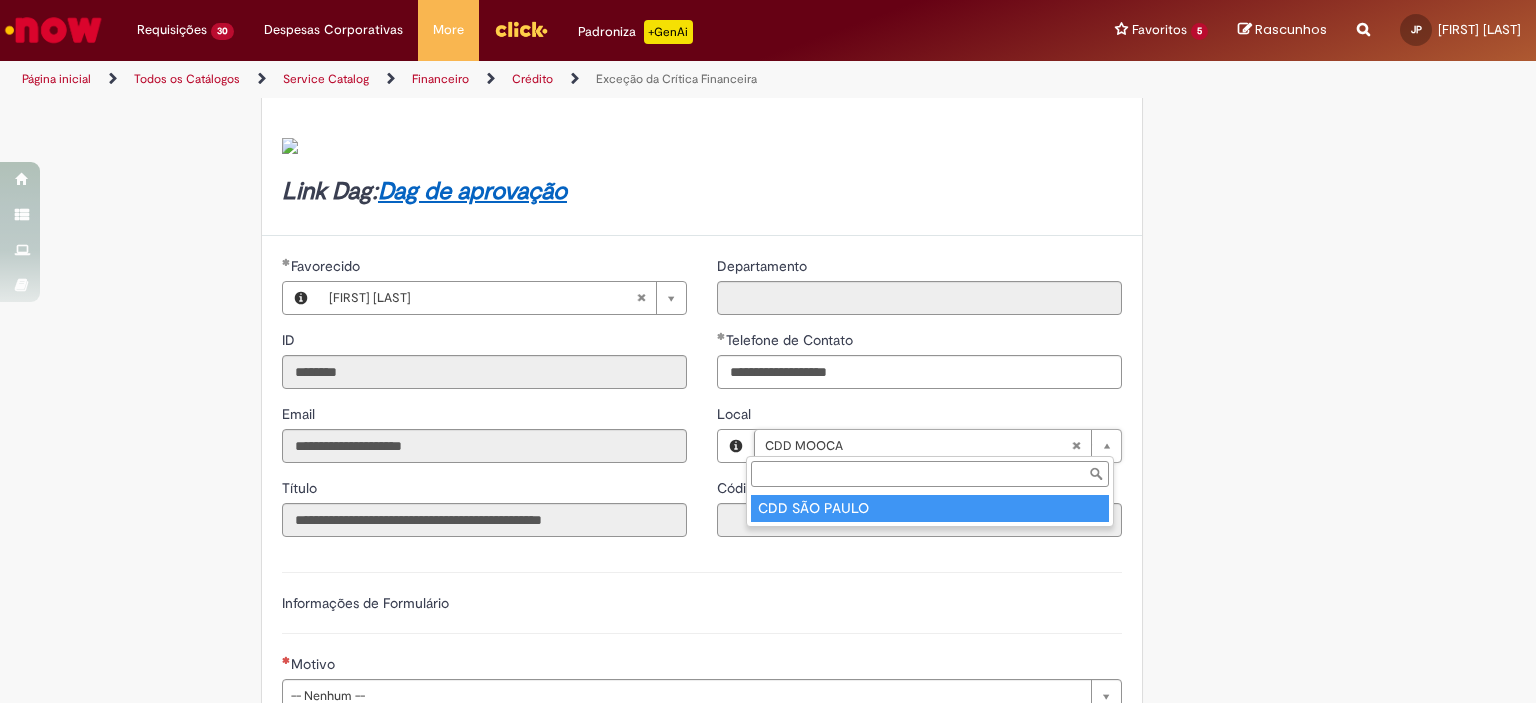 type on "****" 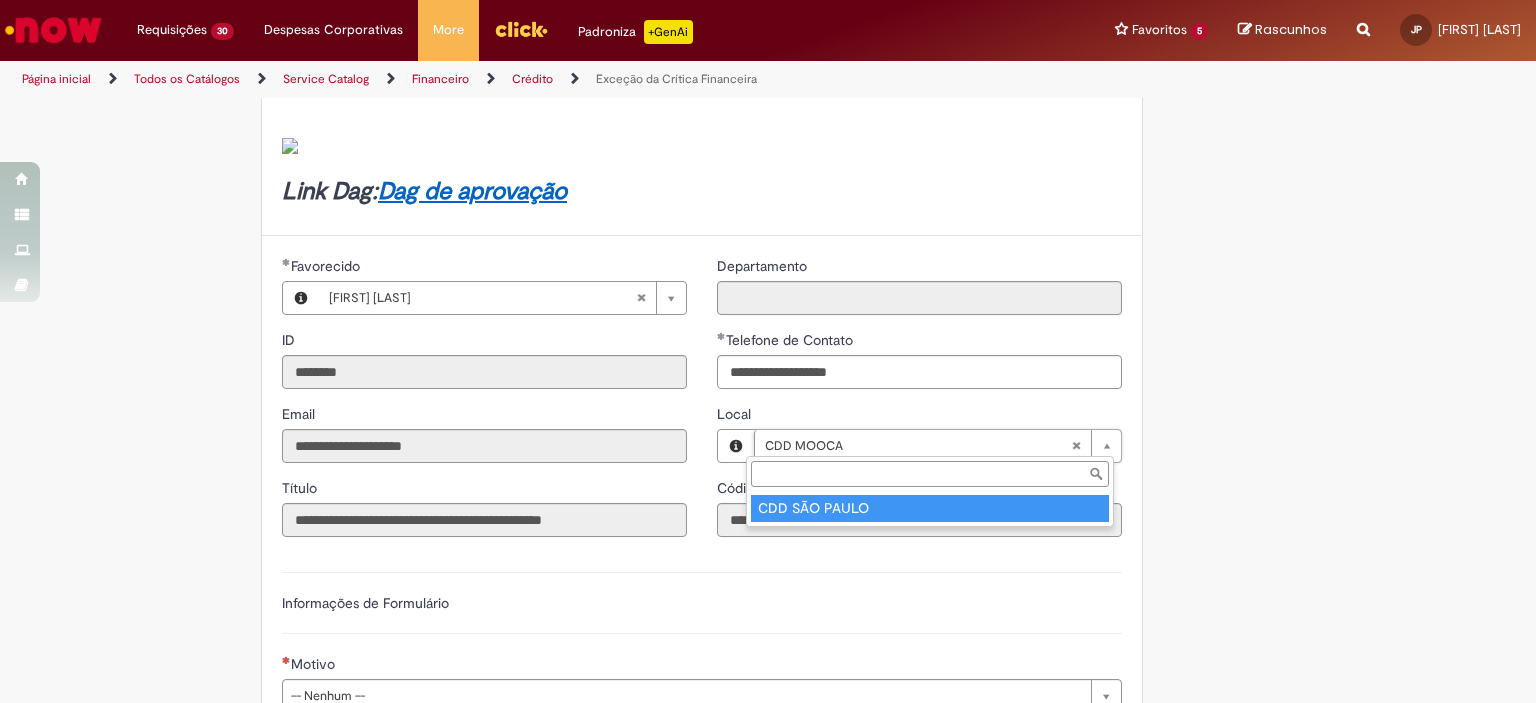 scroll, scrollTop: 0, scrollLeft: 85, axis: horizontal 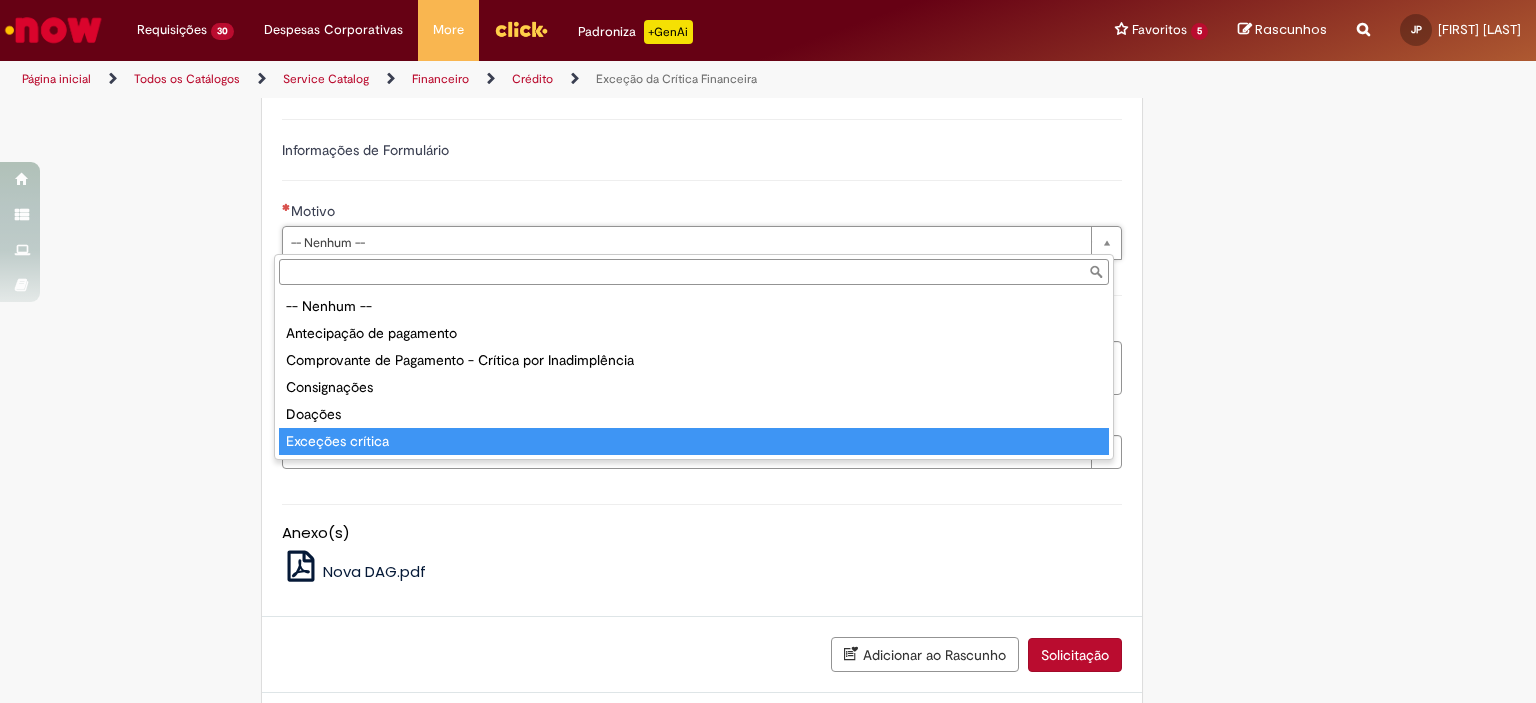type on "**********" 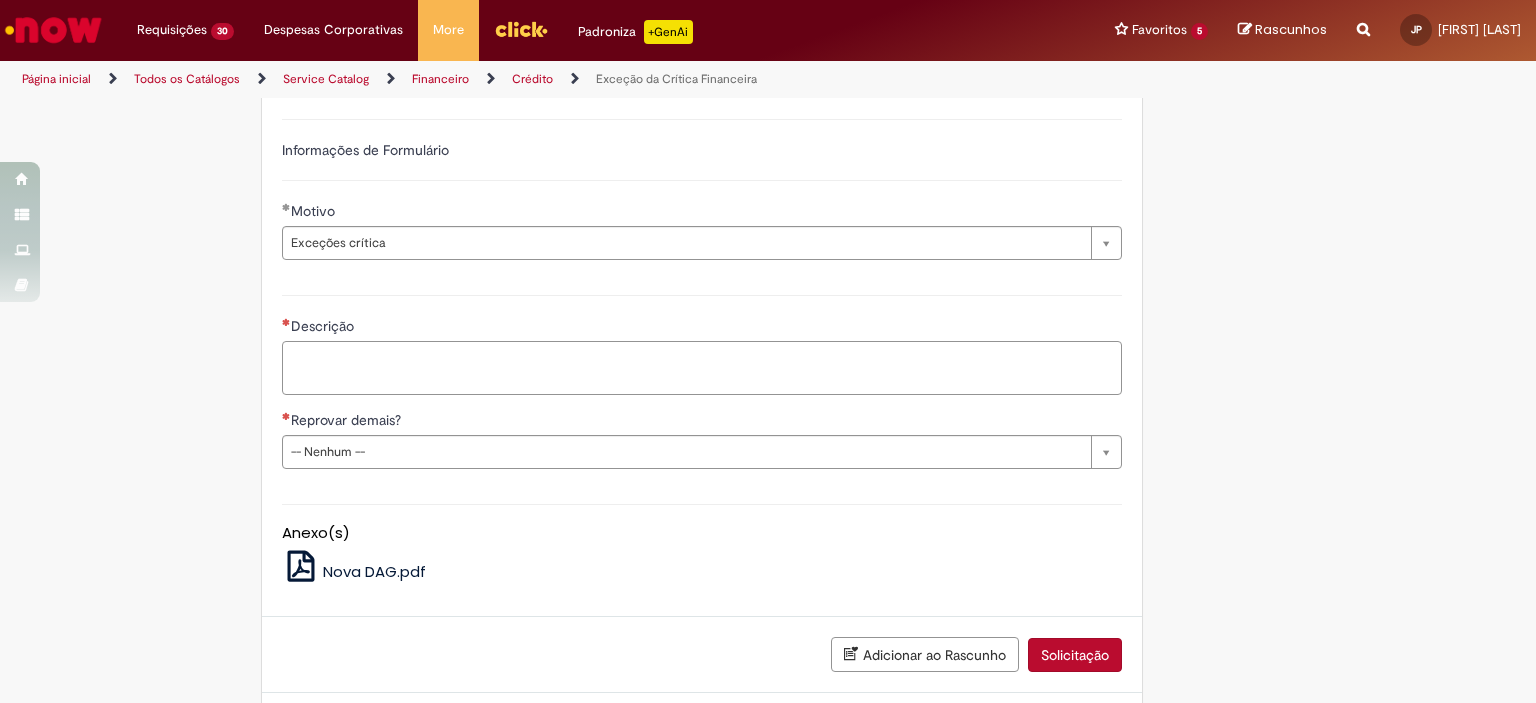 click on "Descrição" at bounding box center (702, 368) 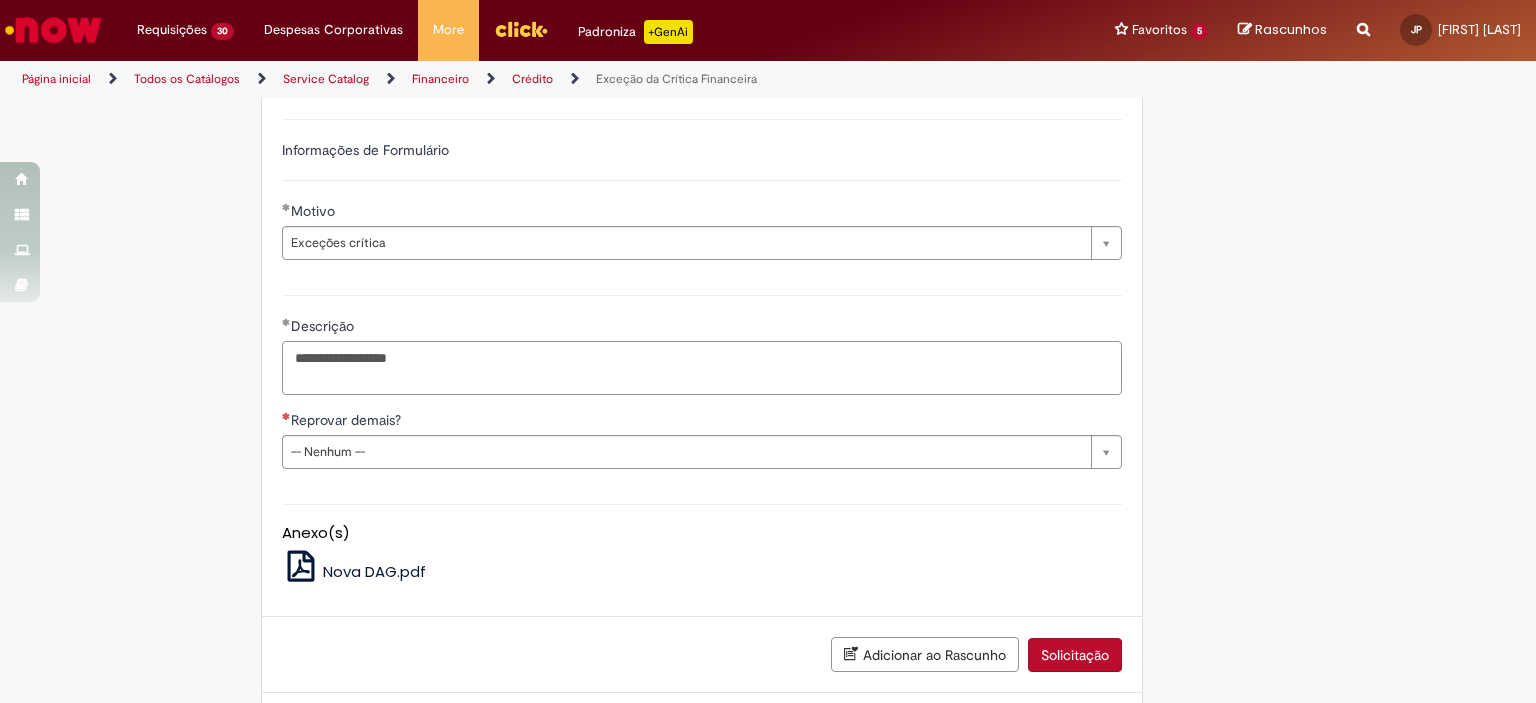 paste on "******" 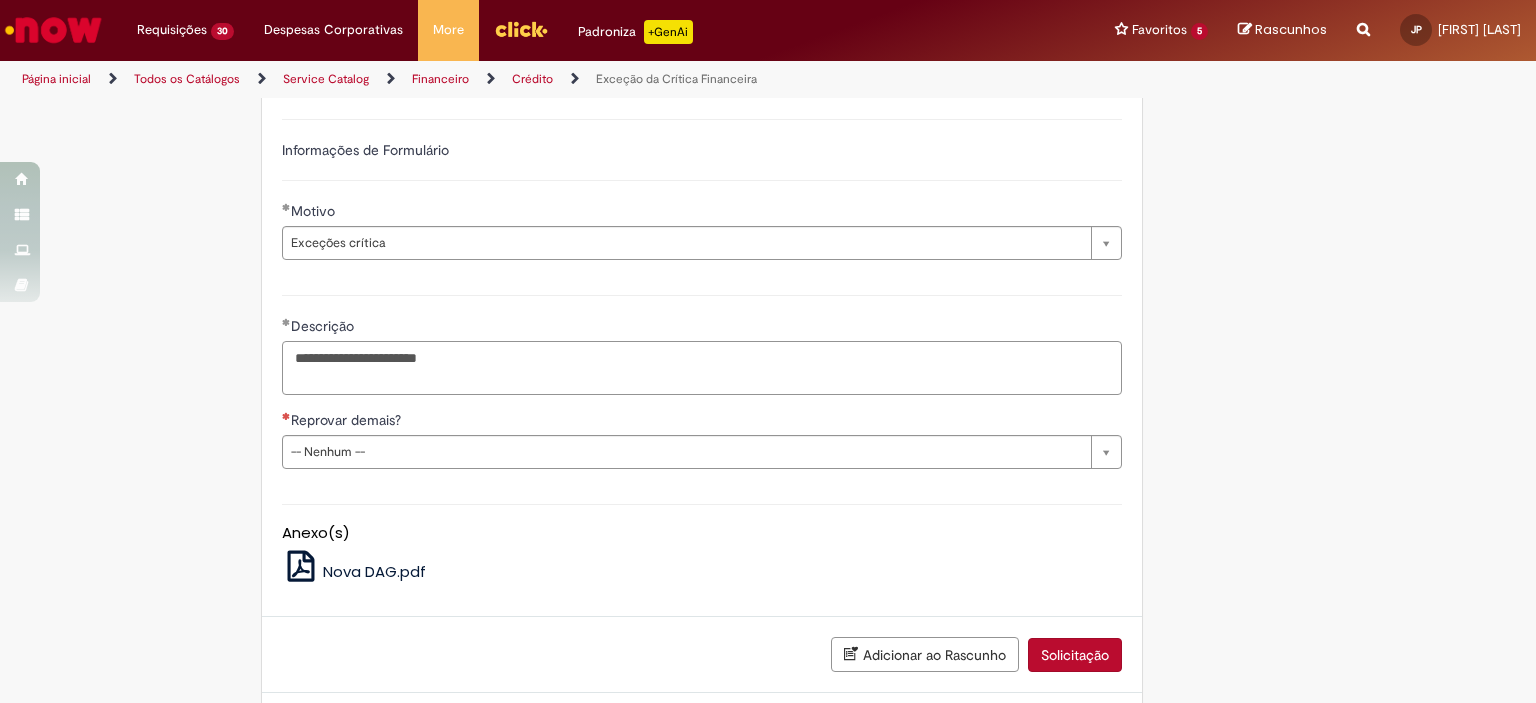 type on "**********" 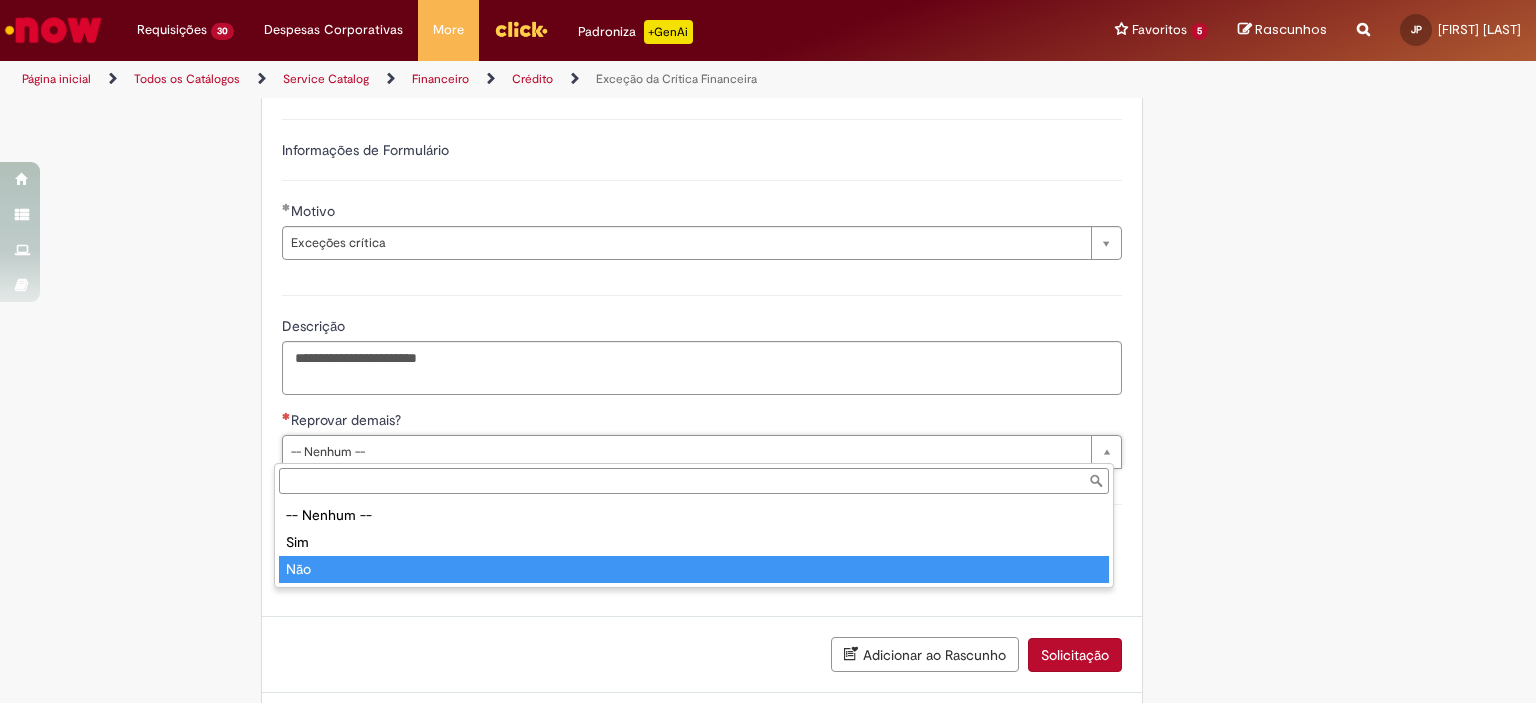 type on "***" 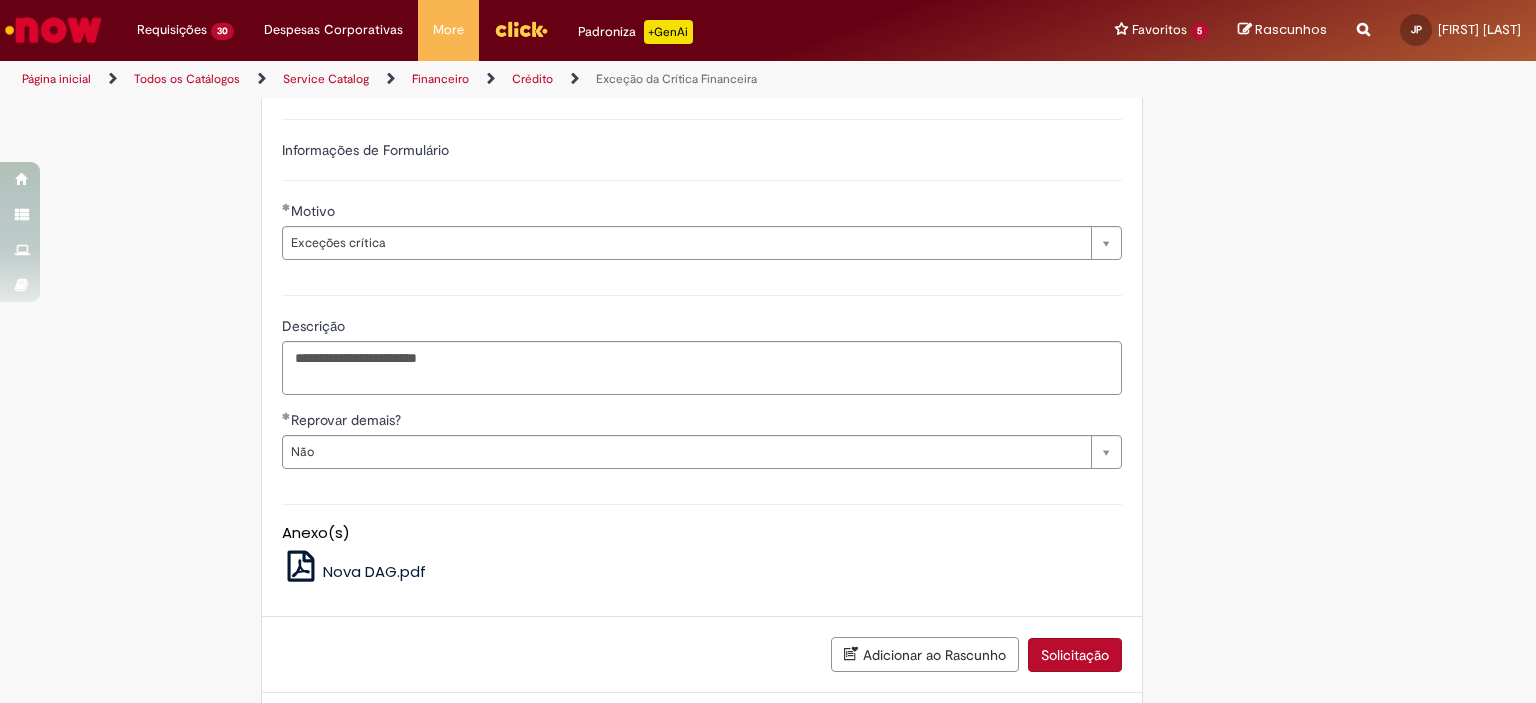 click on "Solicitação" at bounding box center (1075, 655) 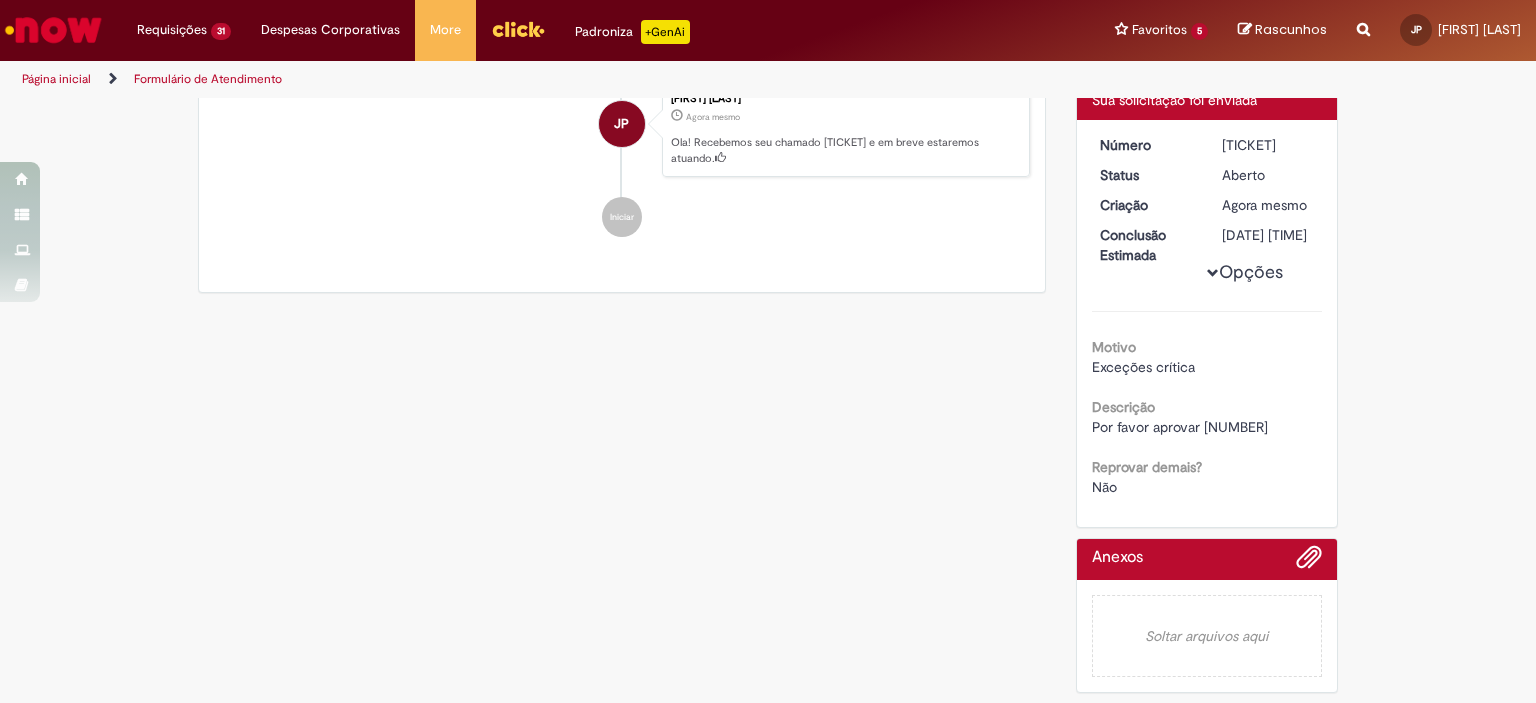 scroll, scrollTop: 0, scrollLeft: 0, axis: both 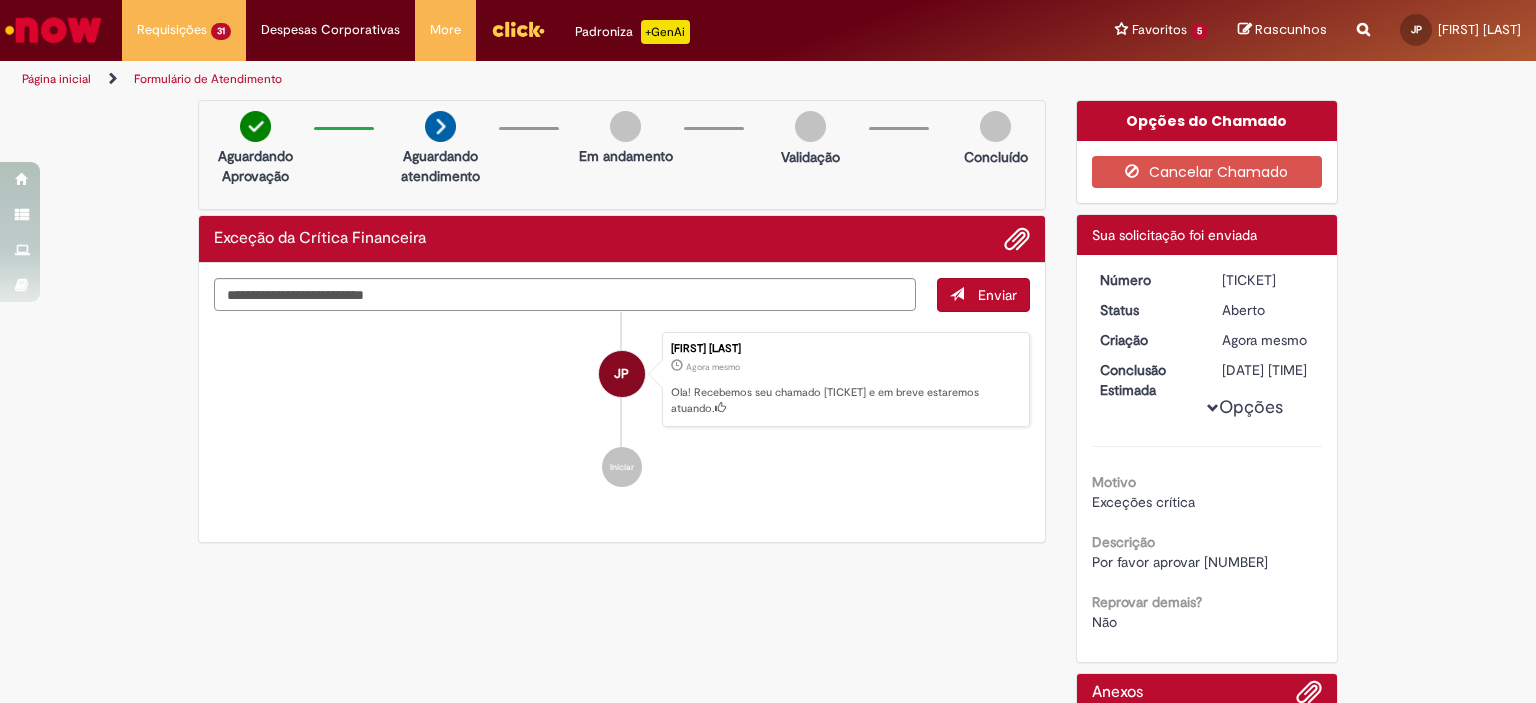 click on "R13354591" at bounding box center (1268, 280) 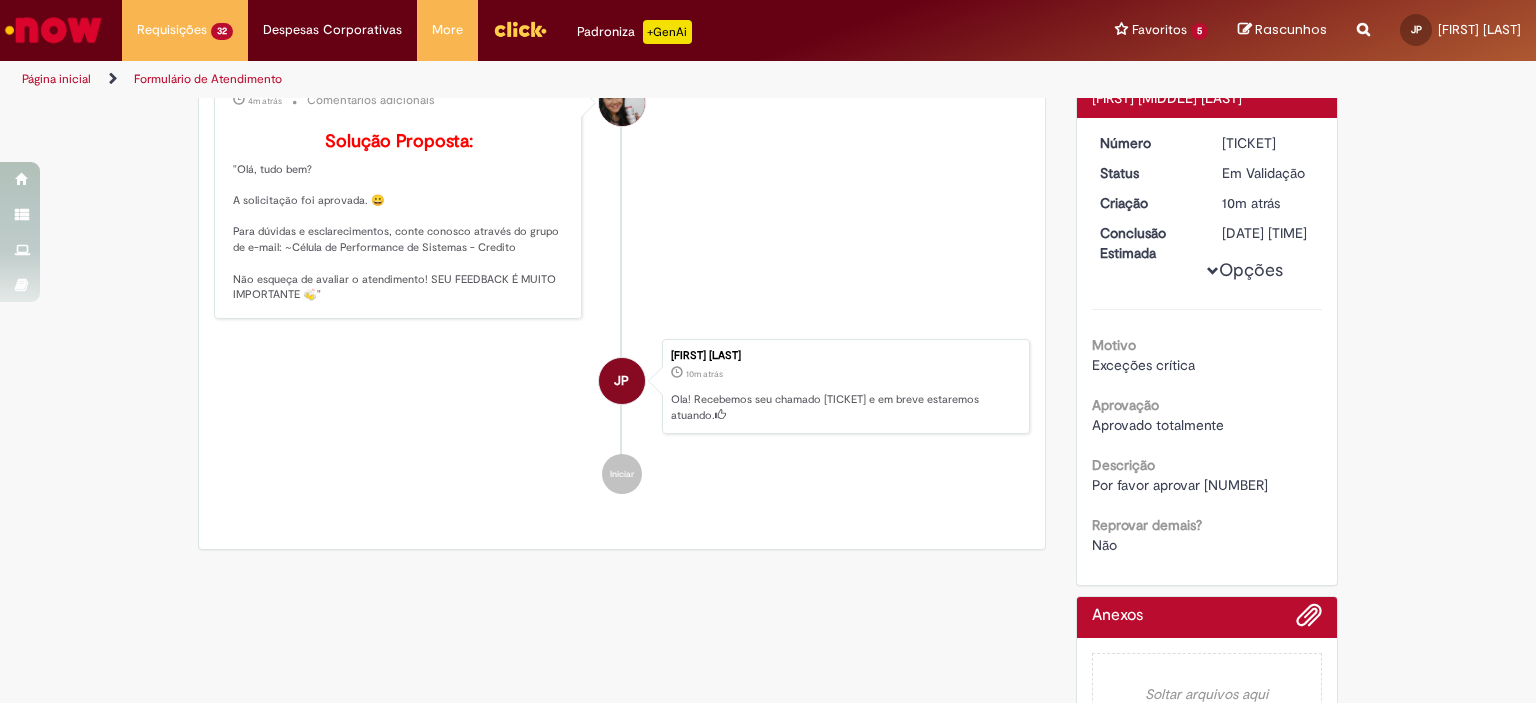 scroll, scrollTop: 246, scrollLeft: 0, axis: vertical 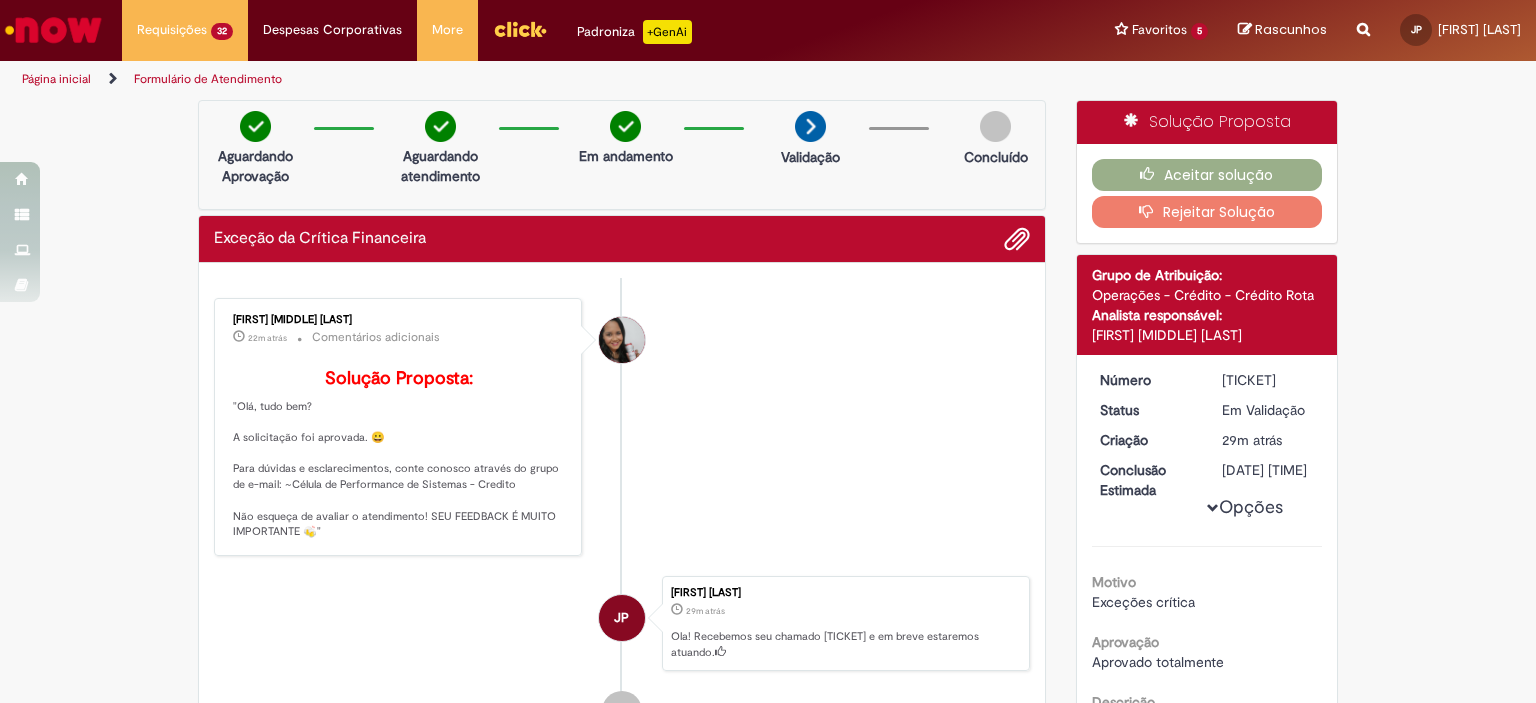 click at bounding box center [1363, 18] 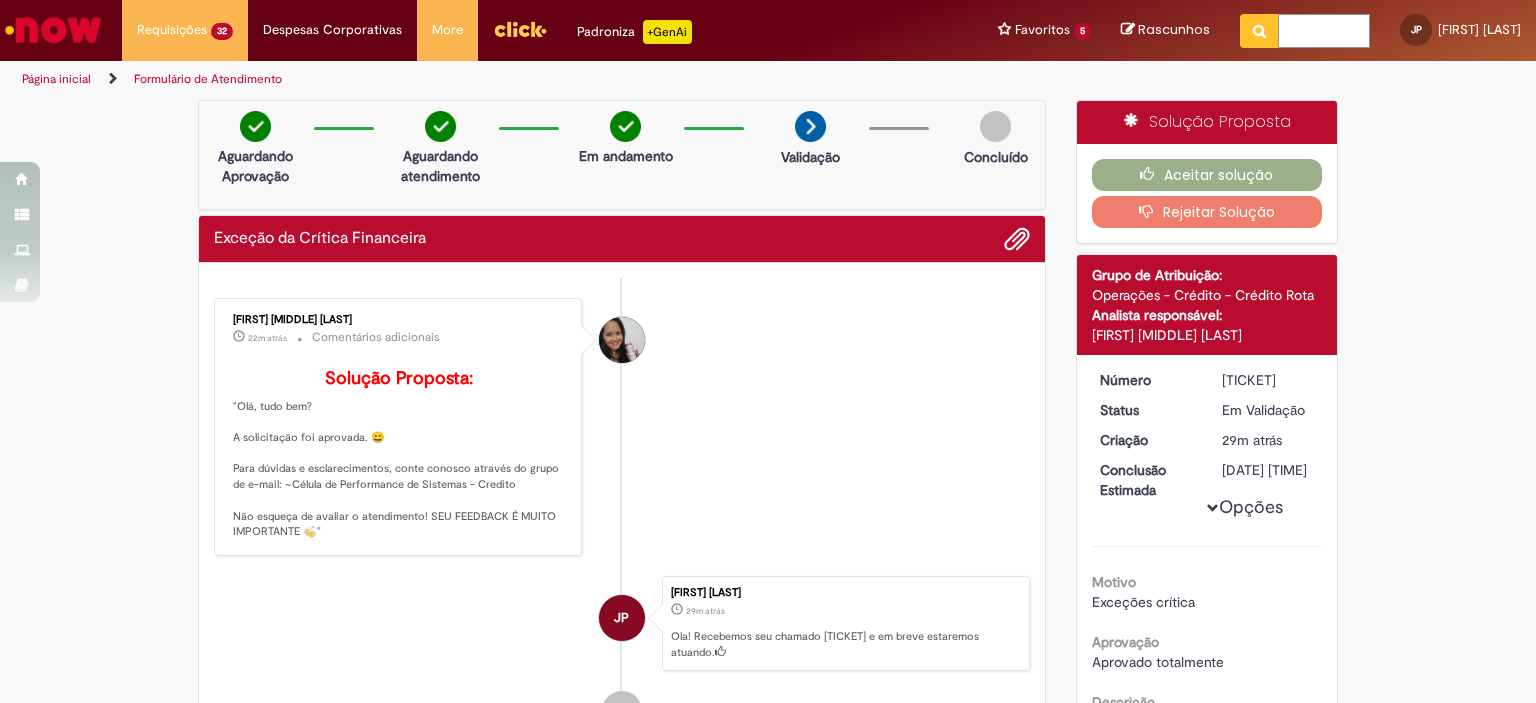 click at bounding box center (1324, 31) 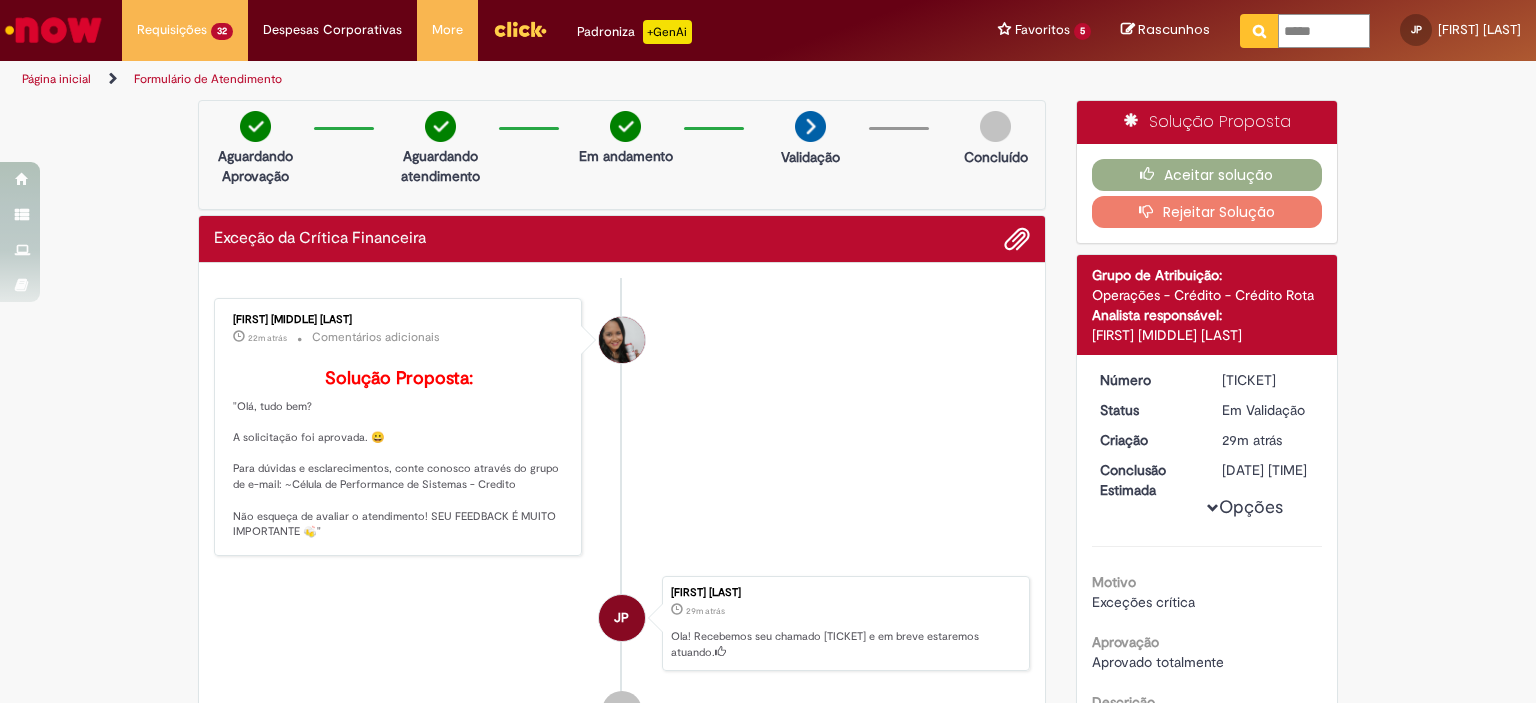 type on "******" 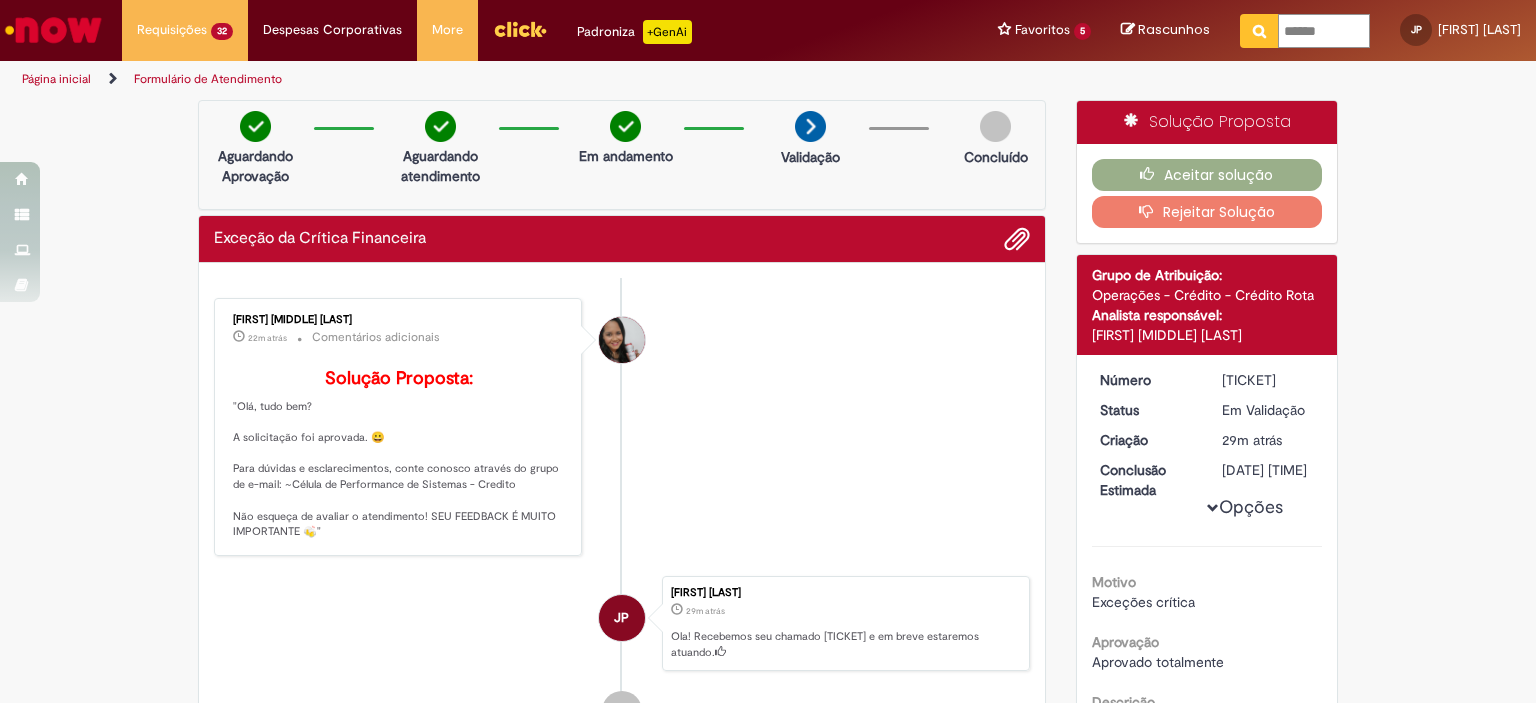 click at bounding box center [1259, 31] 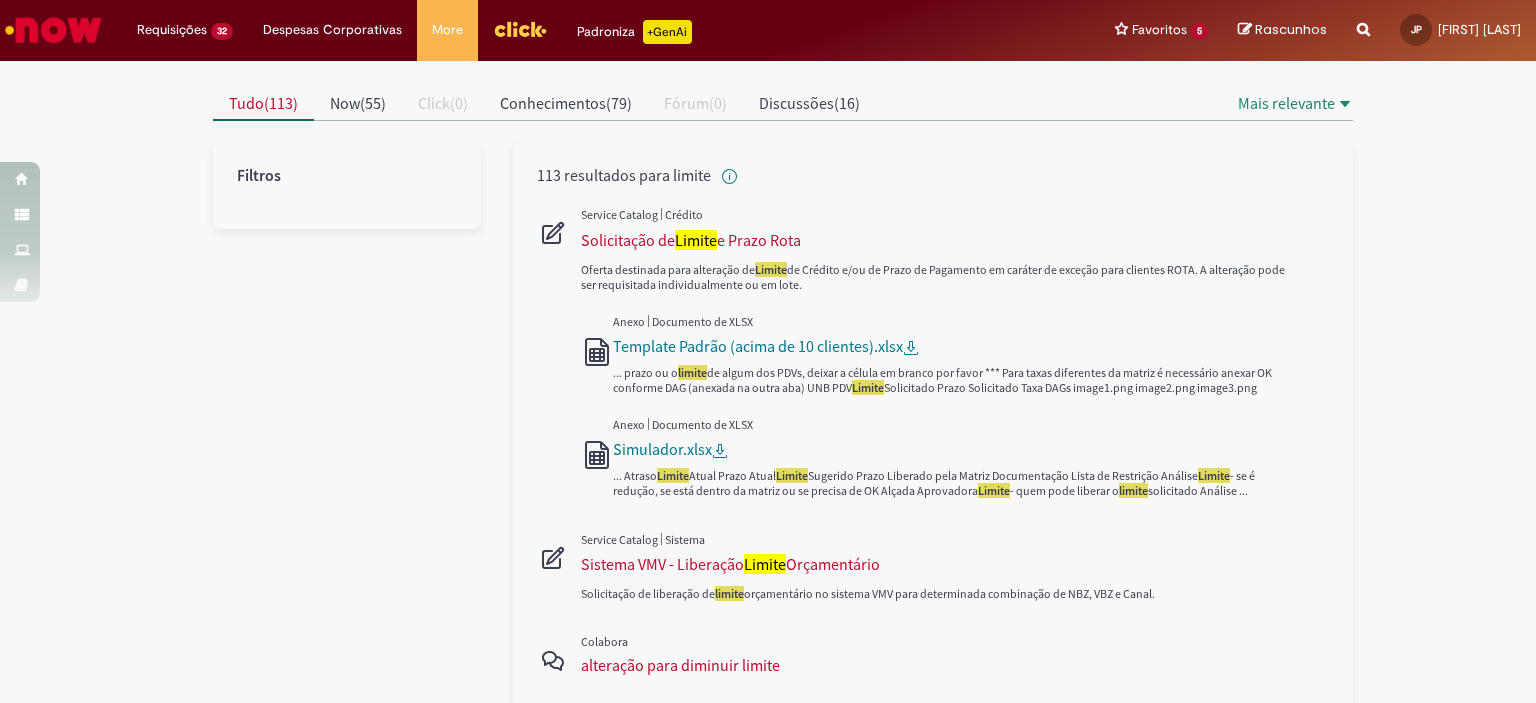 scroll, scrollTop: 0, scrollLeft: 0, axis: both 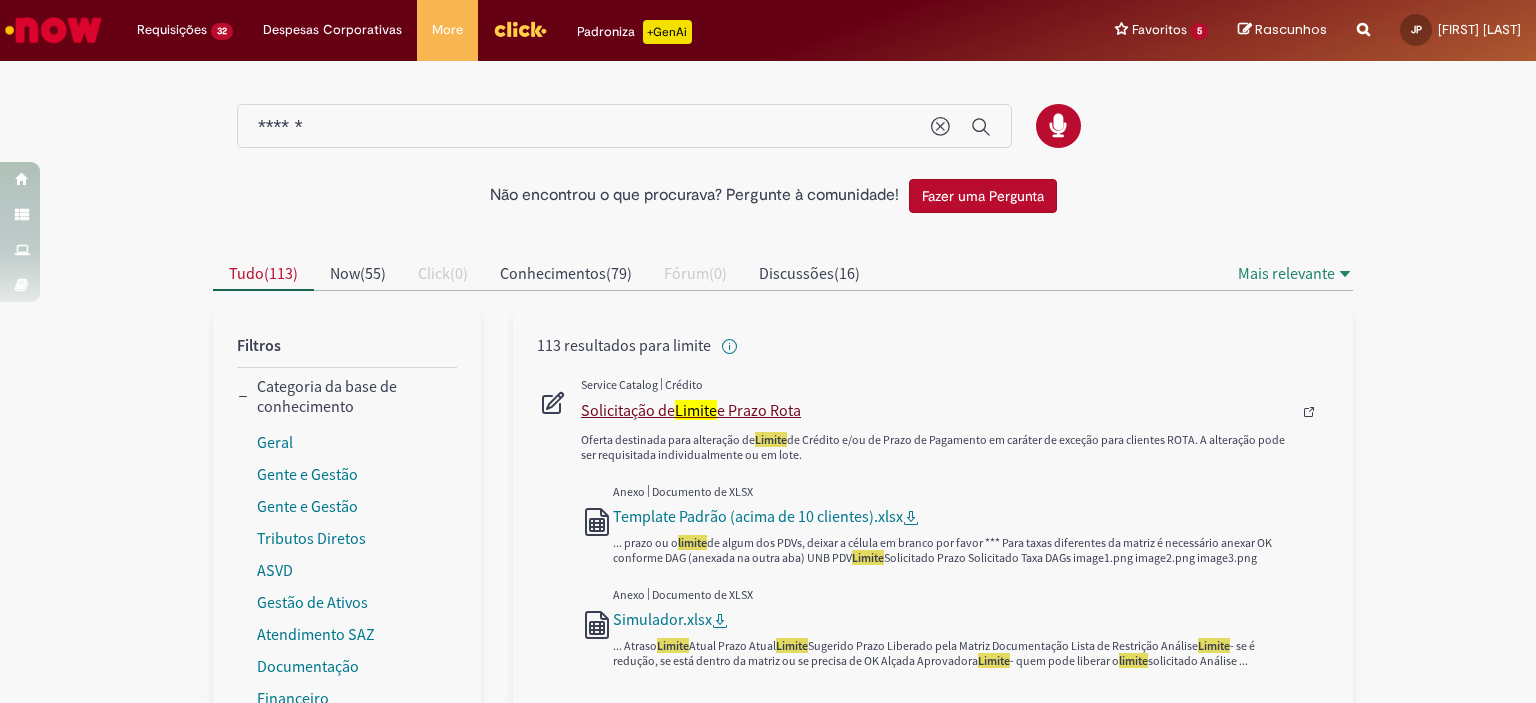 click on "Solicitação de  Limite  e Prazo Rota" at bounding box center (936, 410) 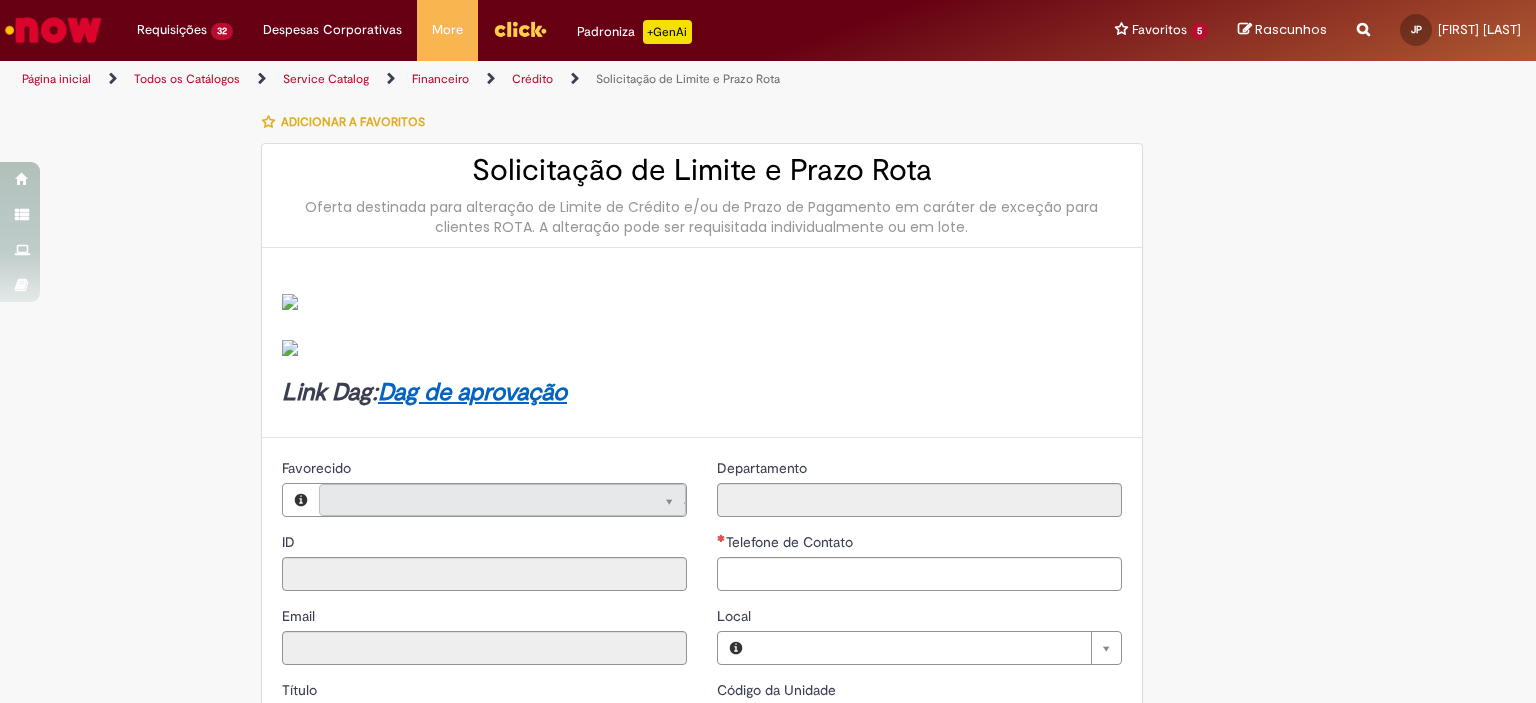 type on "********" 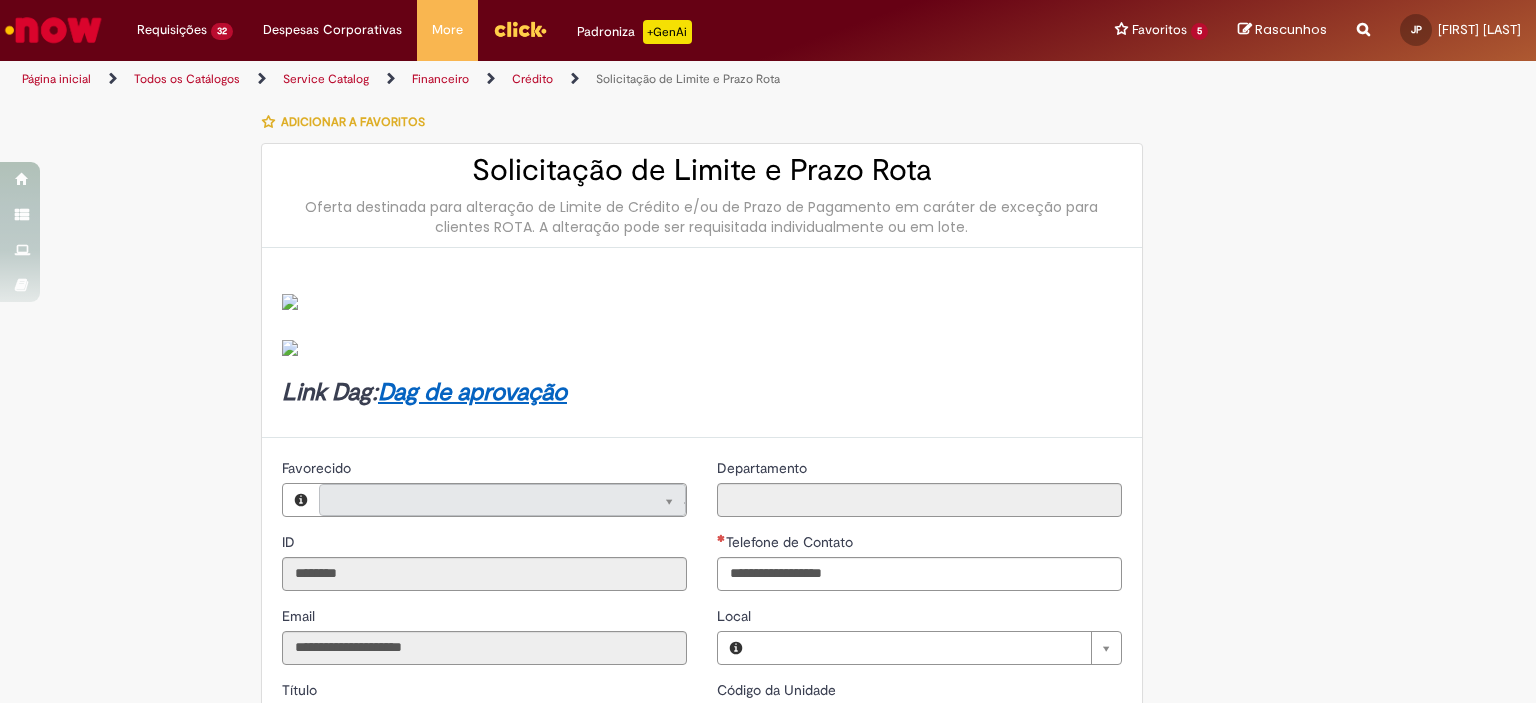 type on "**********" 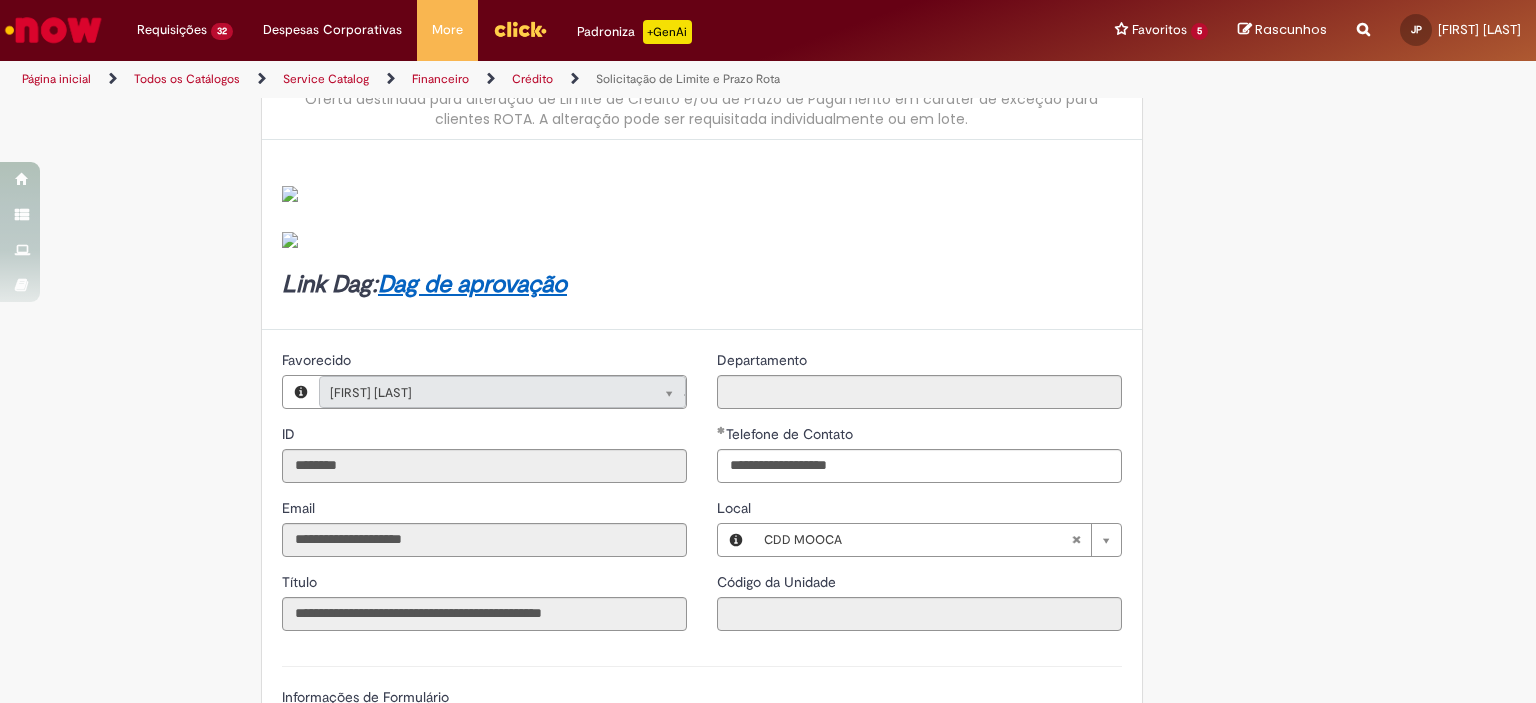 scroll, scrollTop: 177, scrollLeft: 0, axis: vertical 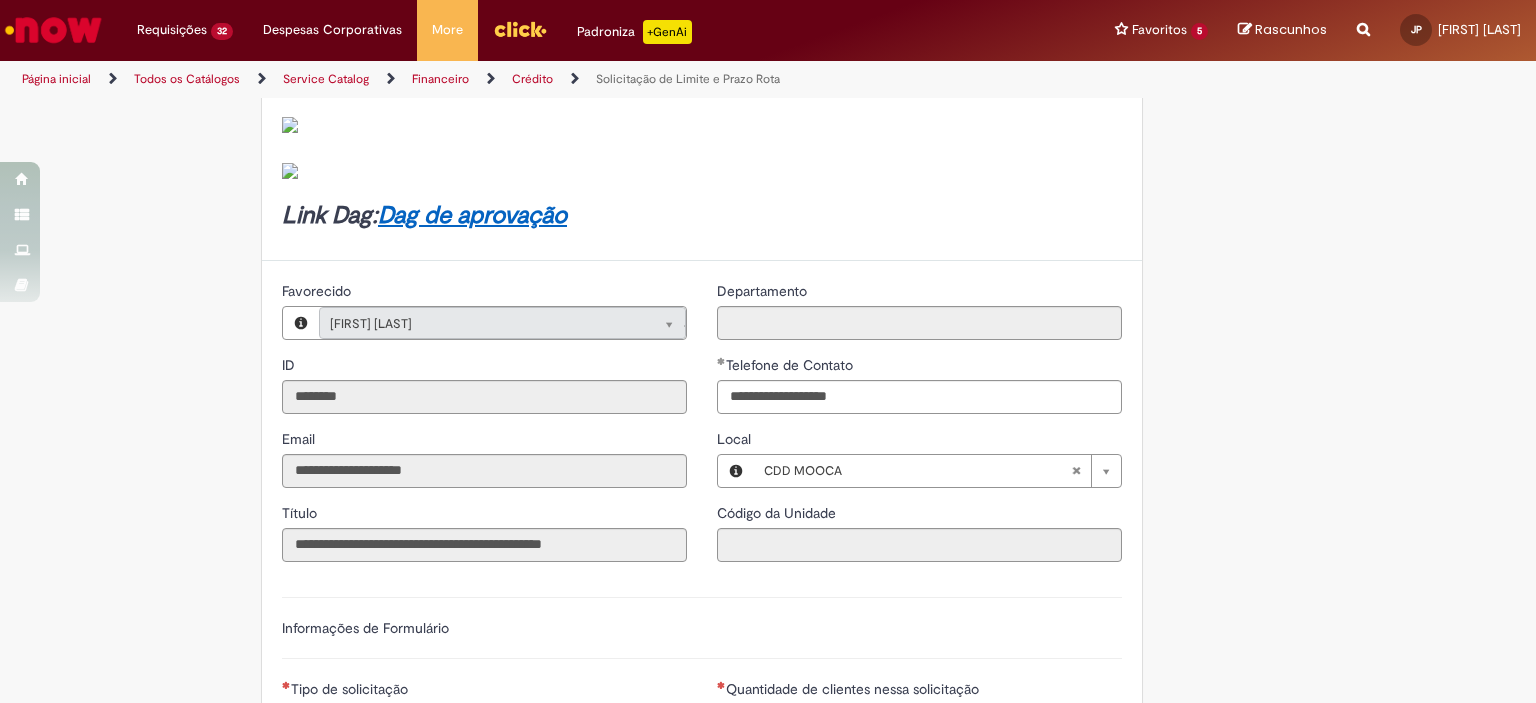 type 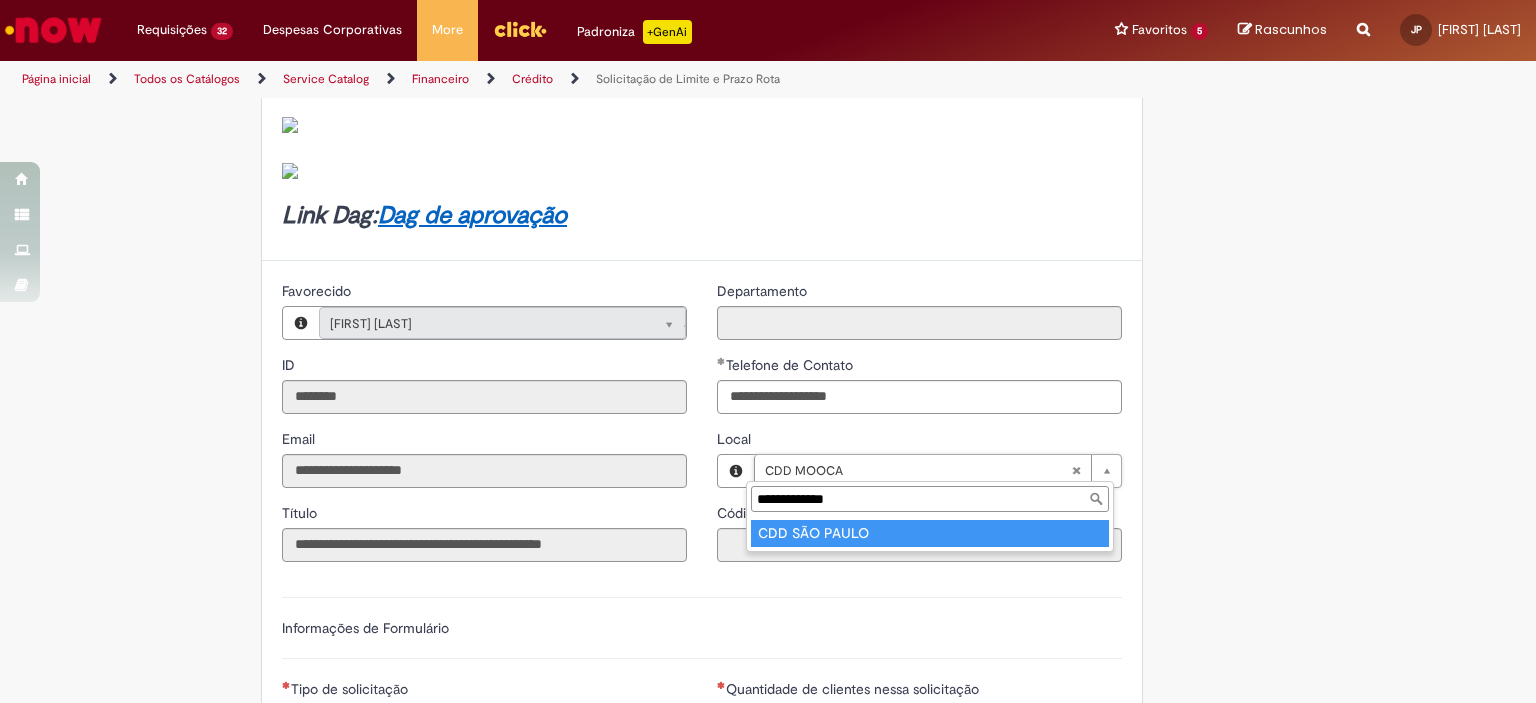 type on "**********" 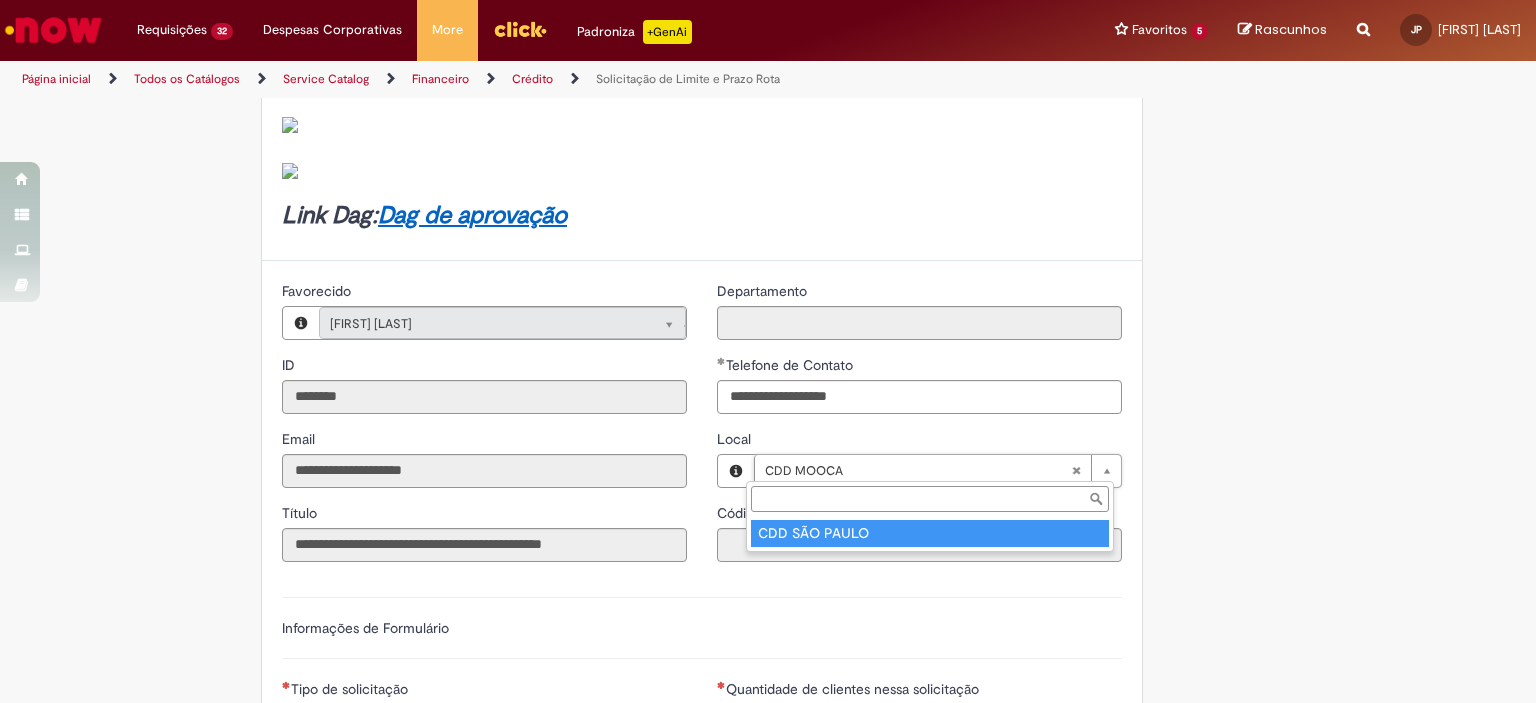 type on "****" 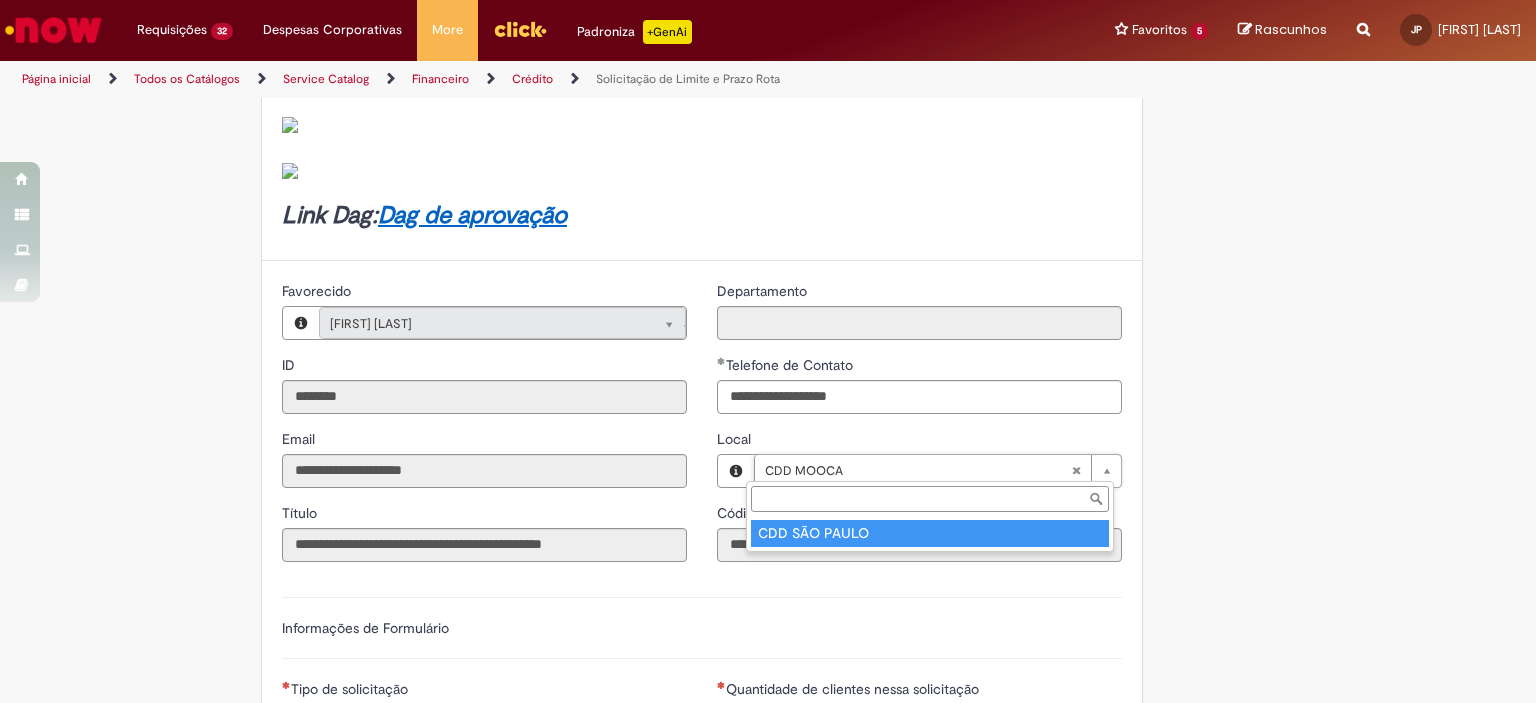 scroll, scrollTop: 0, scrollLeft: 85, axis: horizontal 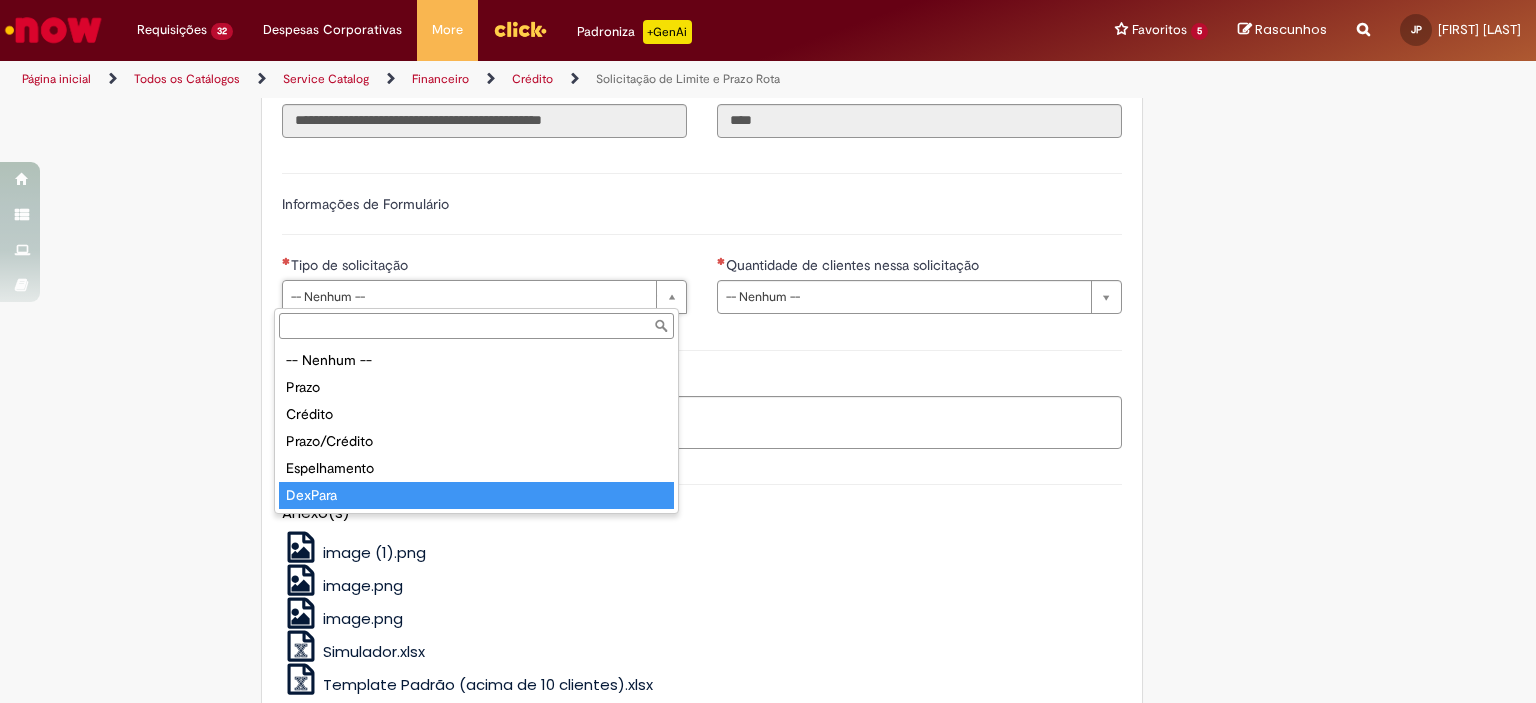 type on "*******" 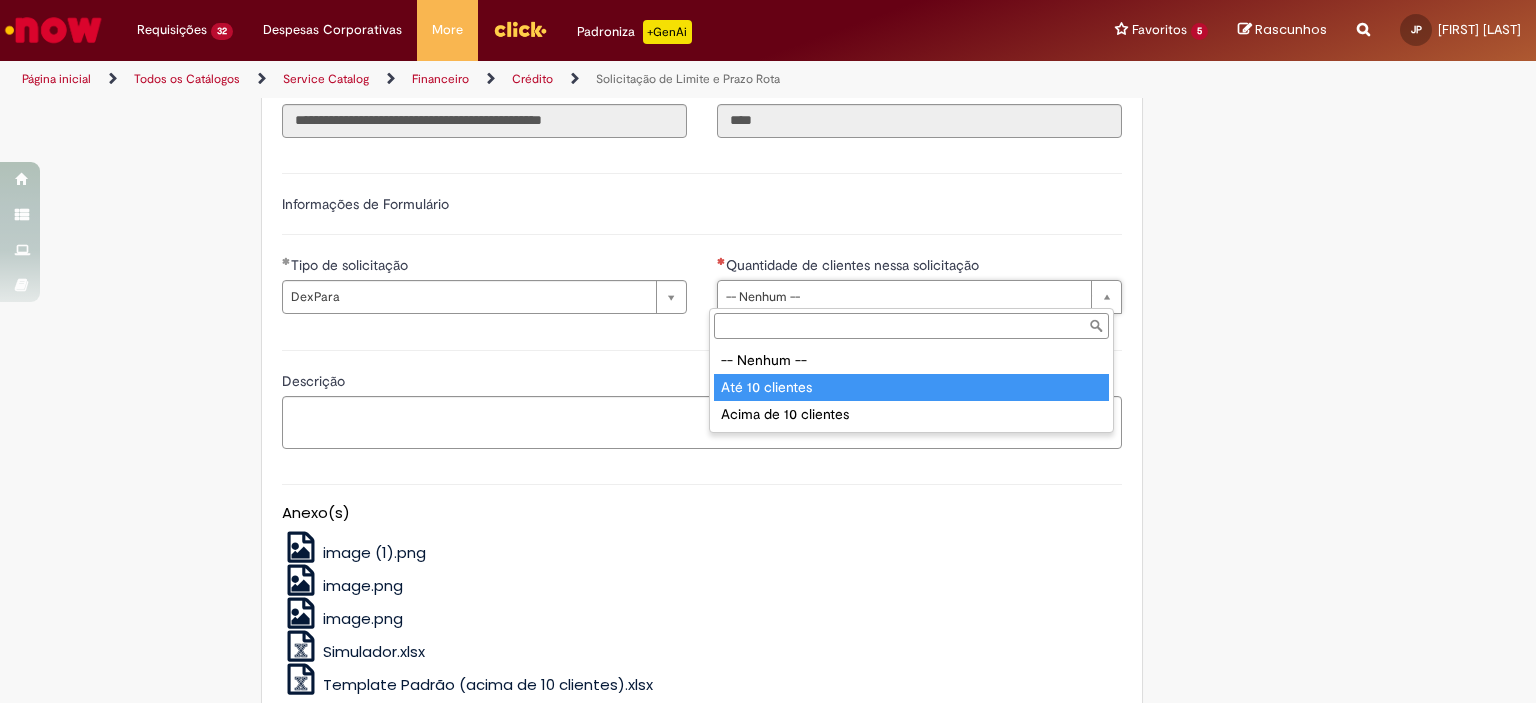 type on "**********" 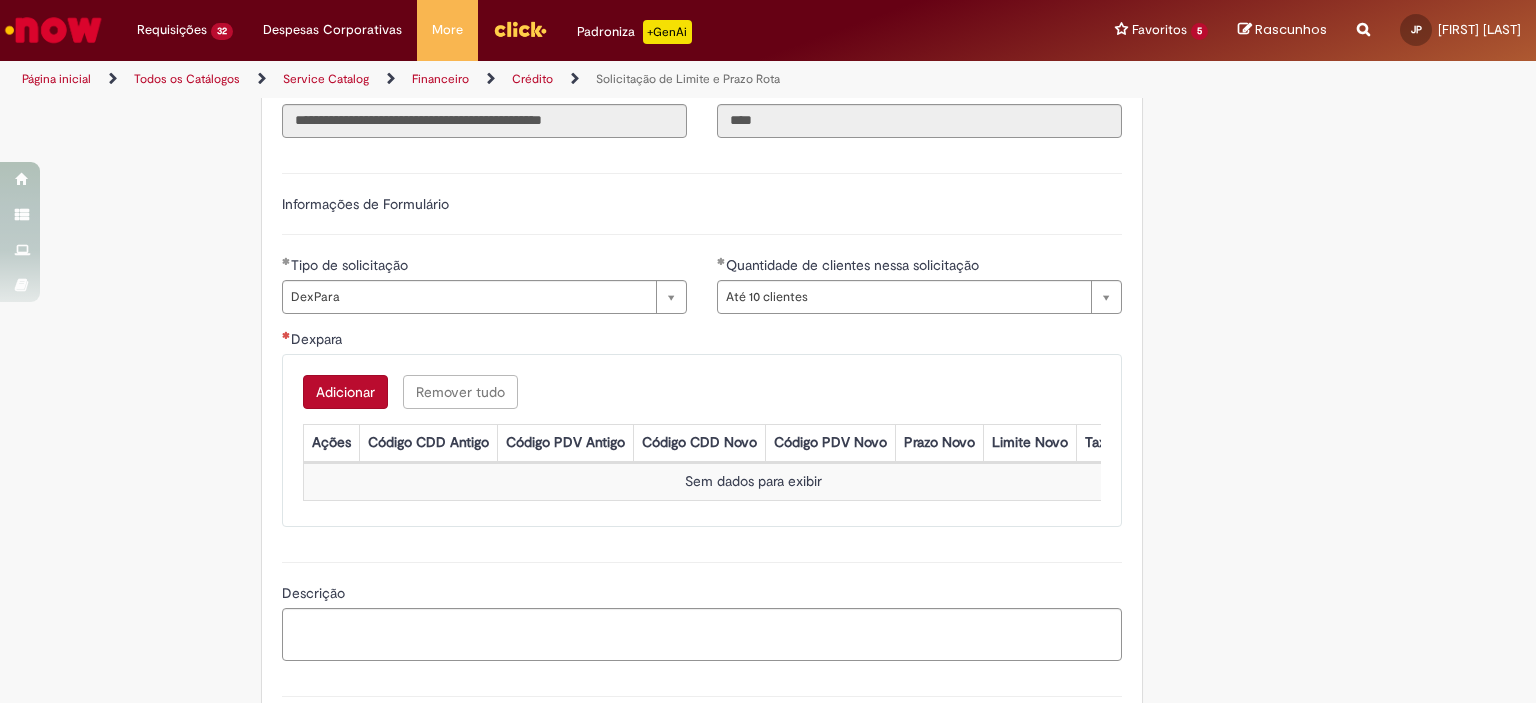 click on "Adicionar Remover tudo Dexpara Ações Código CDD Antigo Código PDV Antigo Código CDD Novo Código PDV Novo Prazo Novo Limite Novo Taxa Outra taxa Sem dados para exibir" at bounding box center [702, 440] 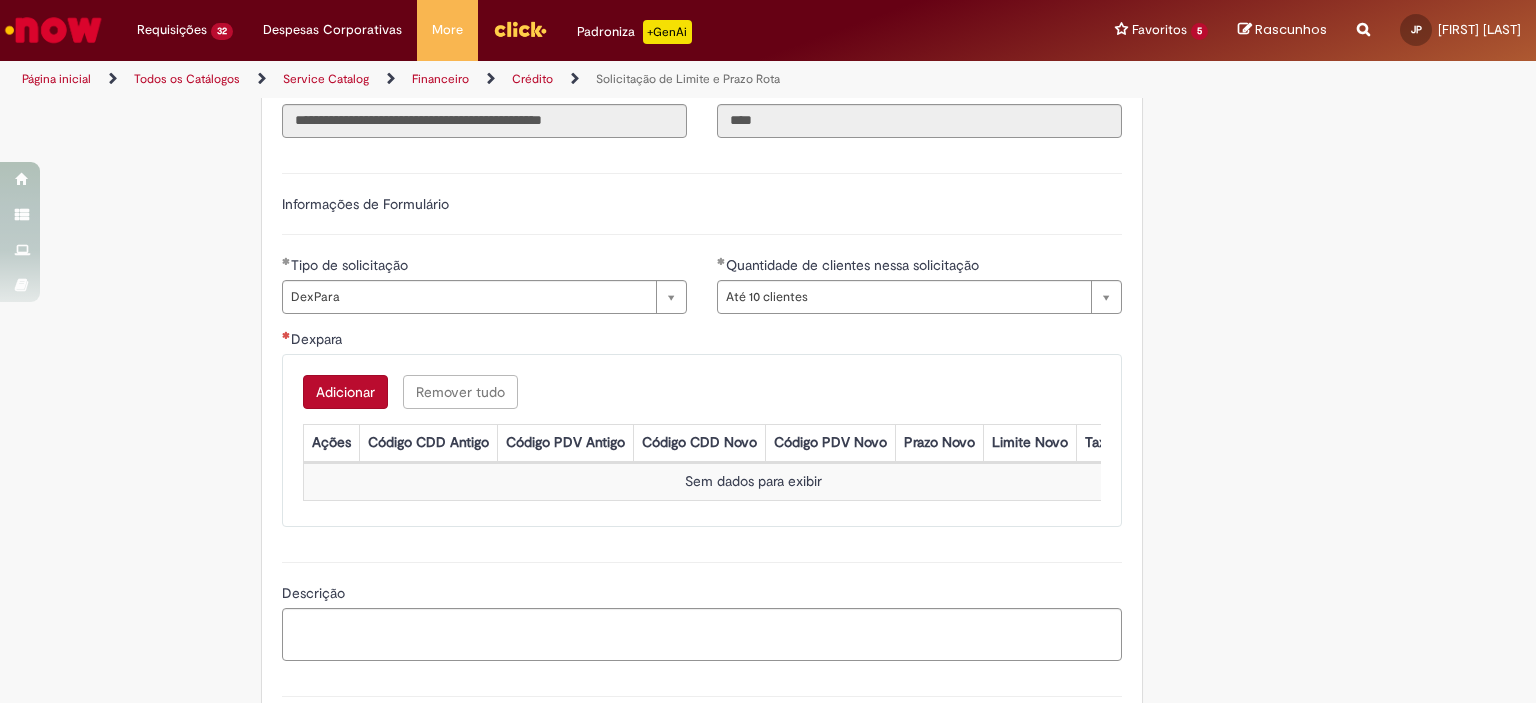click on "Adicionar" at bounding box center [345, 392] 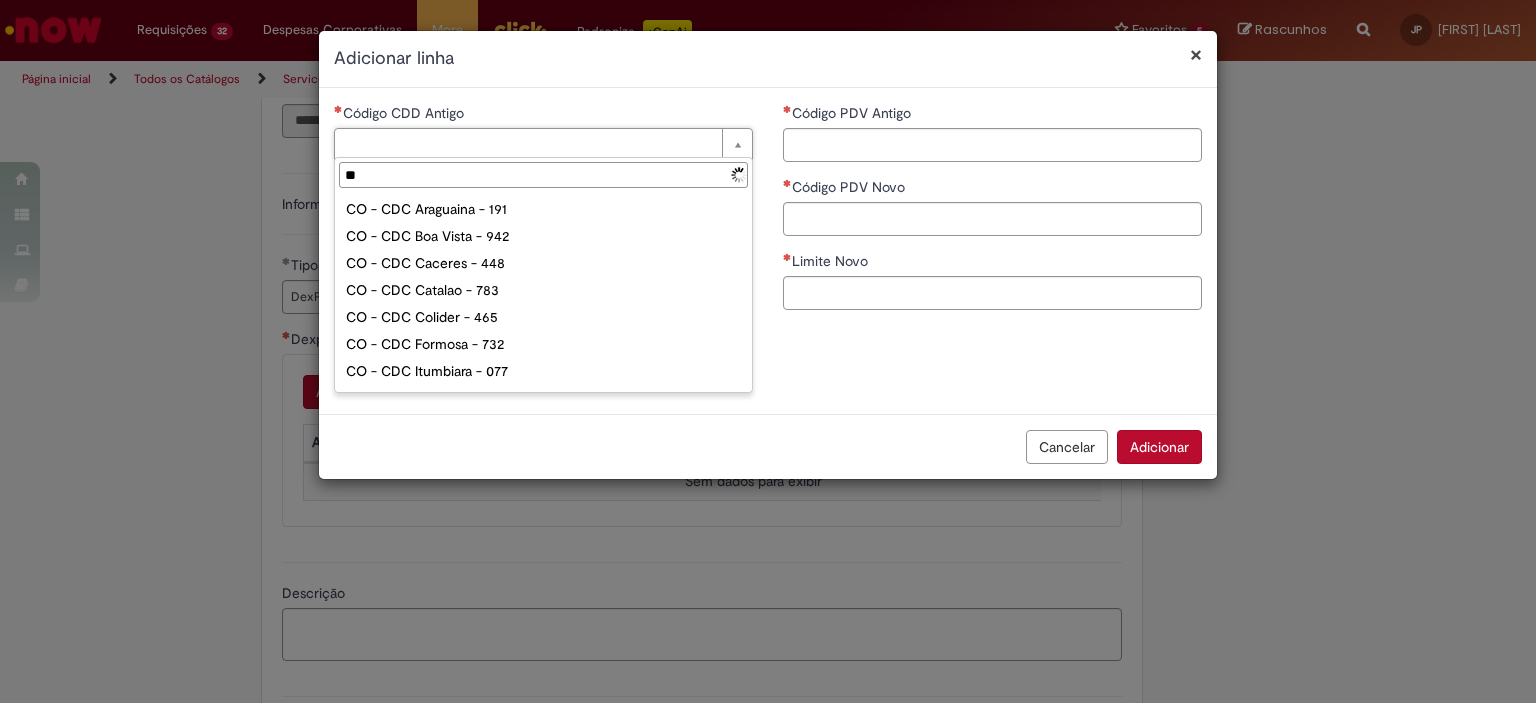 type on "***" 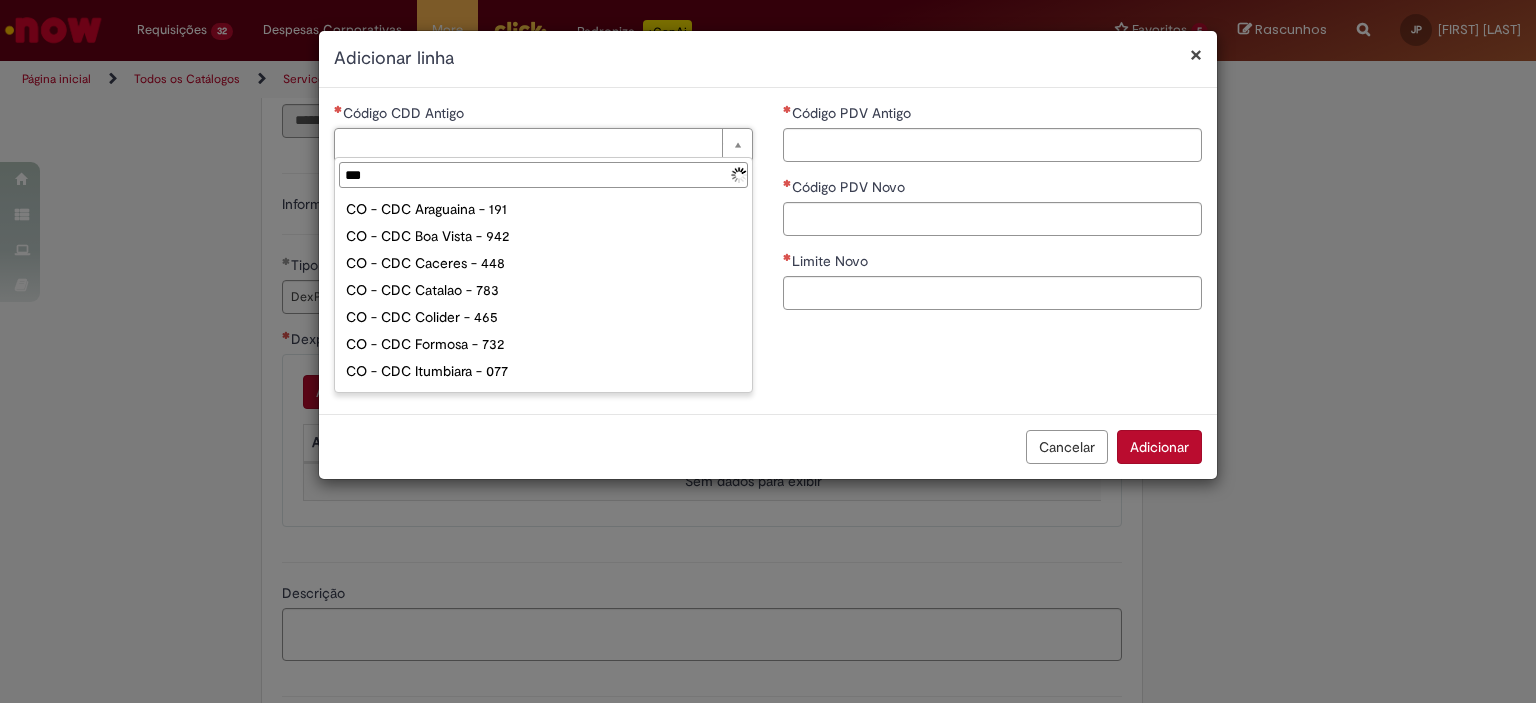 type on "**********" 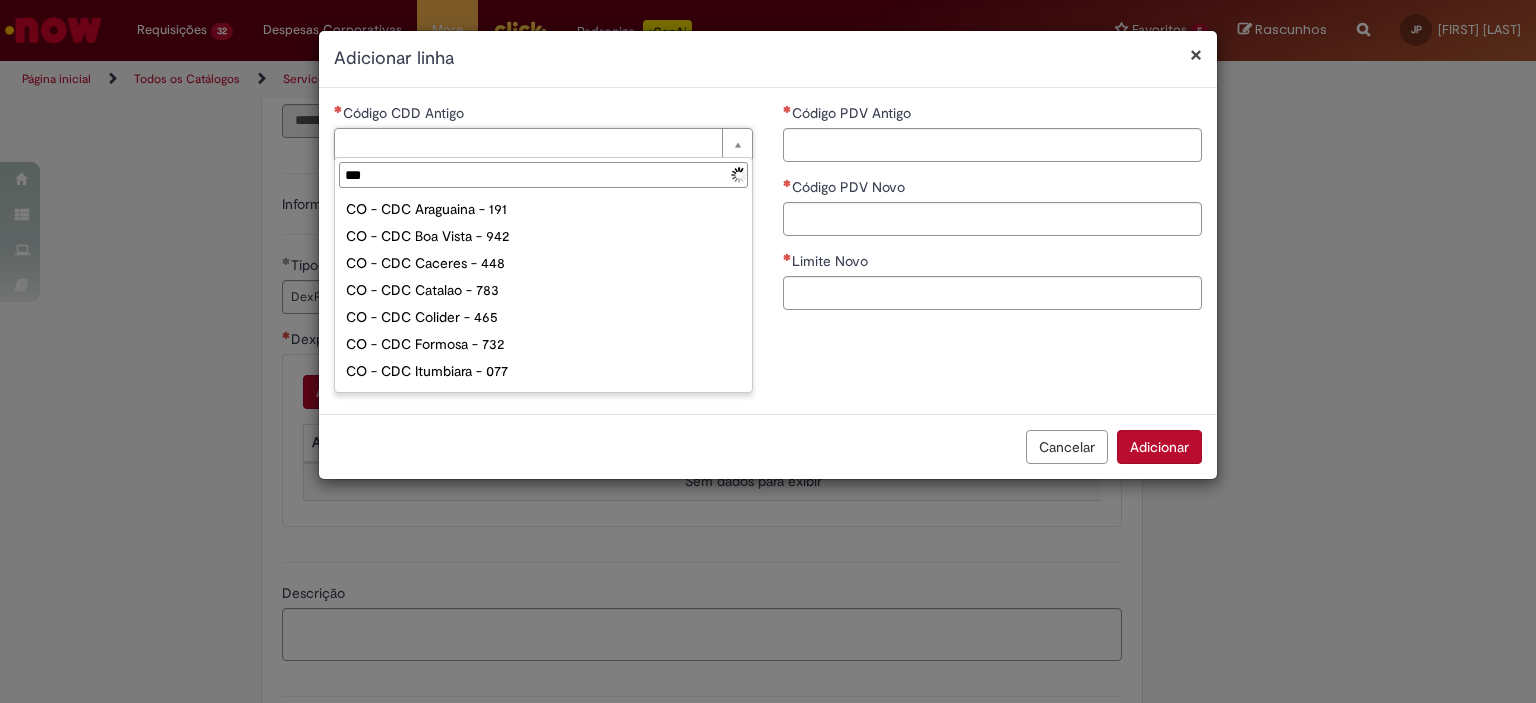 type on "**********" 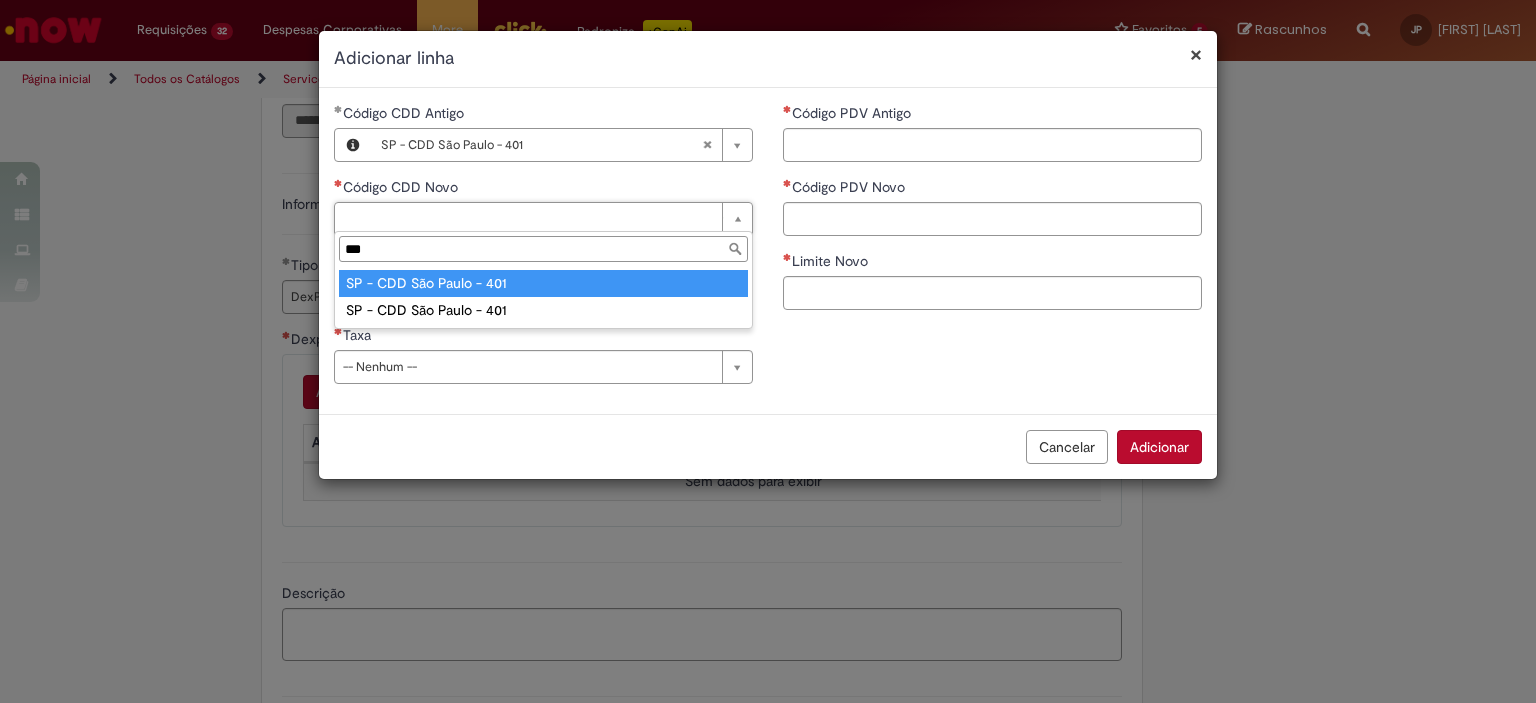 type on "***" 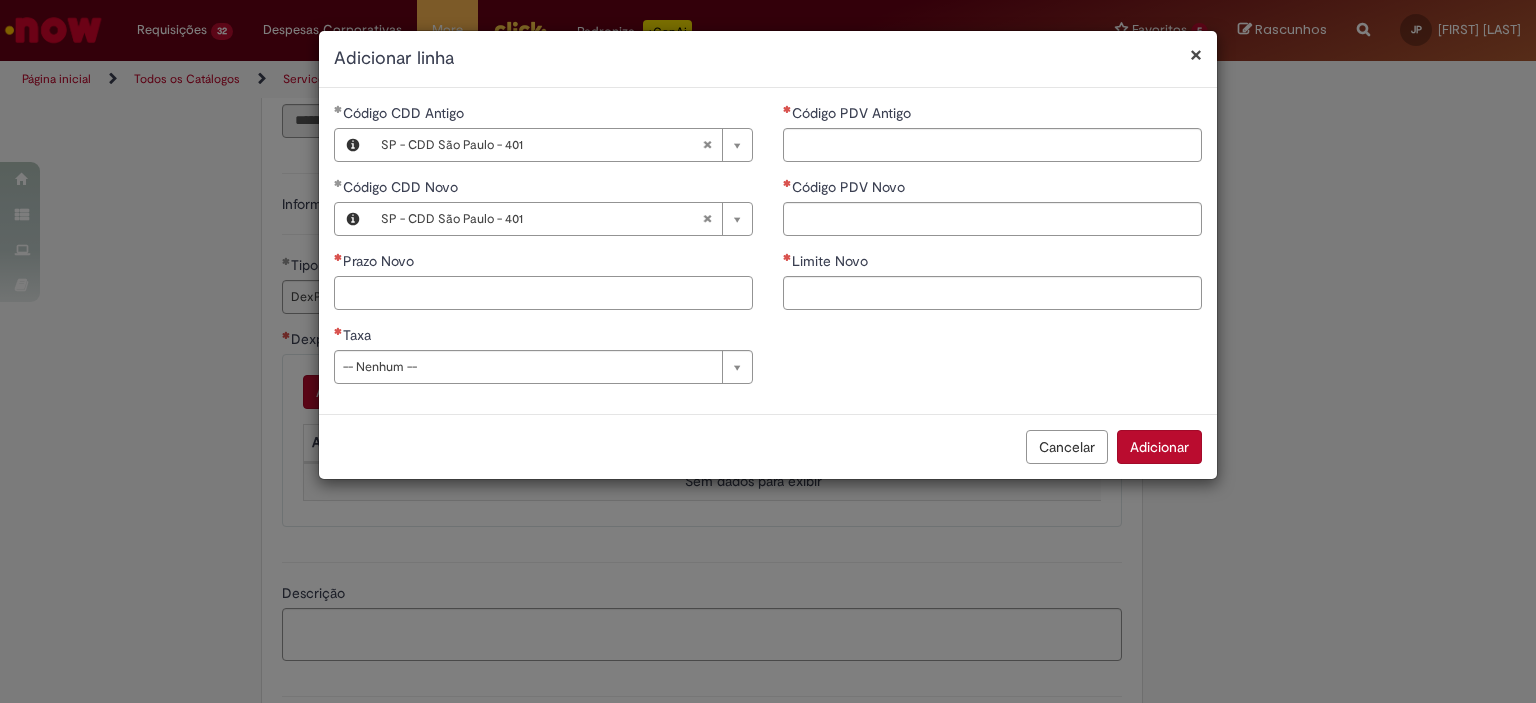 click on "Prazo Novo" at bounding box center [543, 293] 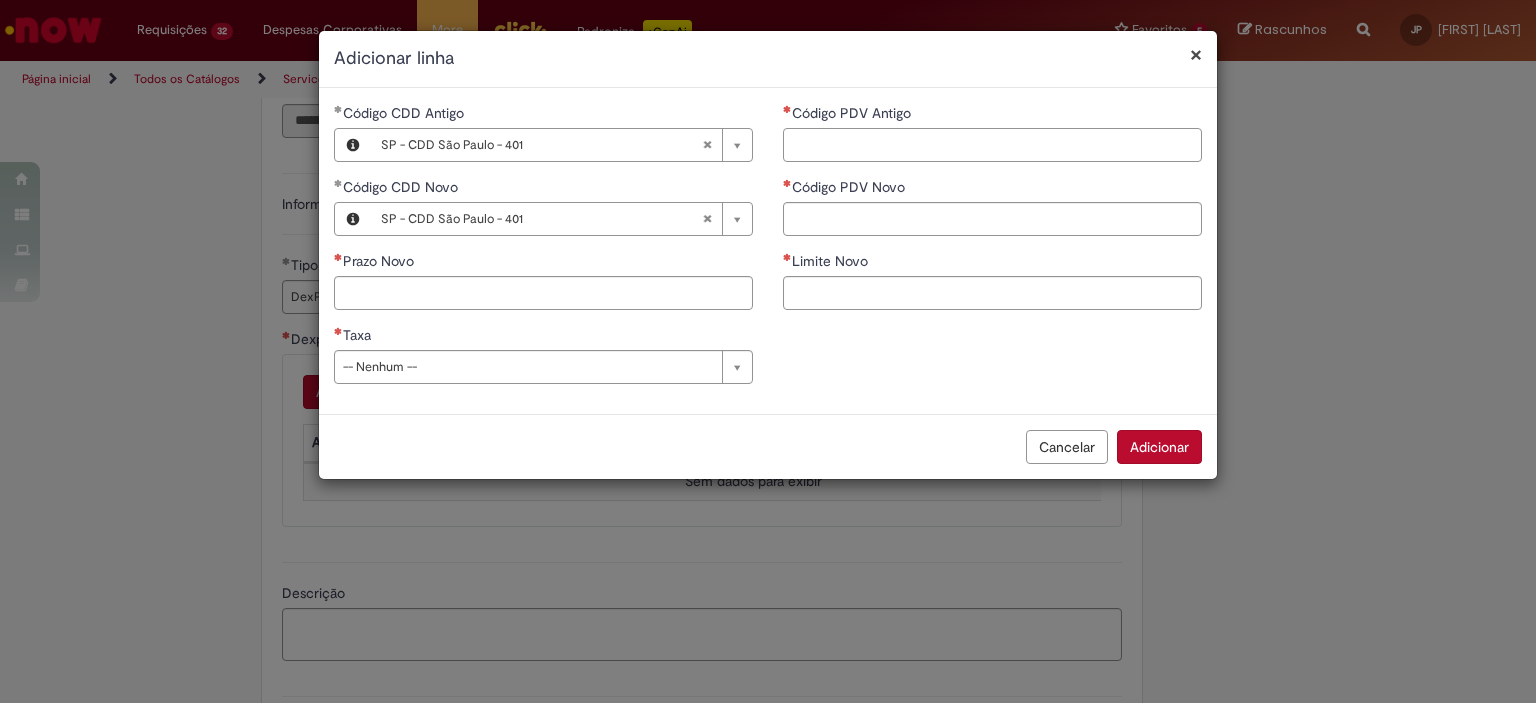 click on "Código PDV Antigo" at bounding box center (992, 145) 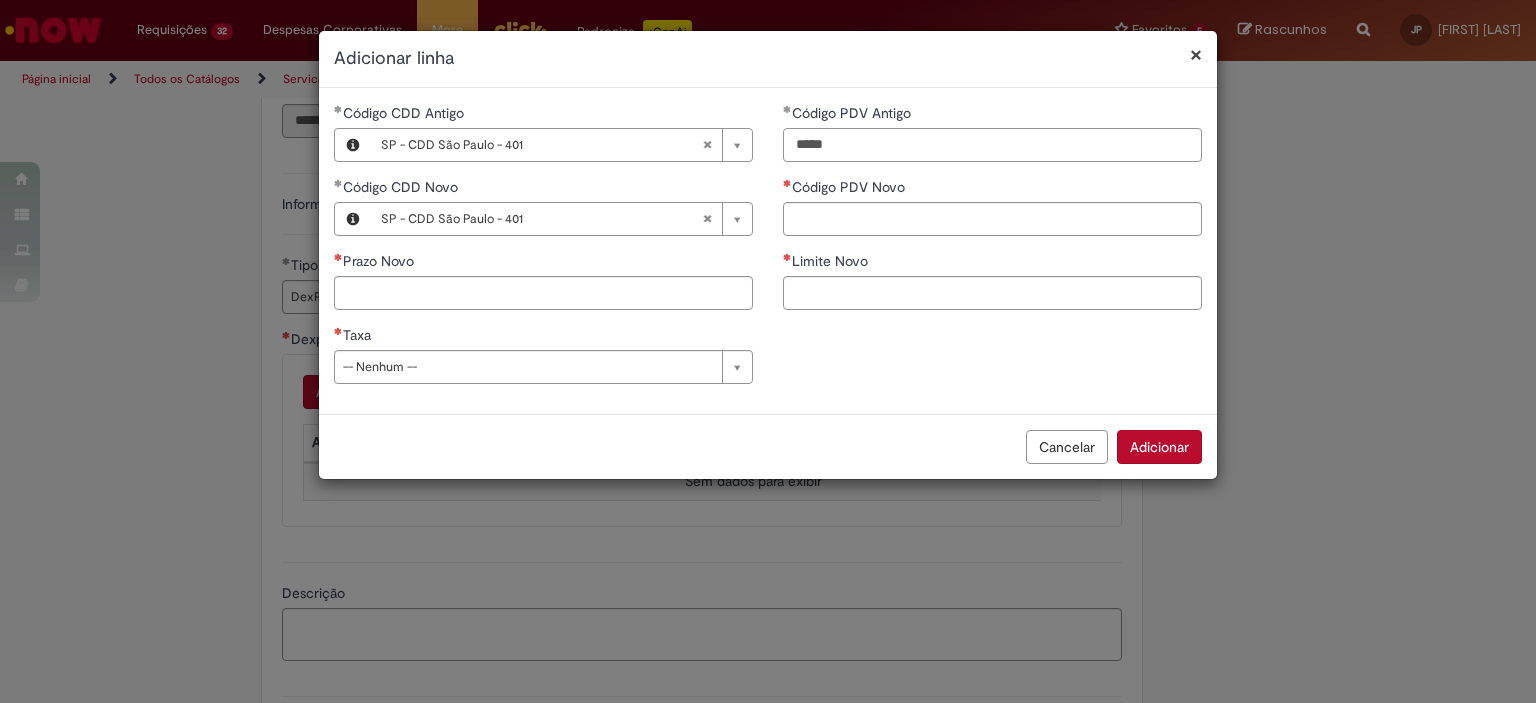 type on "*****" 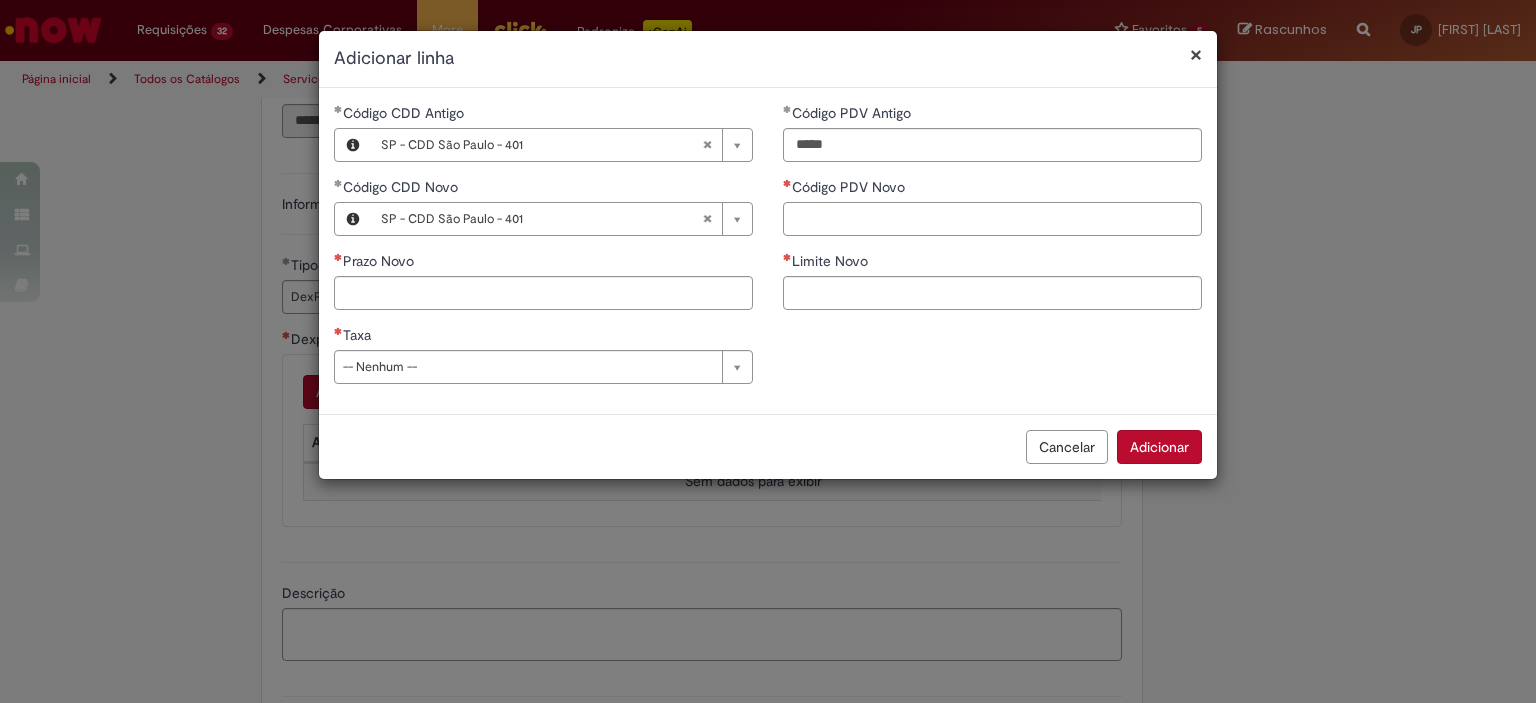 paste on "*****" 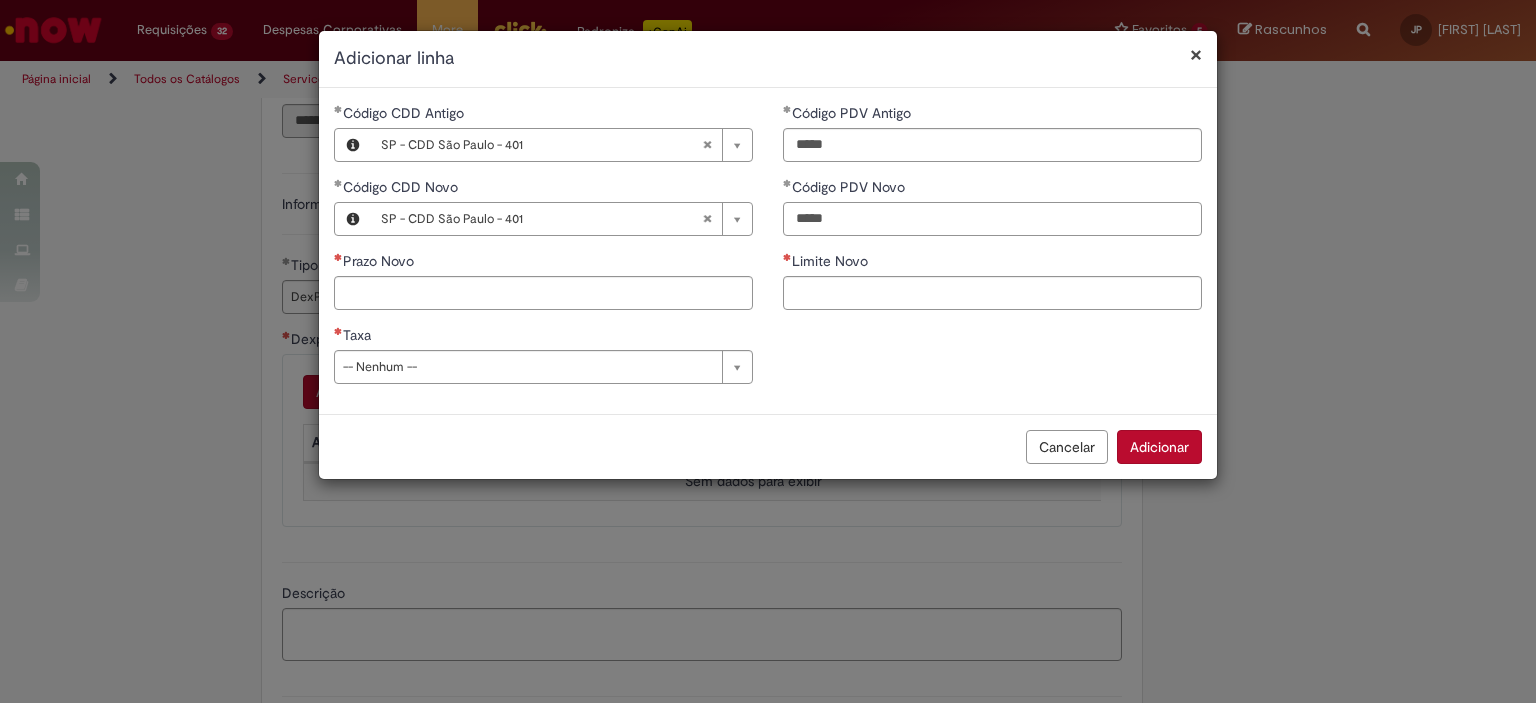 type on "*****" 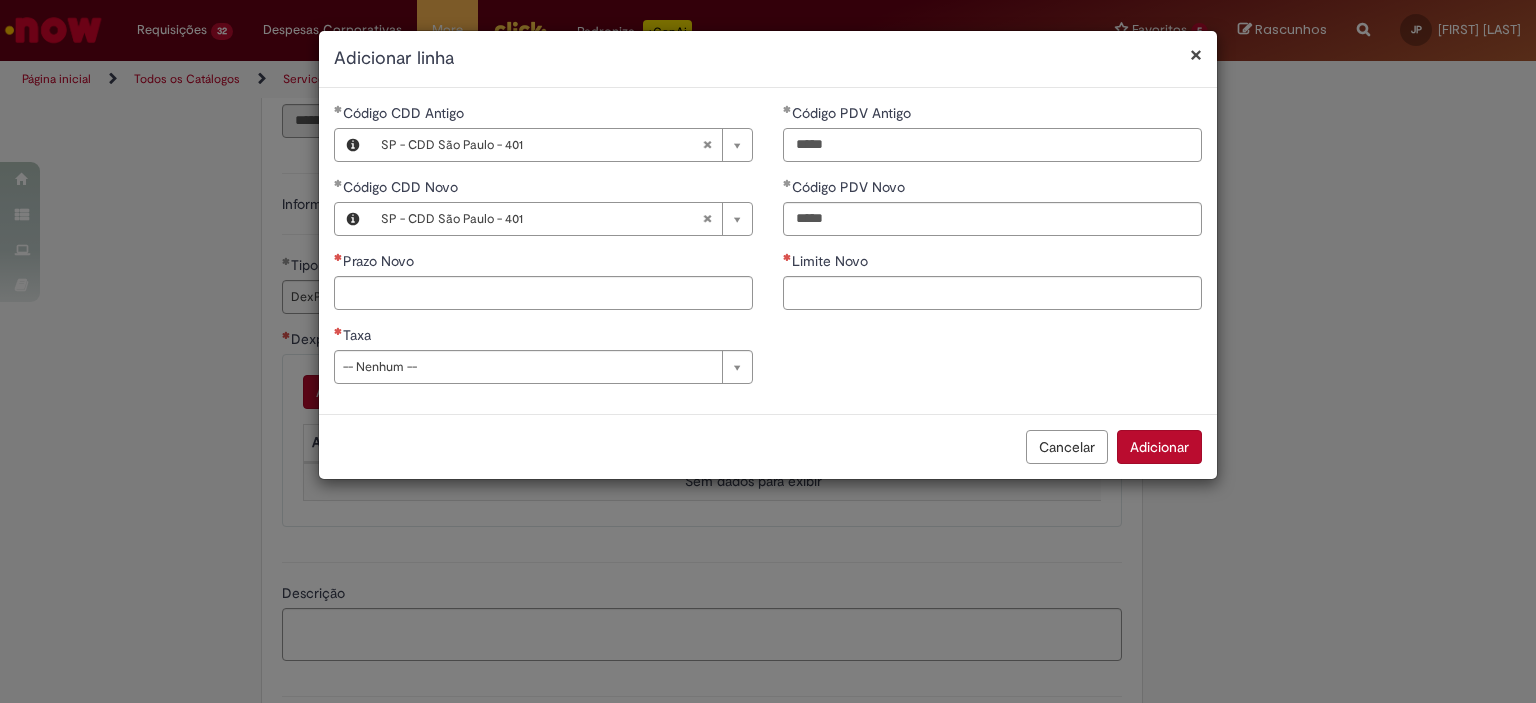 click on "*****" at bounding box center (992, 145) 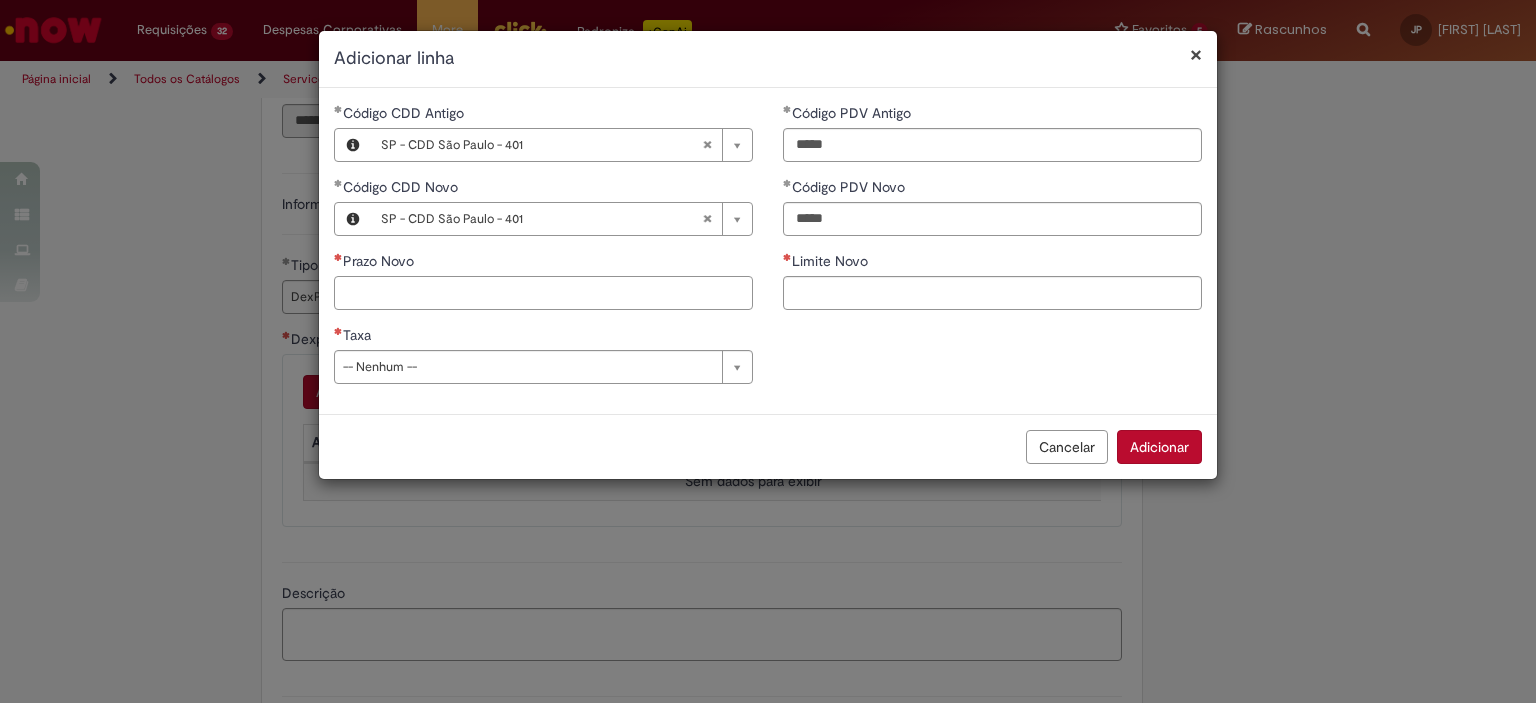 click on "Prazo Novo" at bounding box center (543, 293) 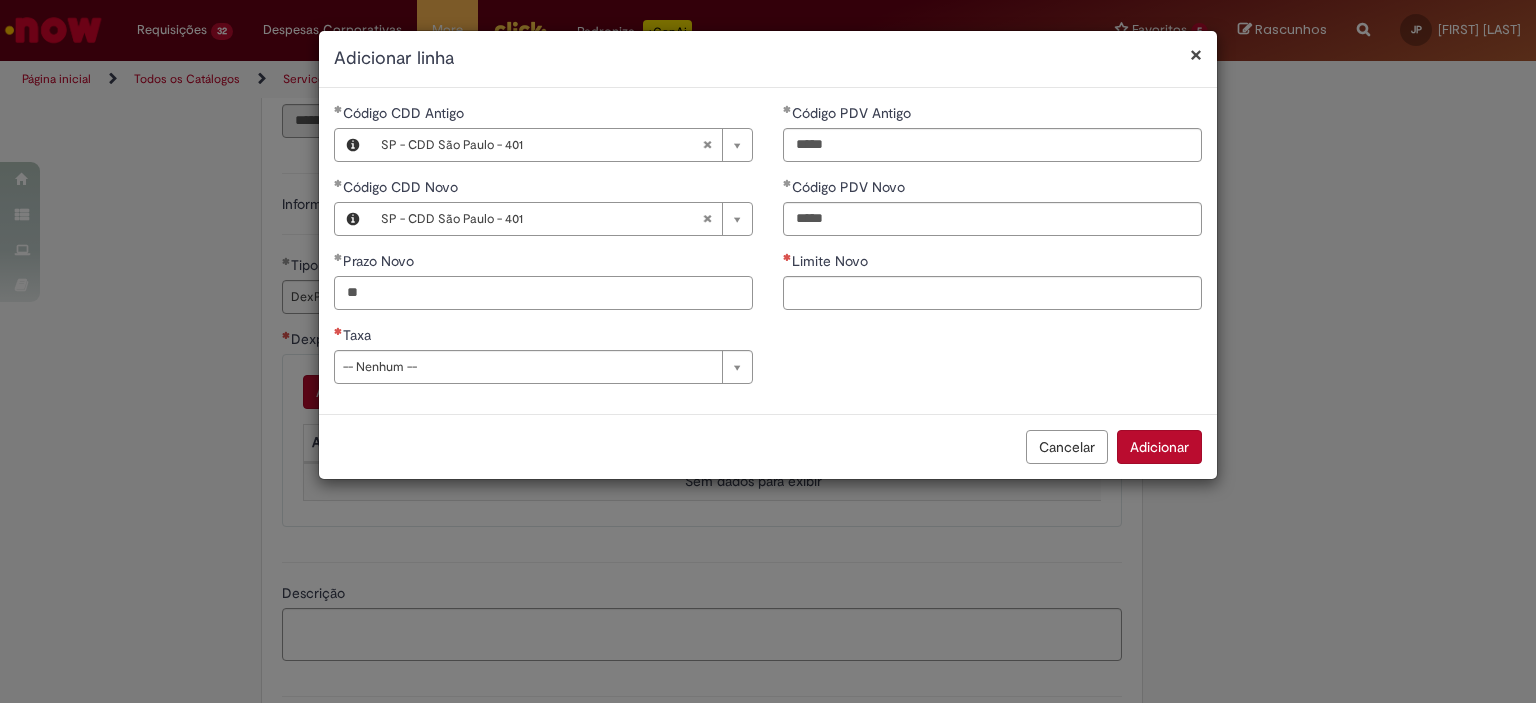 type on "**" 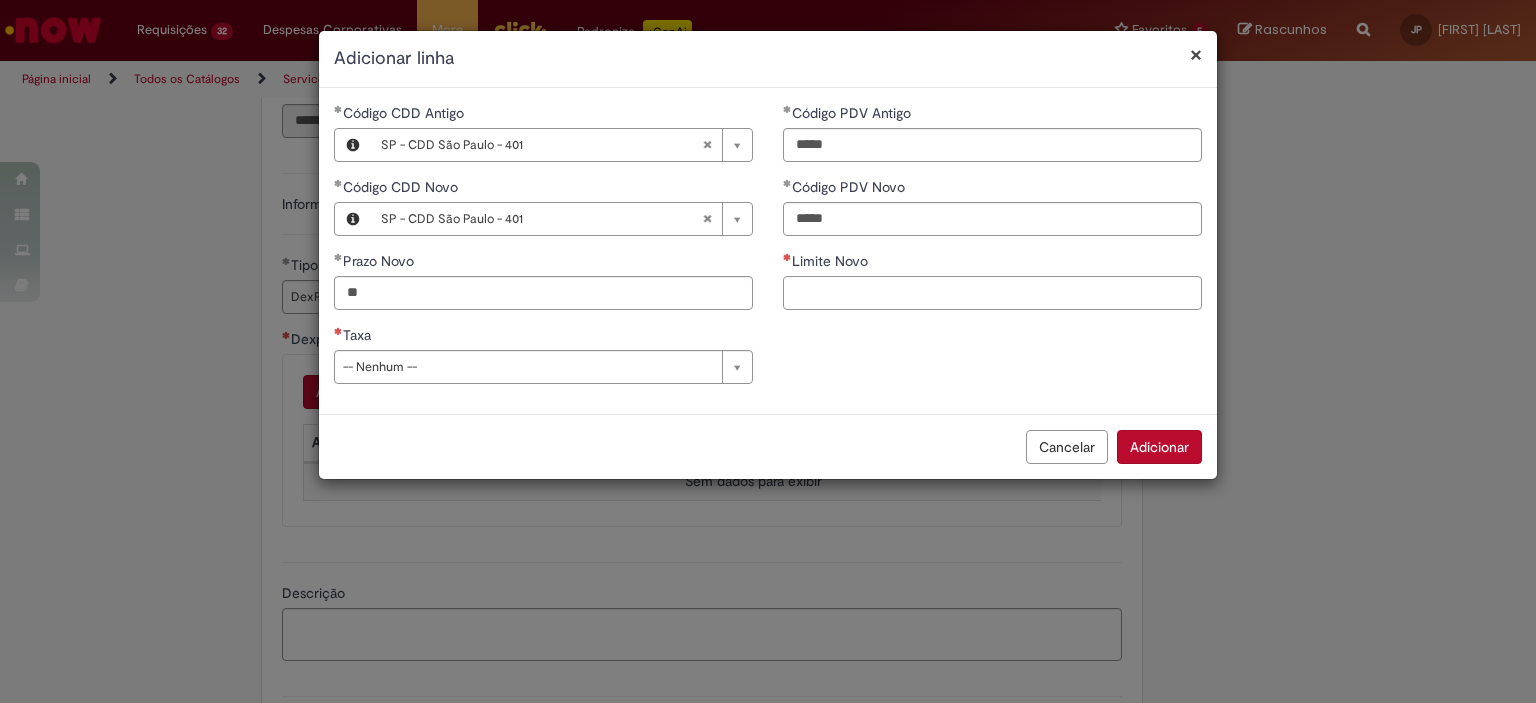 click on "Limite Novo" at bounding box center [992, 293] 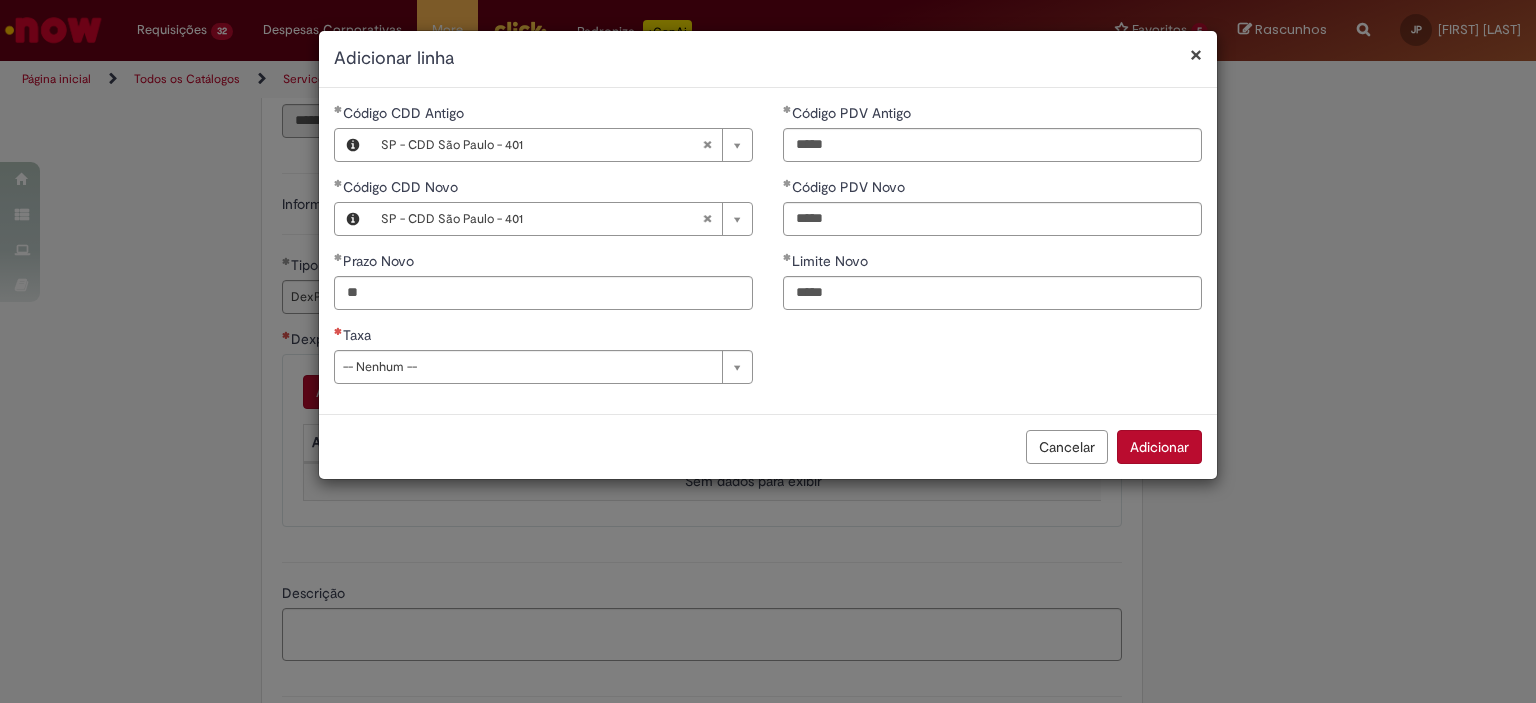 type on "*********" 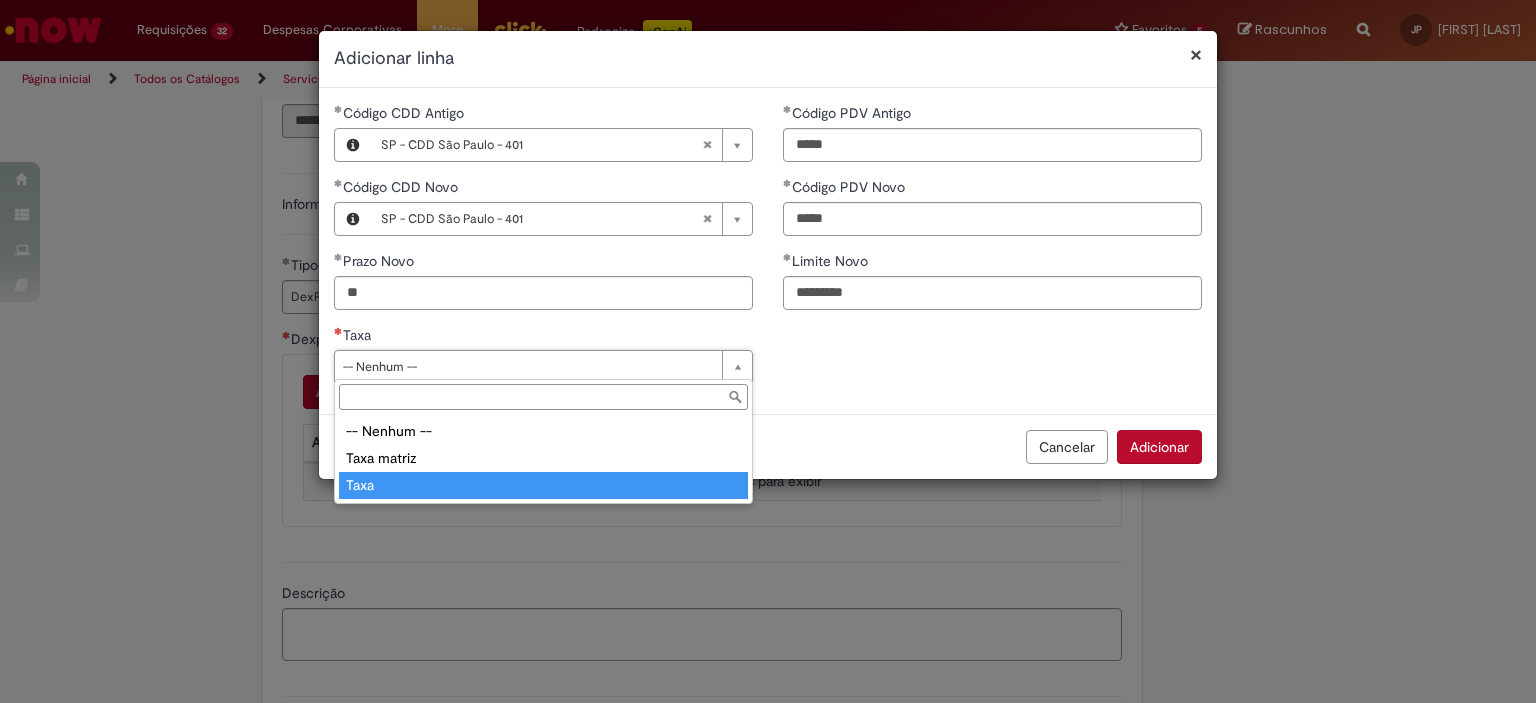 type on "****" 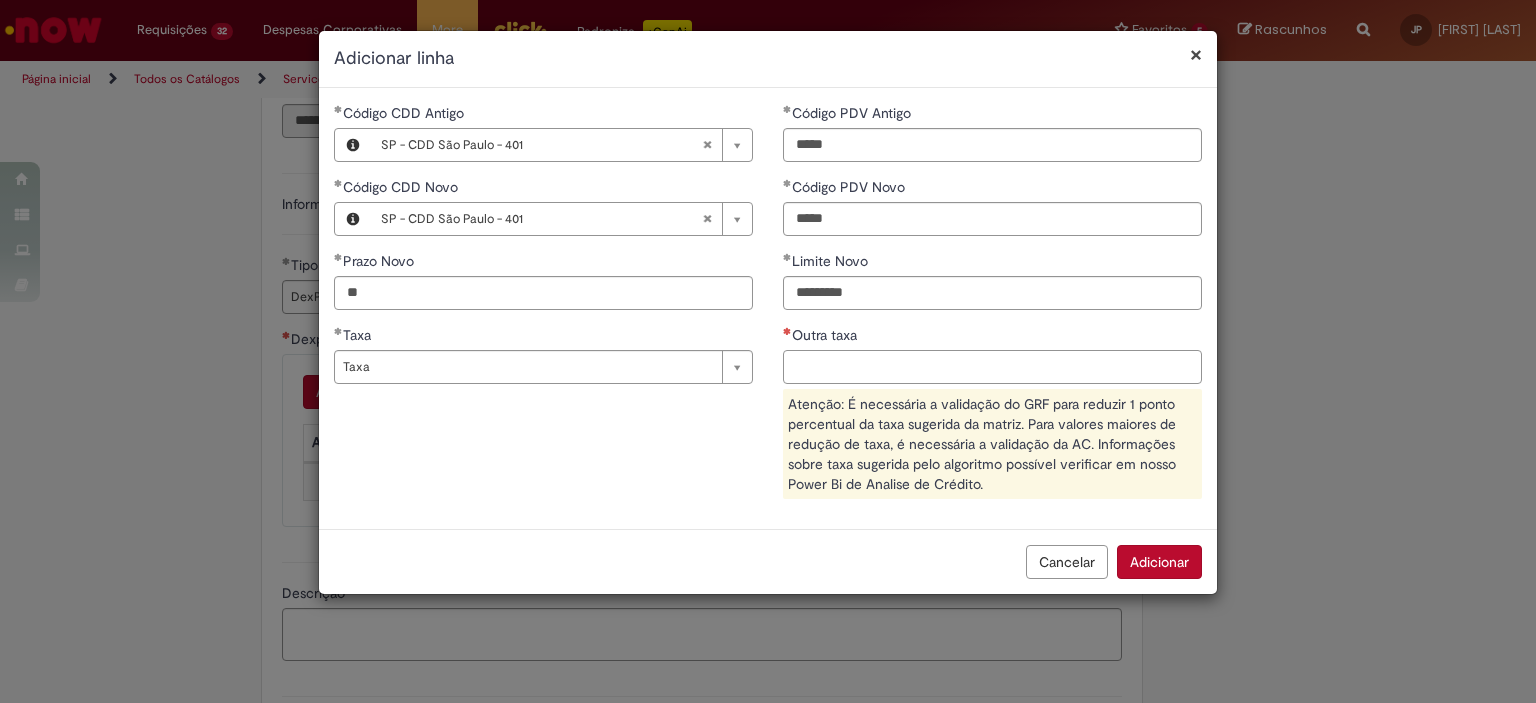 click on "Outra taxa" at bounding box center [992, 367] 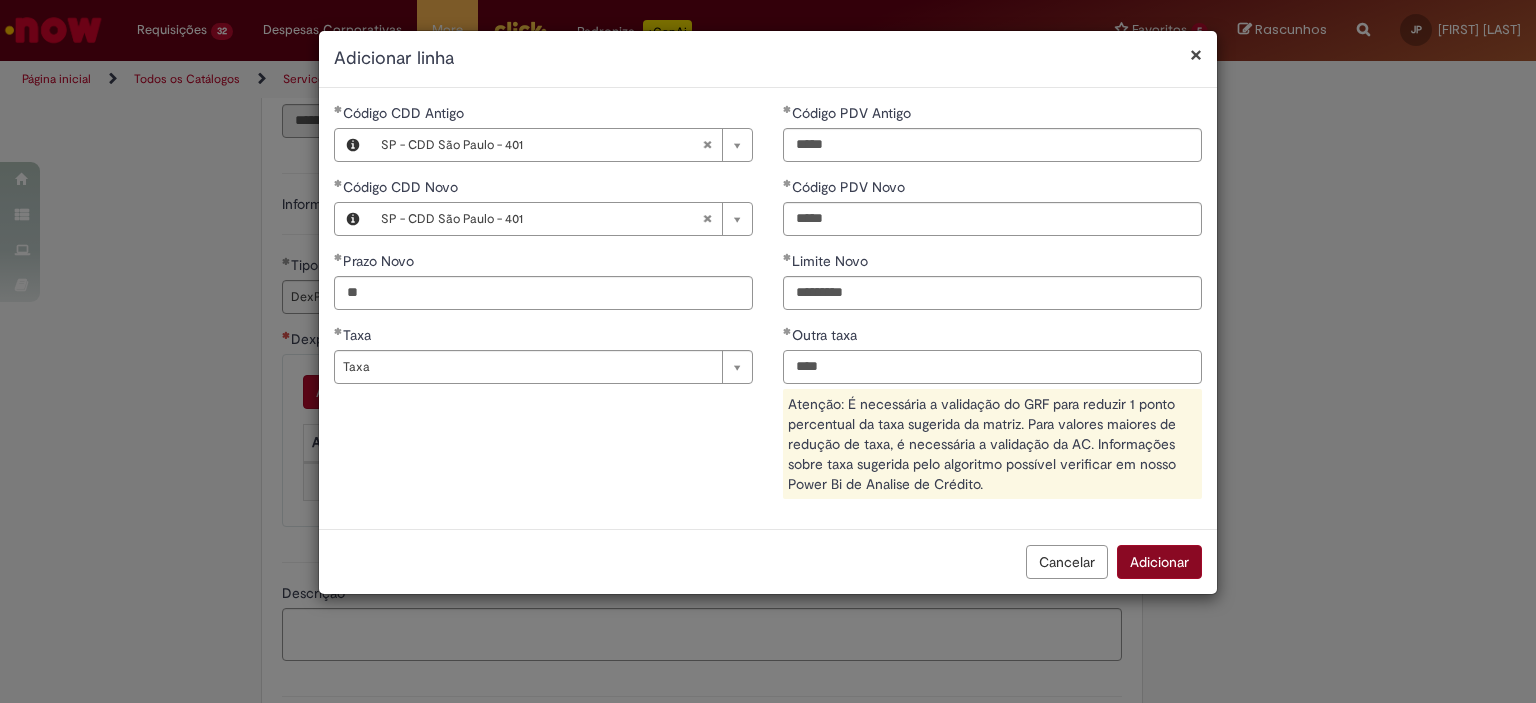 type on "****" 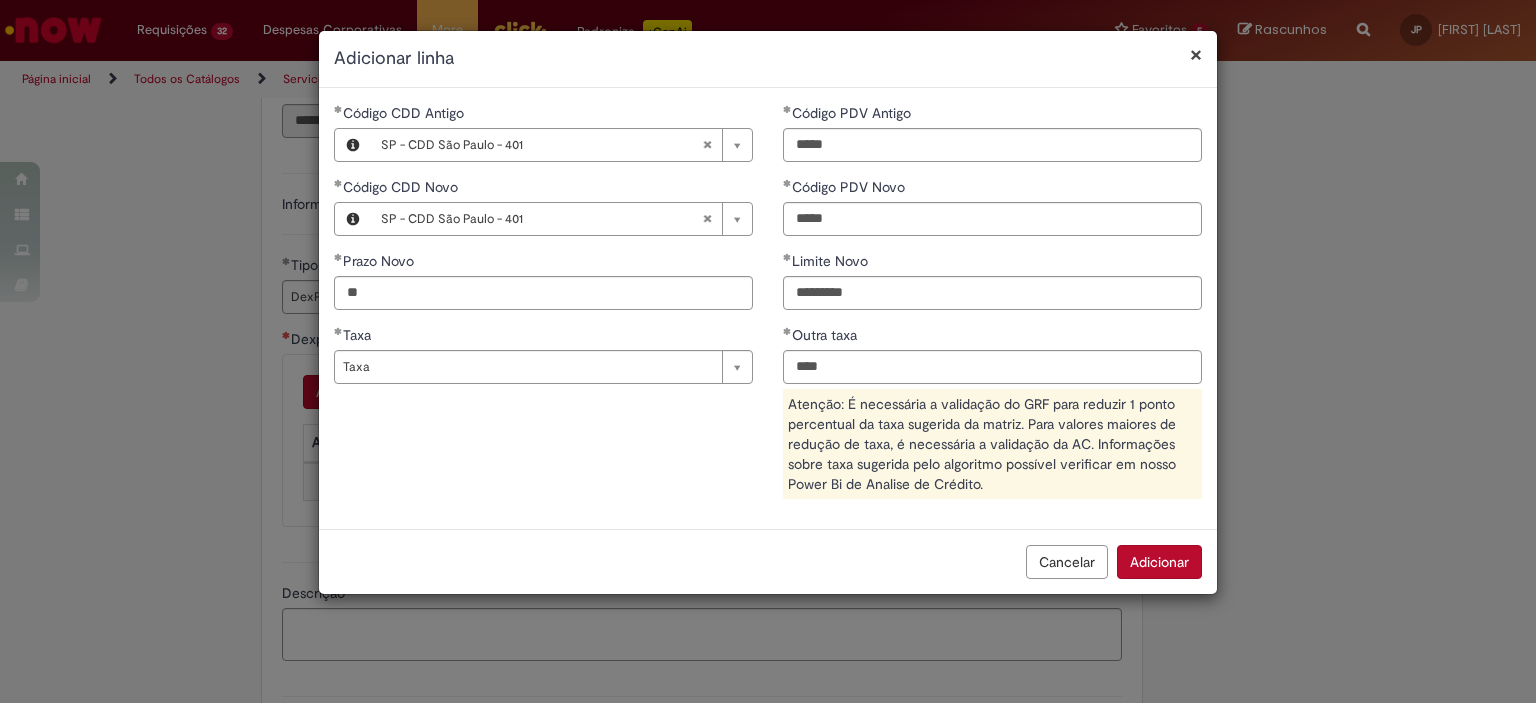 click on "**********" at bounding box center [768, 351] 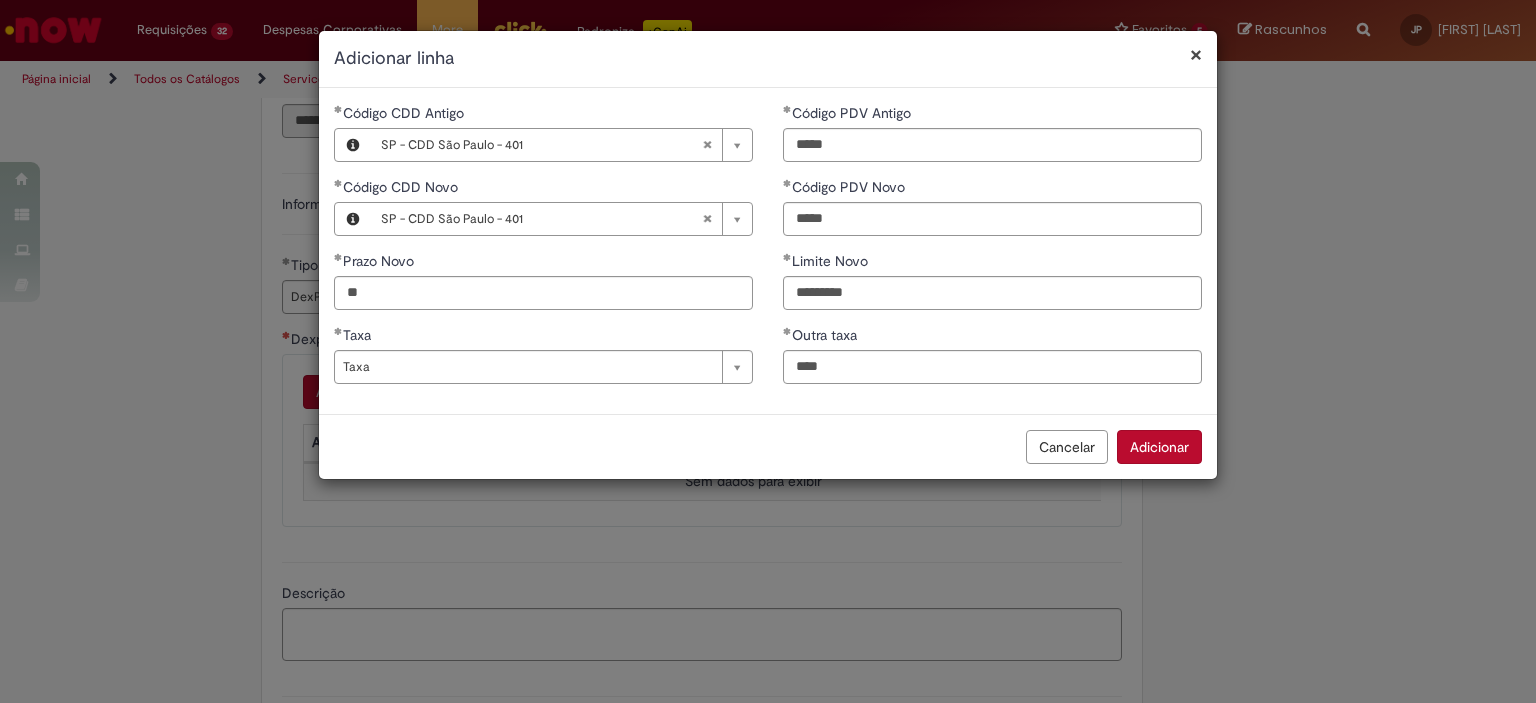 click on "Adicionar" at bounding box center [1159, 447] 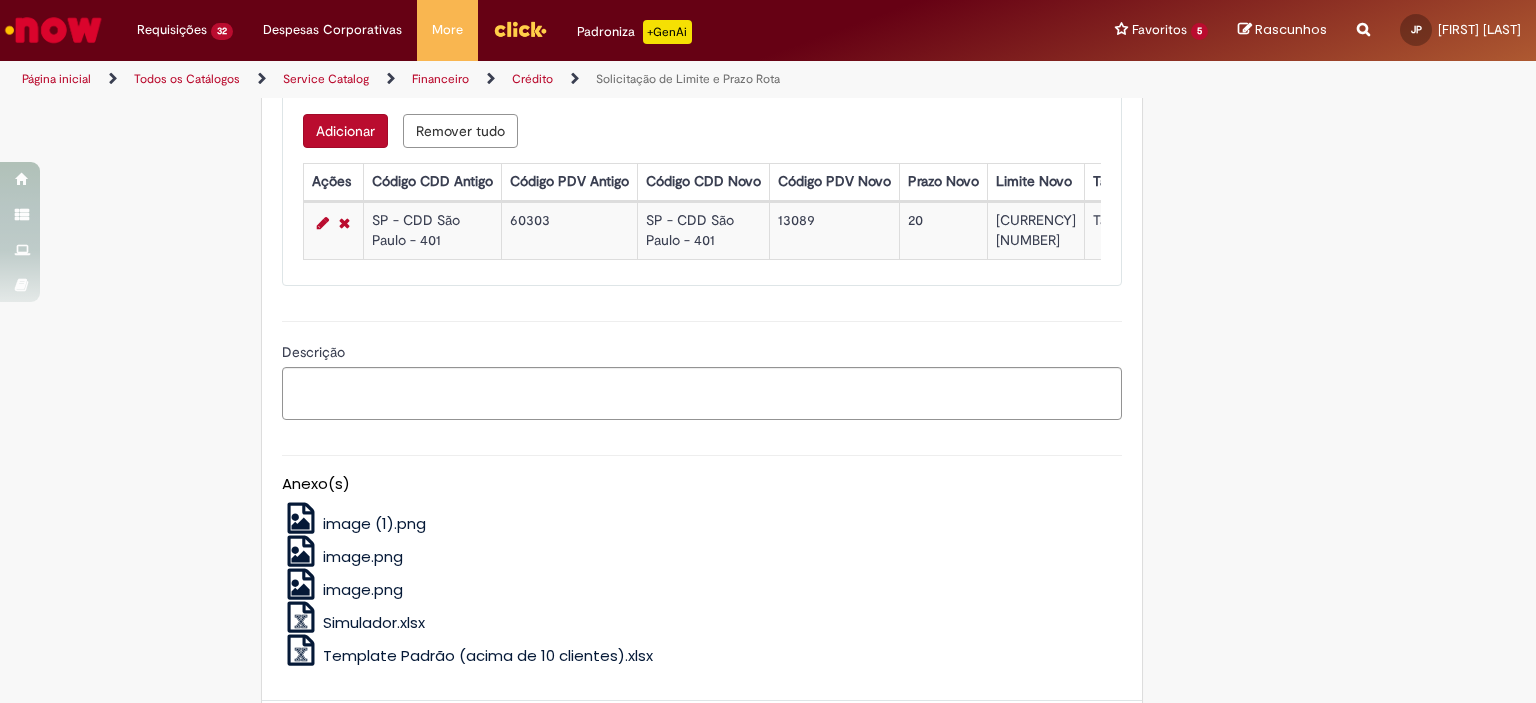 scroll, scrollTop: 865, scrollLeft: 0, axis: vertical 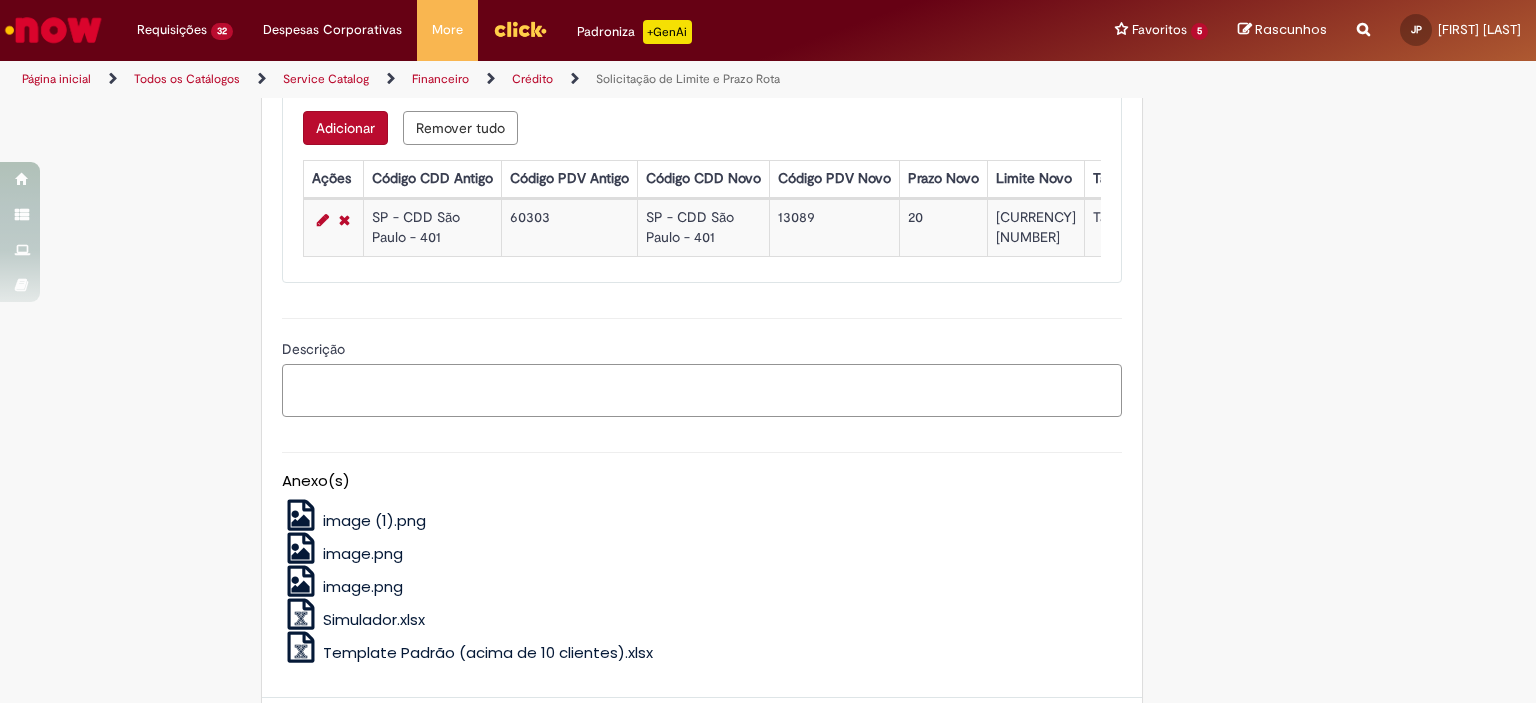 click on "Descrição" at bounding box center (702, 391) 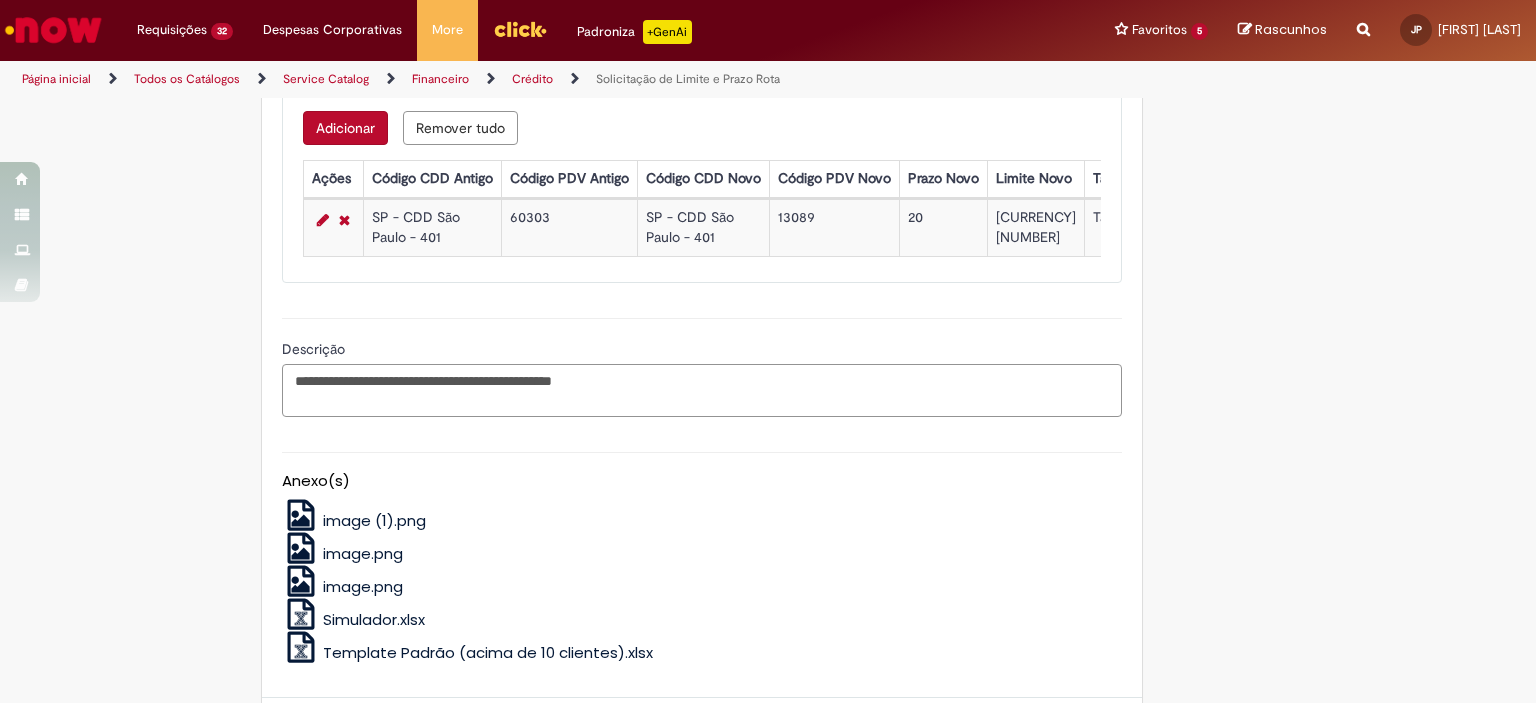 scroll, scrollTop: 1055, scrollLeft: 0, axis: vertical 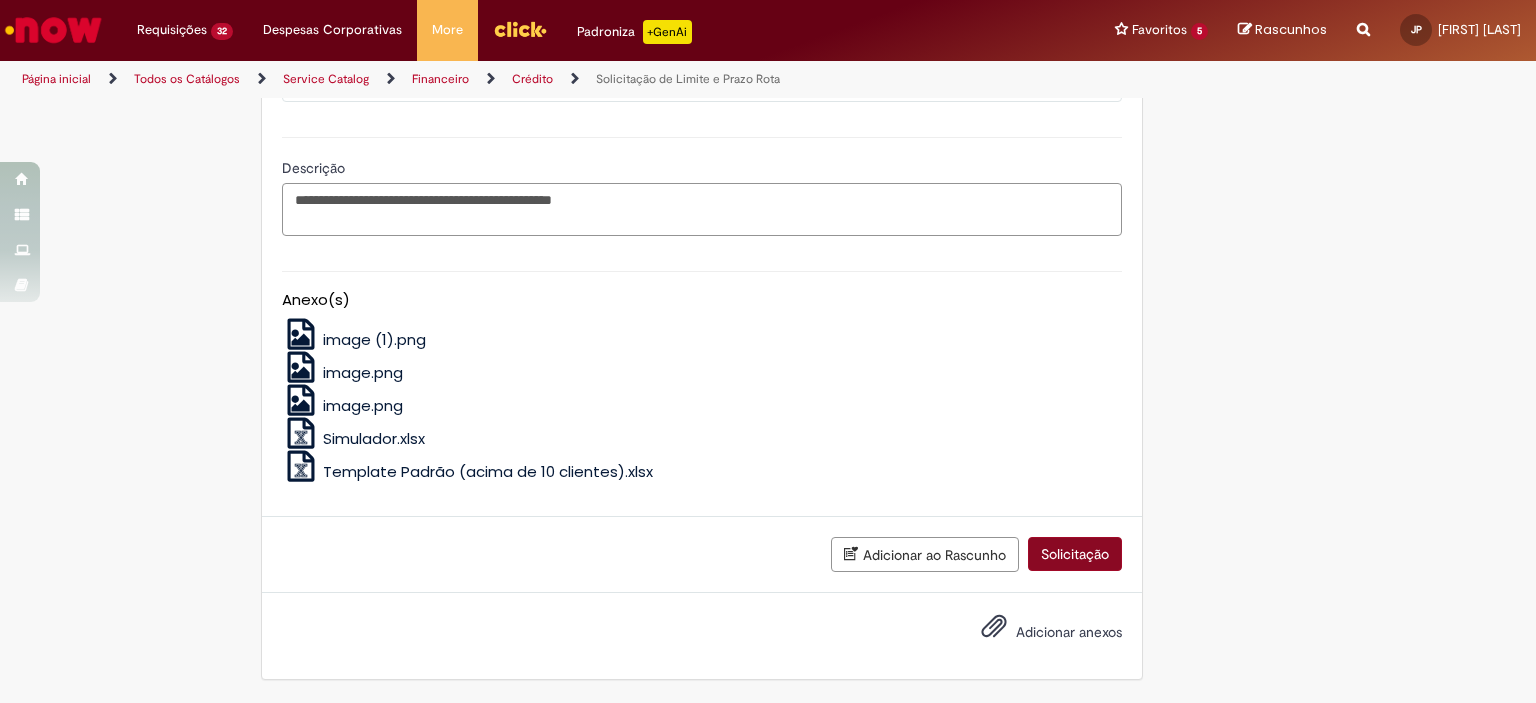 type on "**********" 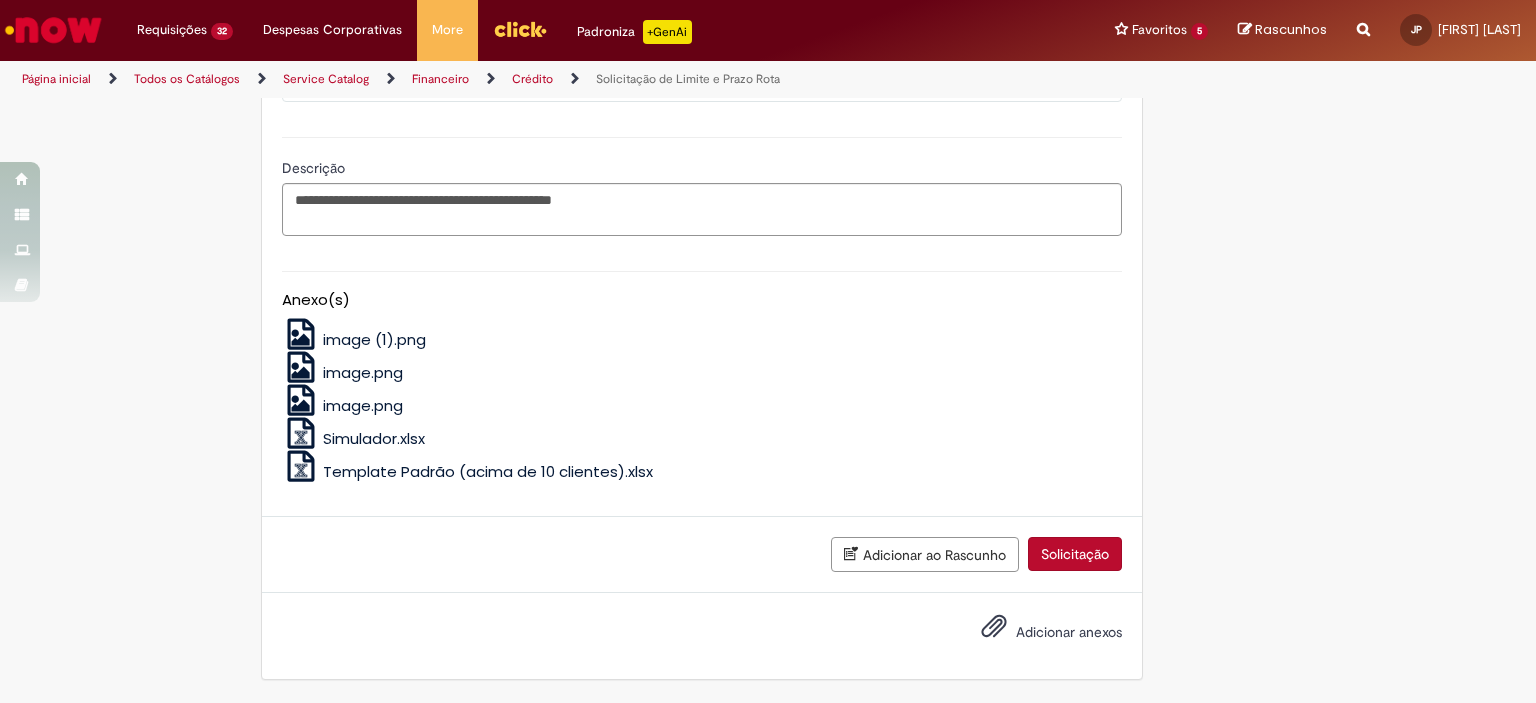 click on "Solicitação" at bounding box center (1075, 554) 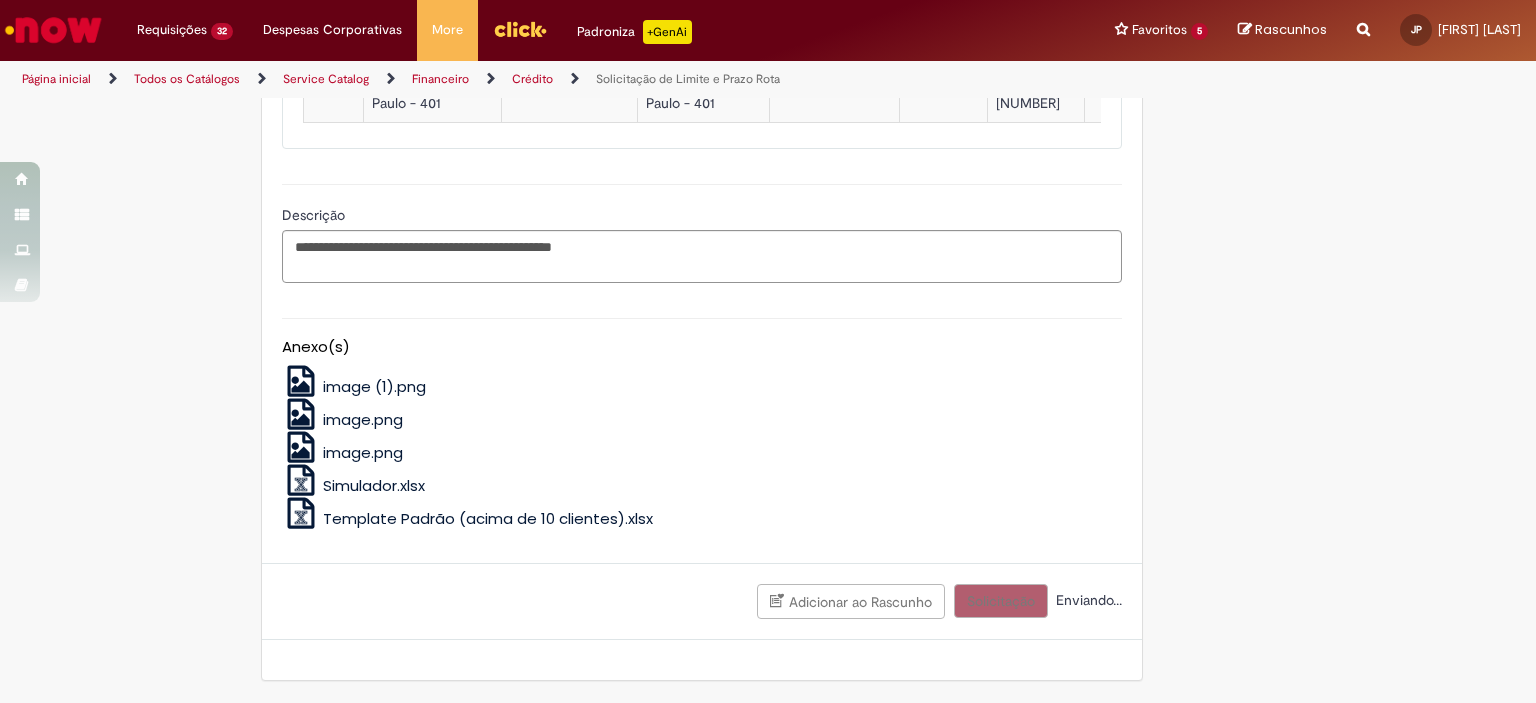 scroll, scrollTop: 1008, scrollLeft: 0, axis: vertical 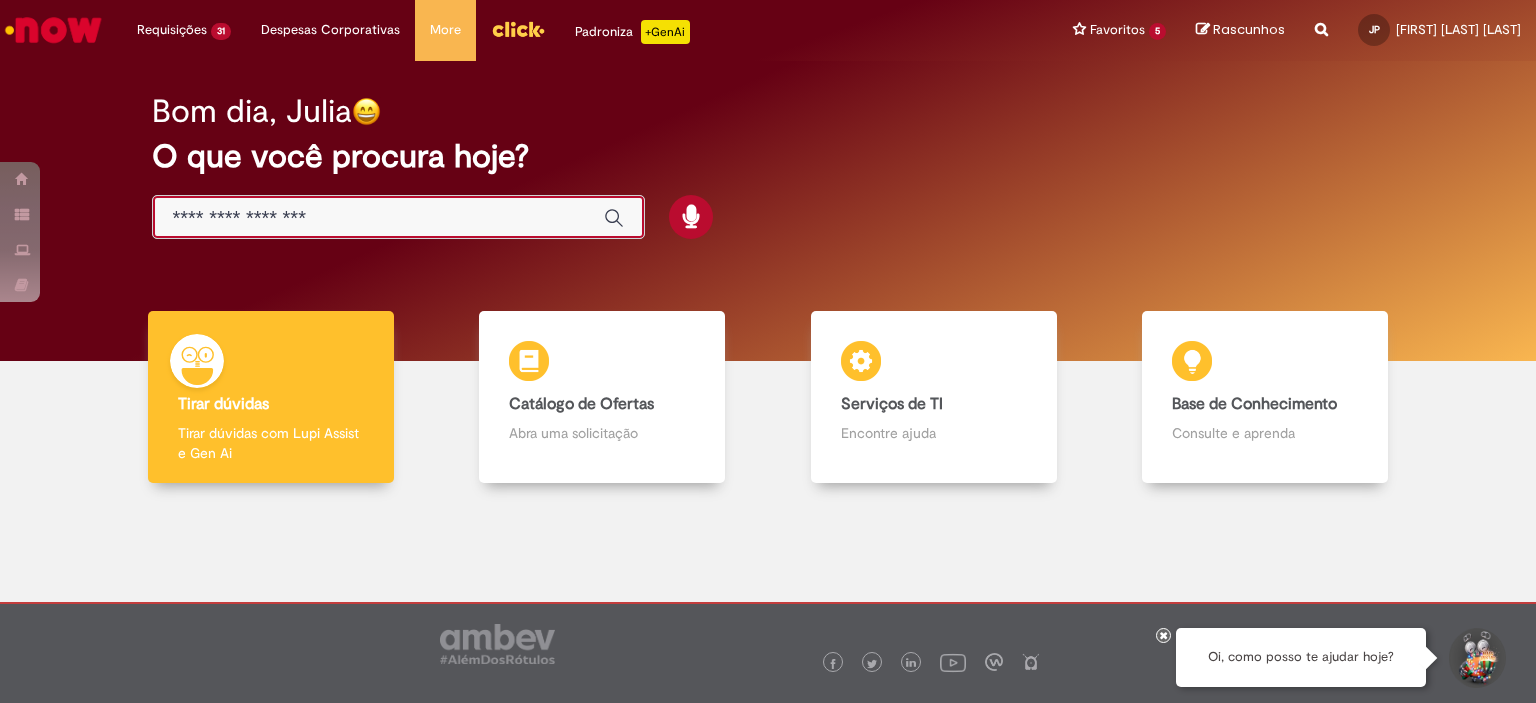 click at bounding box center (378, 218) 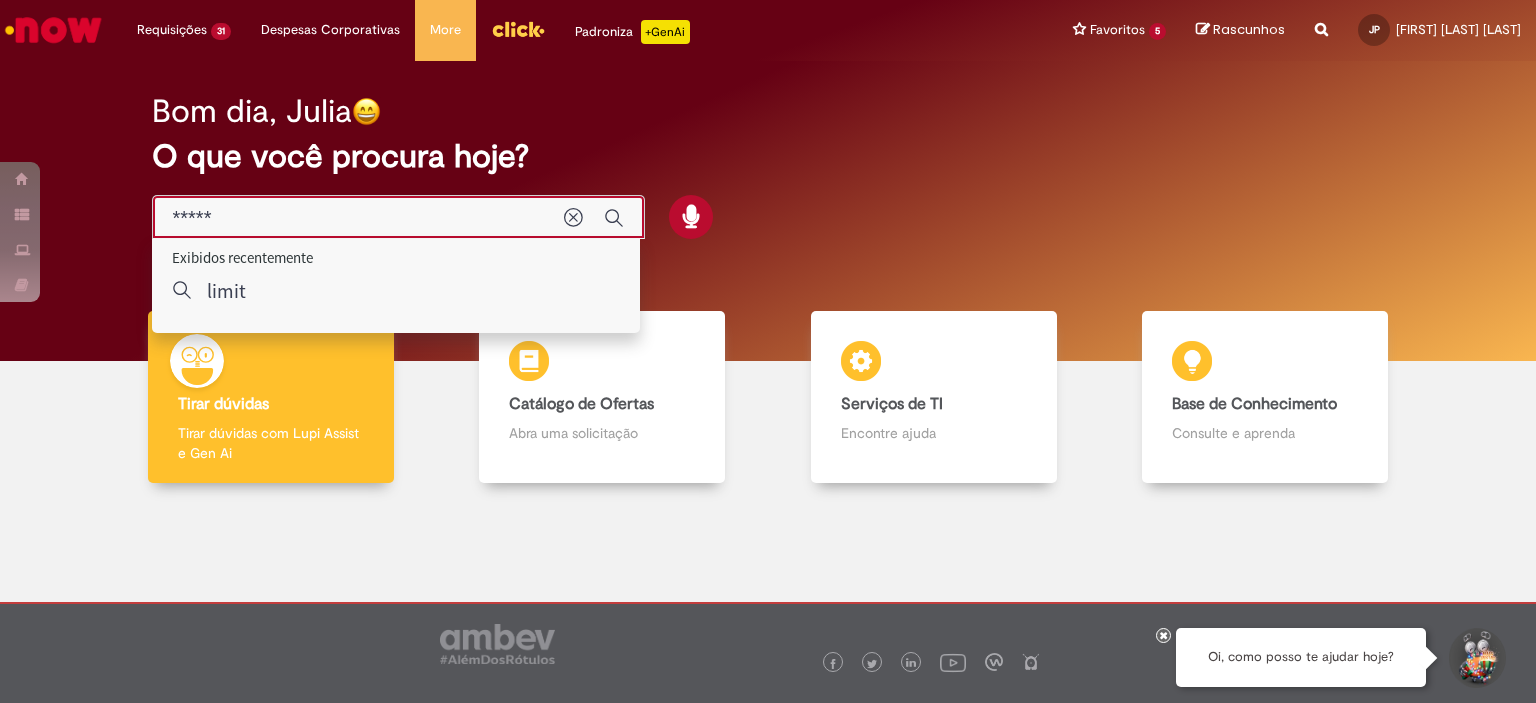 type on "******" 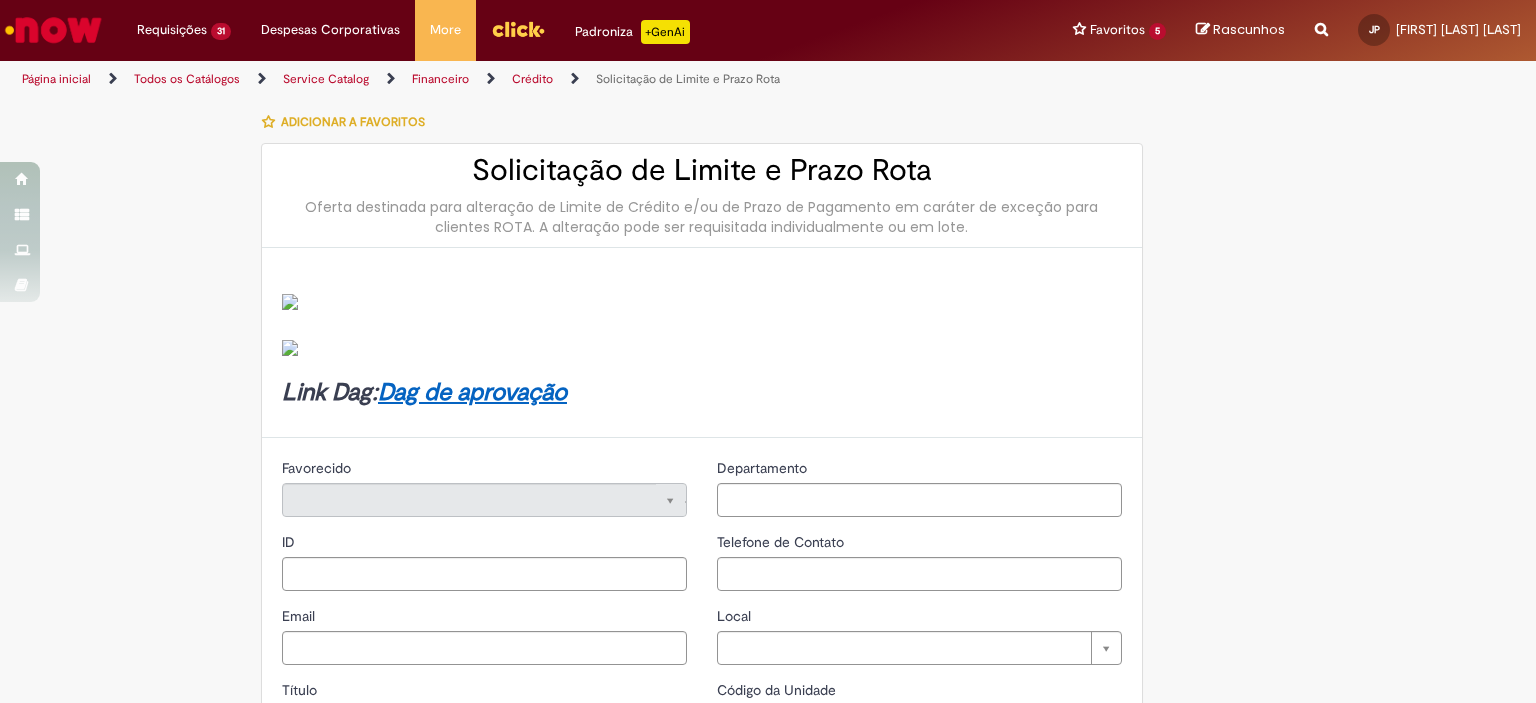 type on "********" 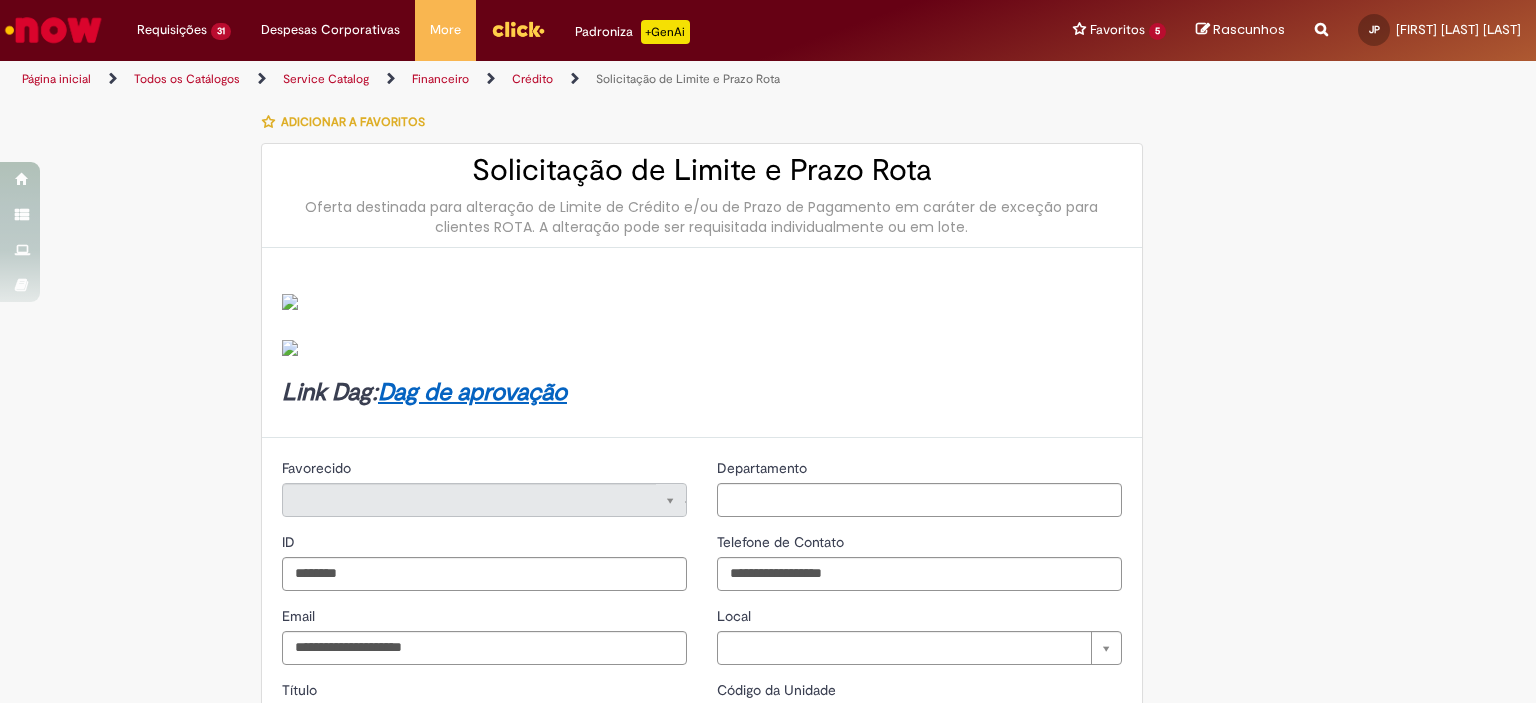 type on "**********" 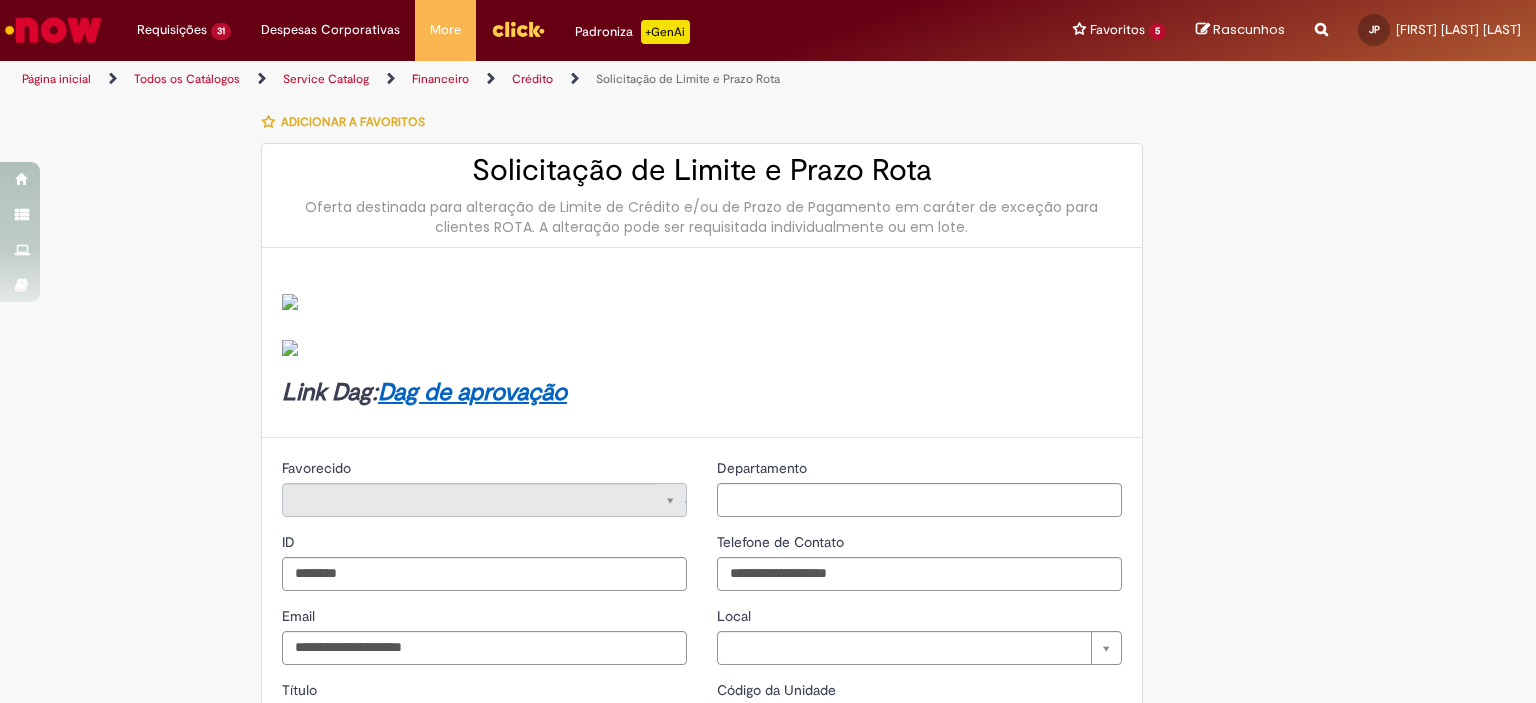 type on "**********" 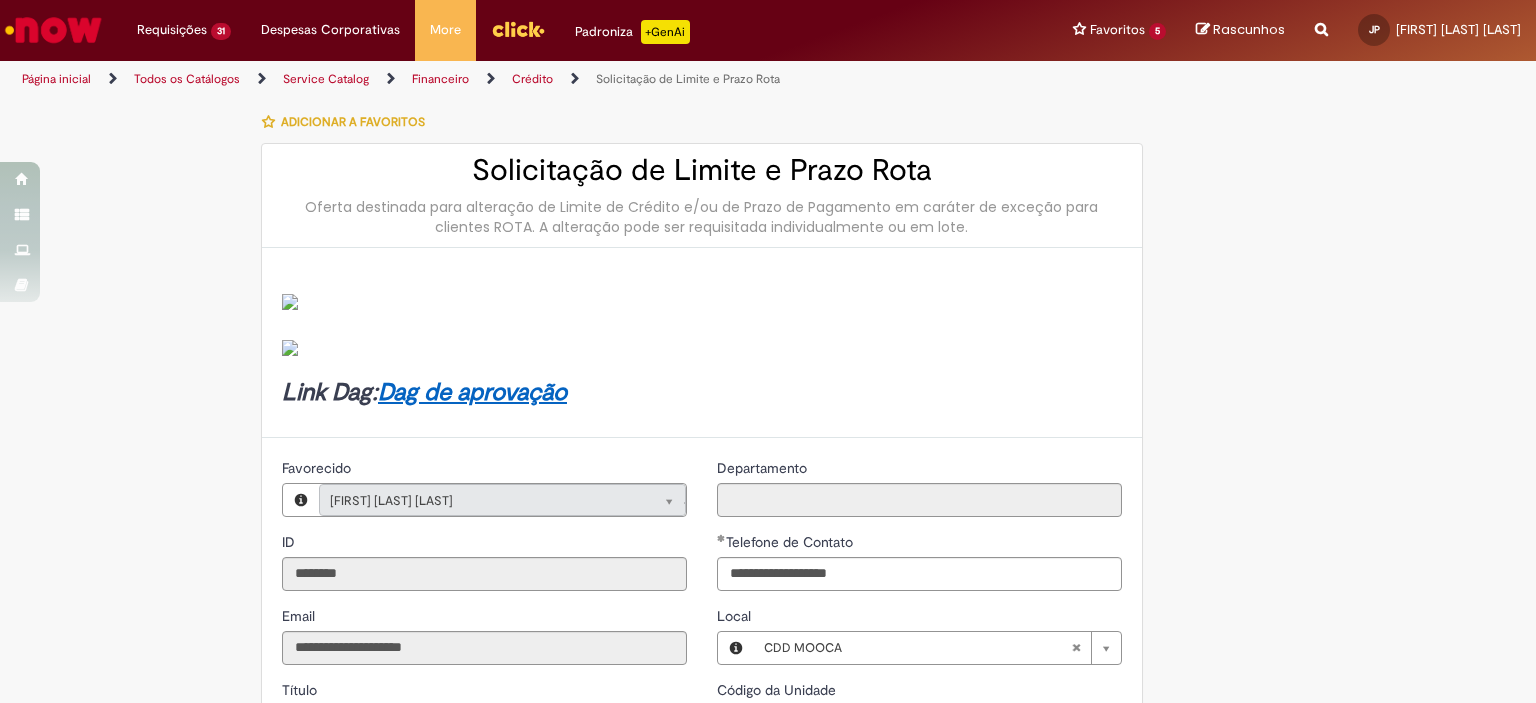 scroll, scrollTop: 324, scrollLeft: 0, axis: vertical 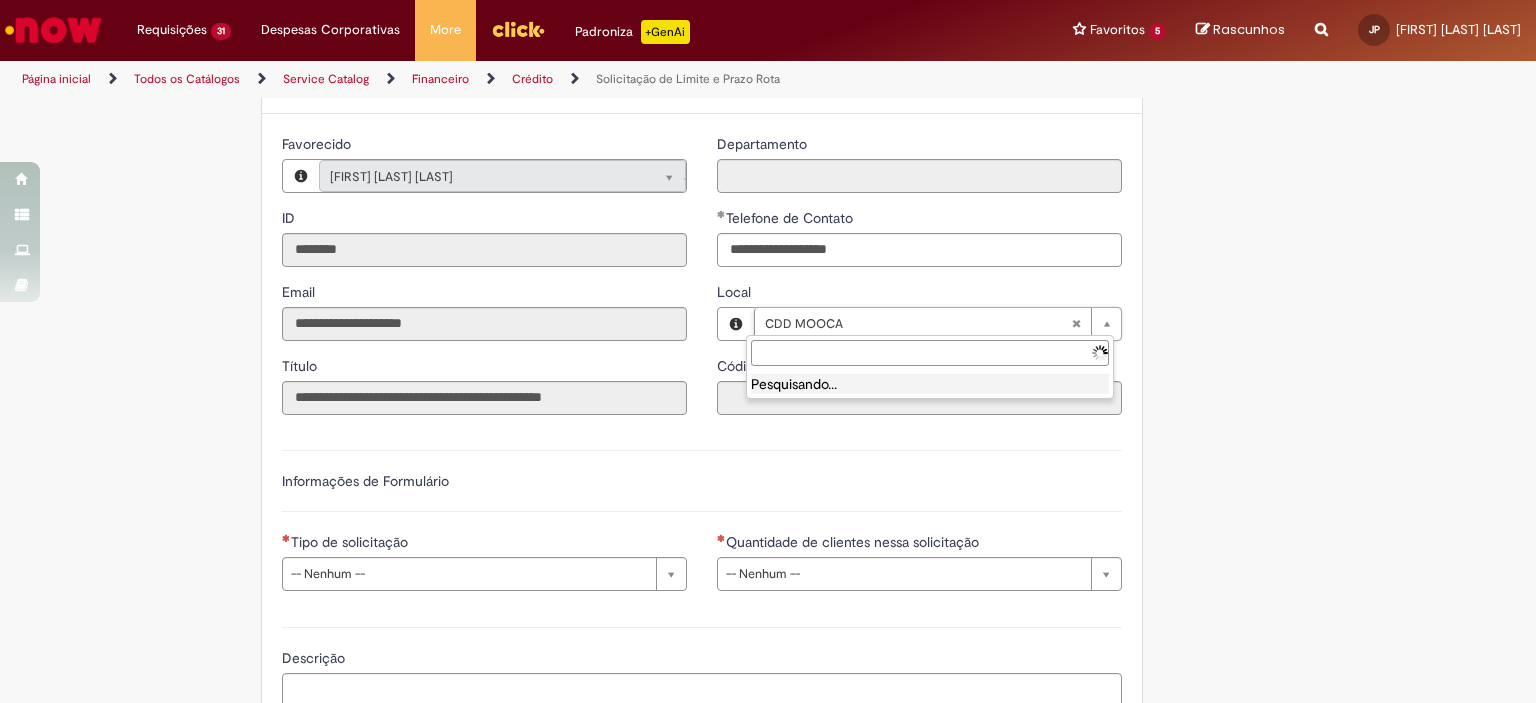 type 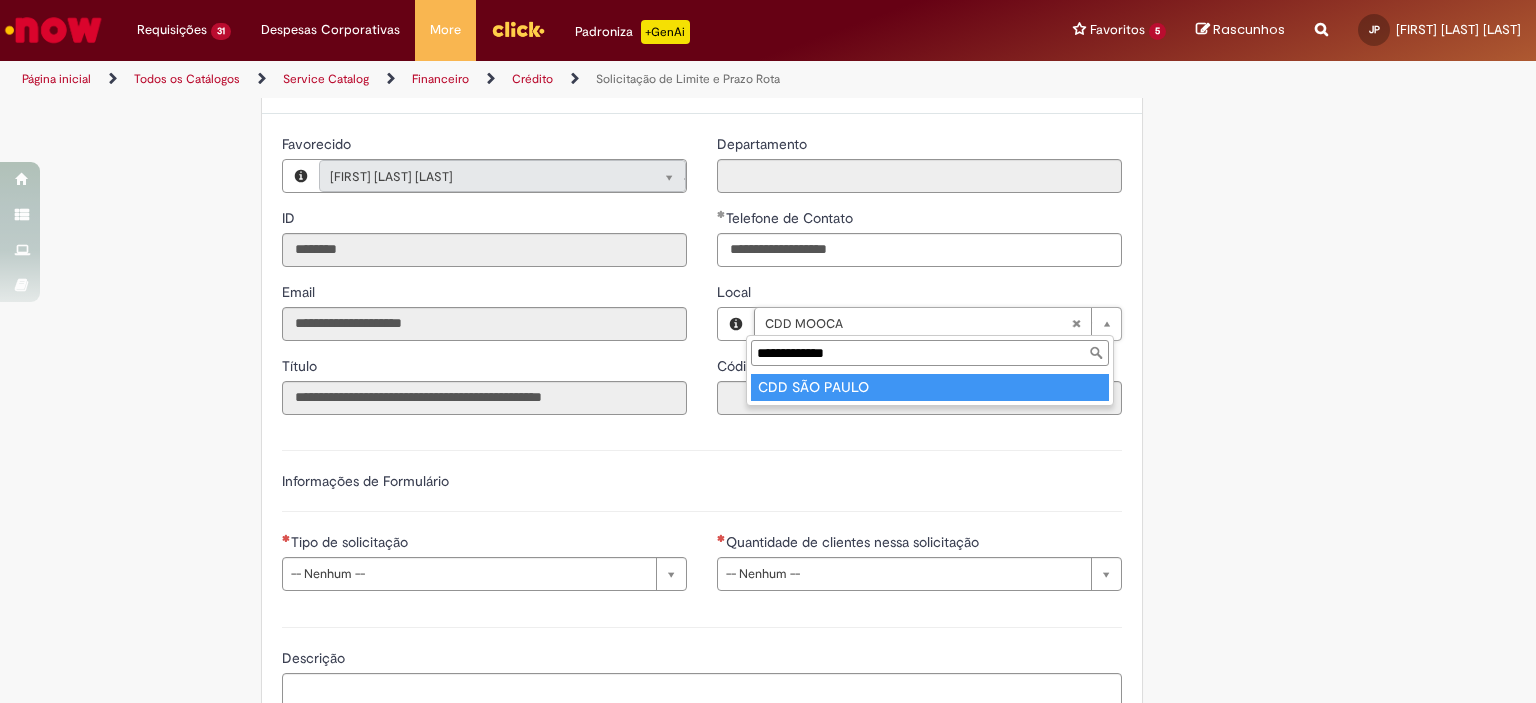 type on "**********" 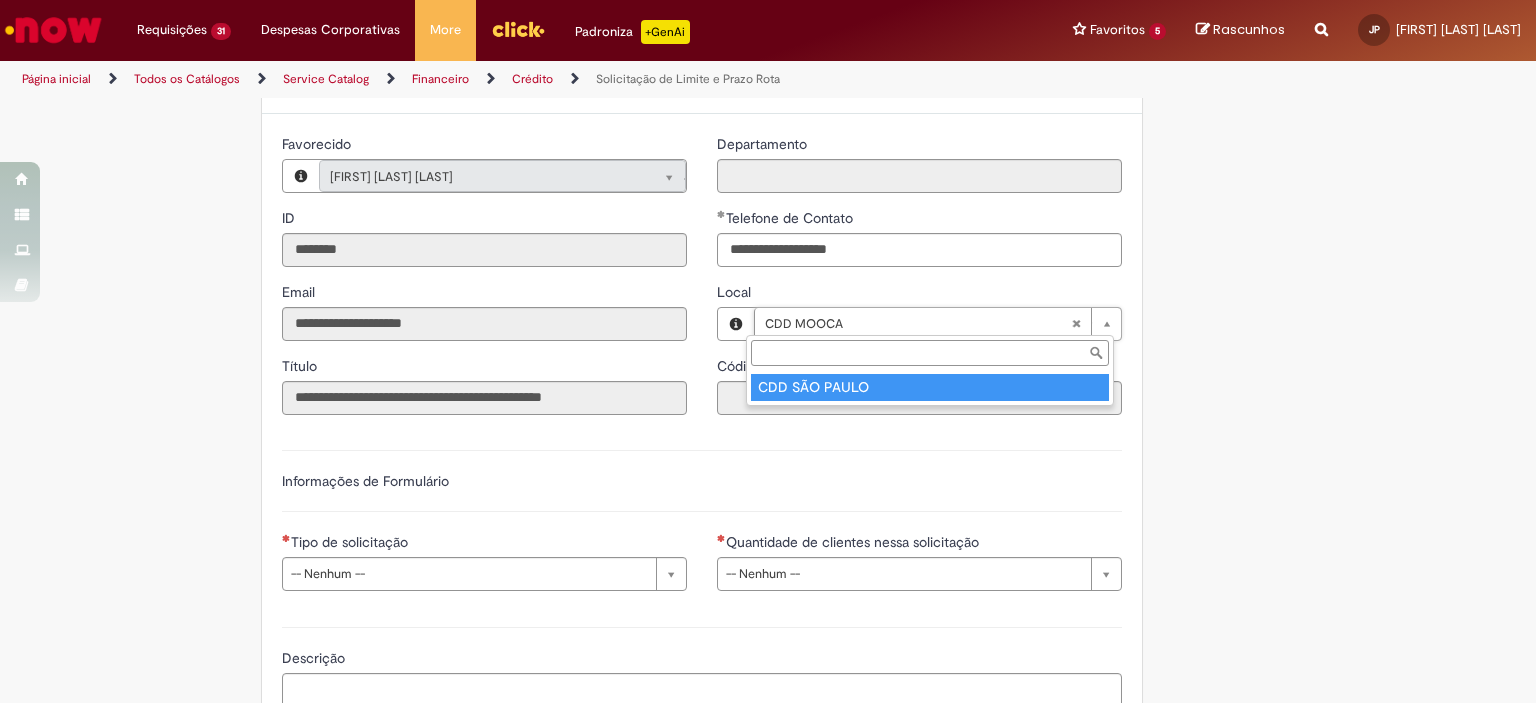 type on "****" 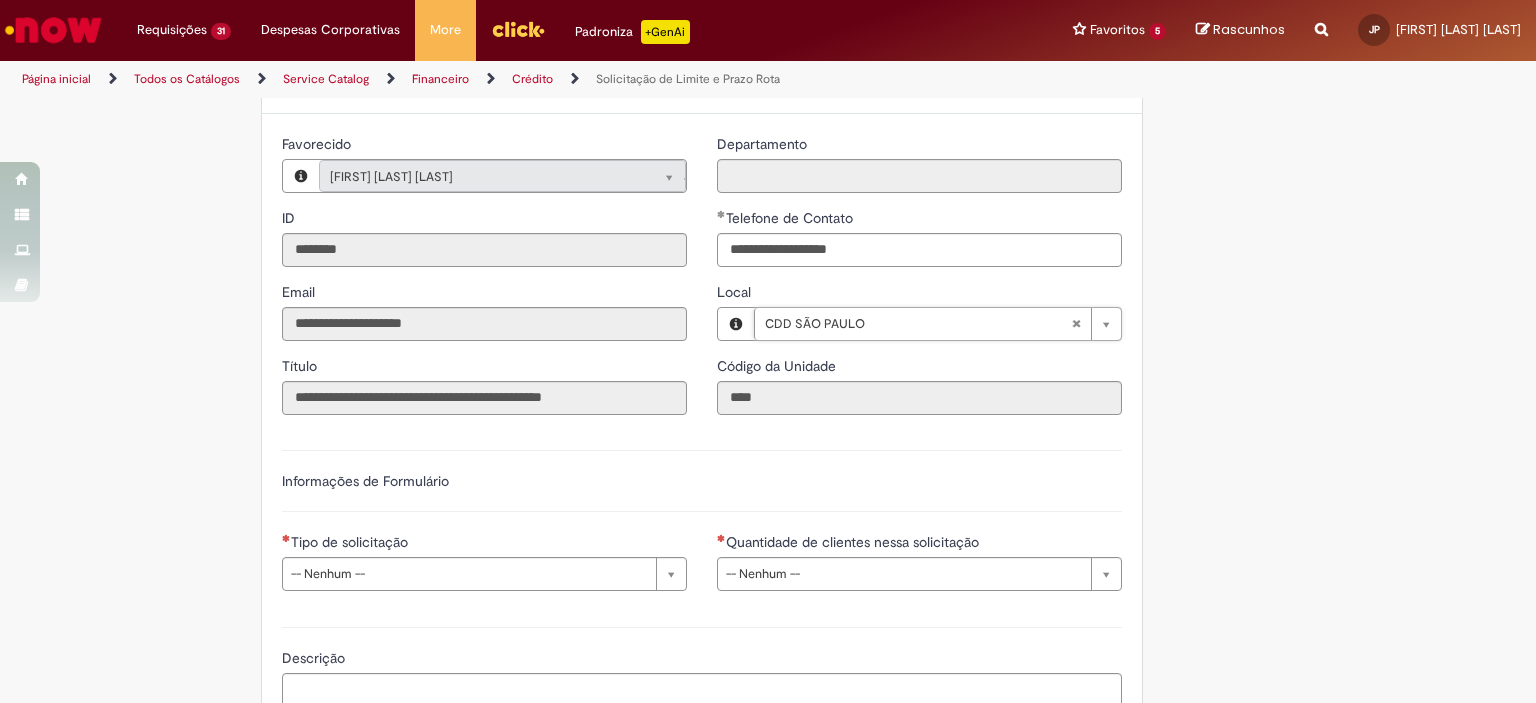 scroll, scrollTop: 0, scrollLeft: 85, axis: horizontal 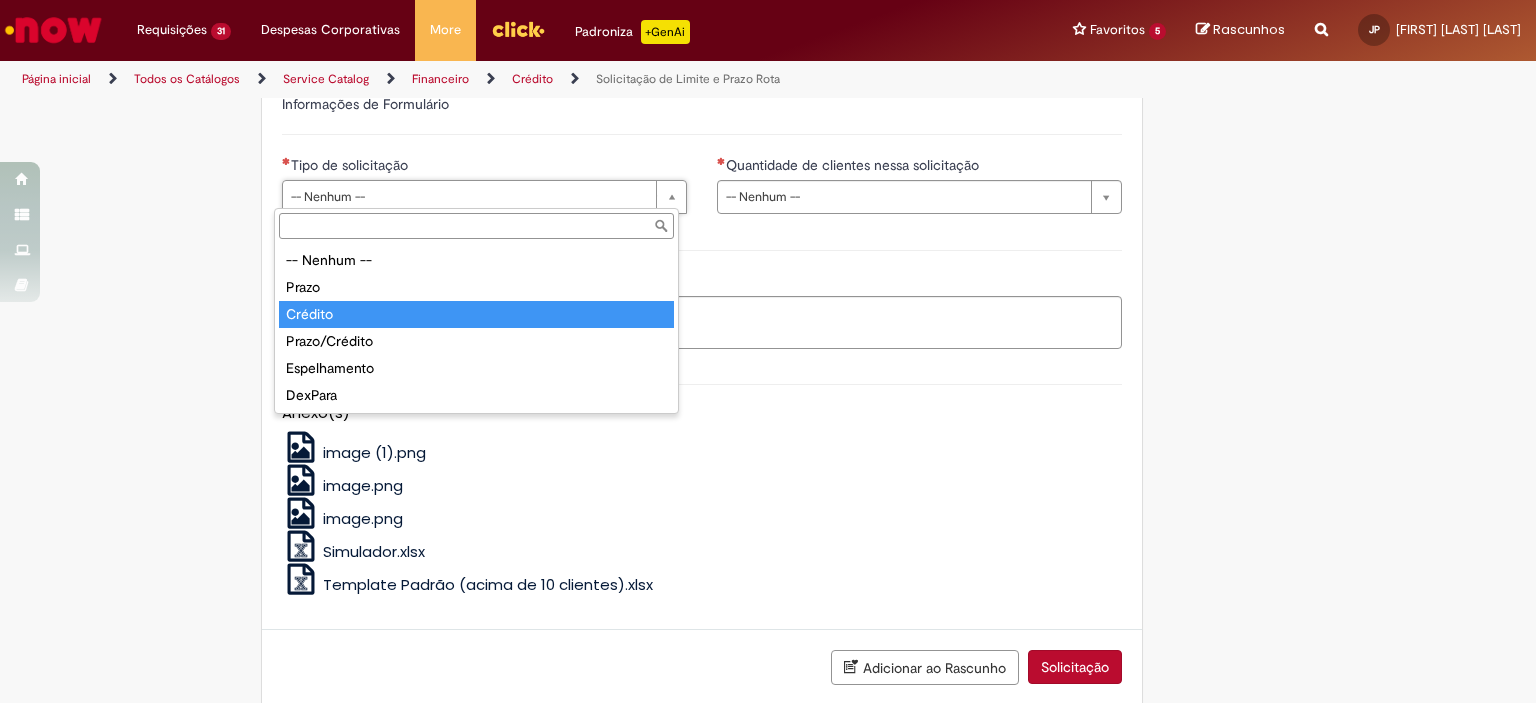 type on "*******" 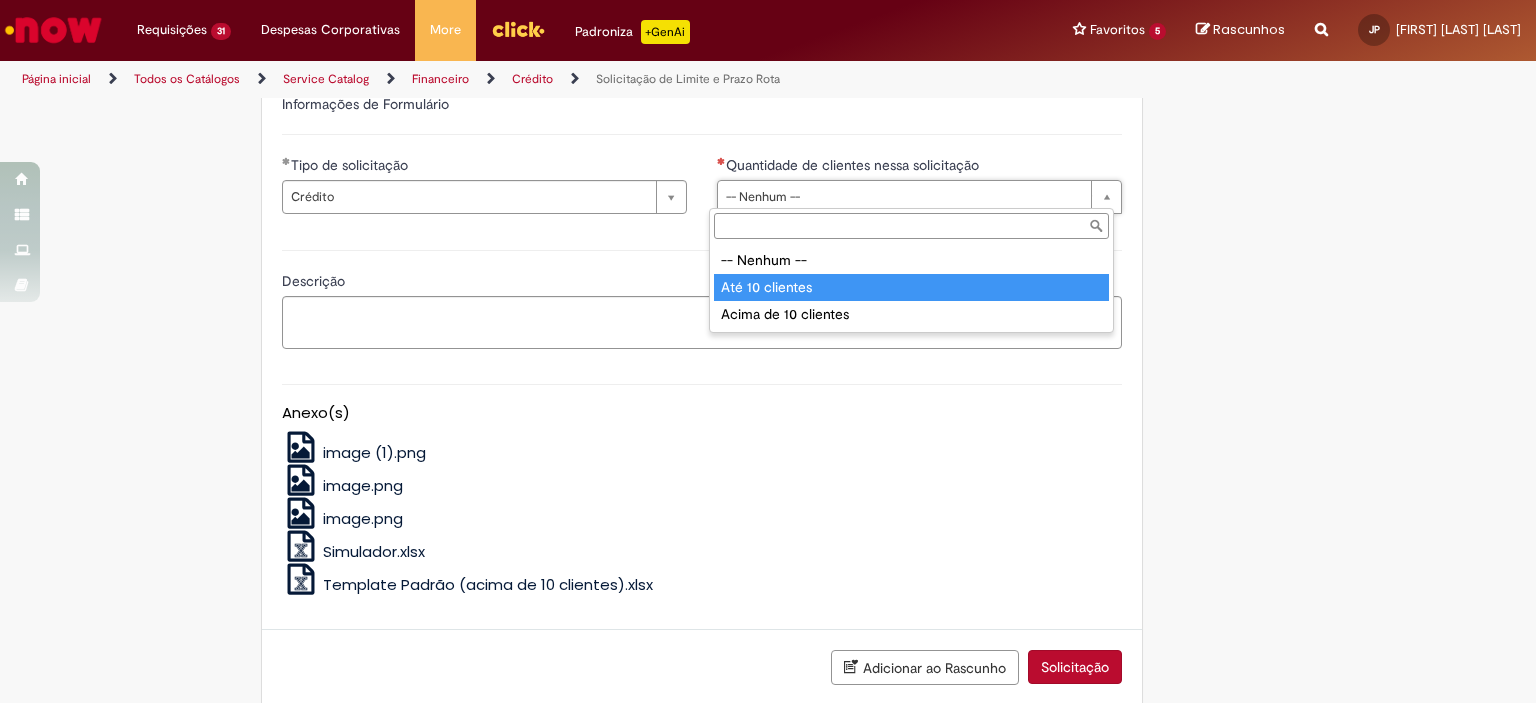 type on "**********" 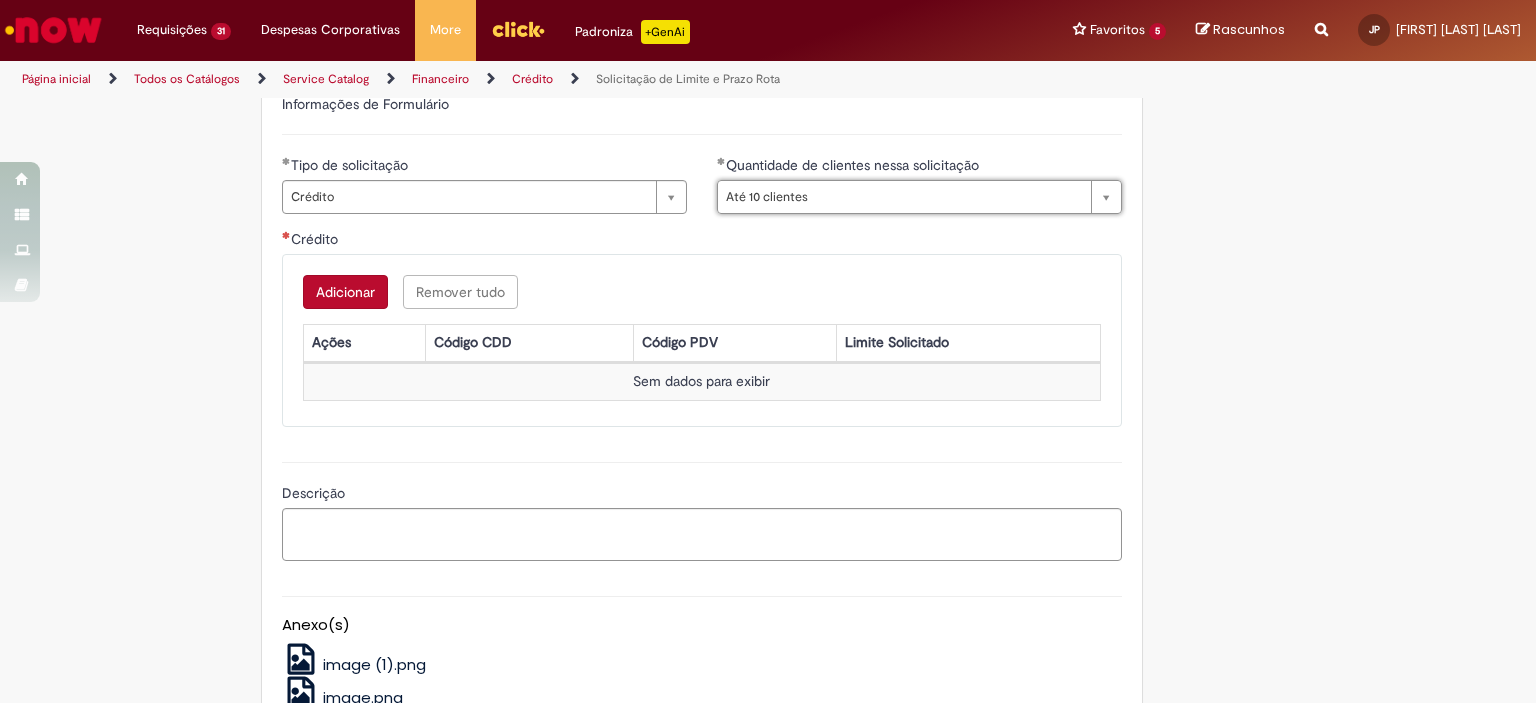 click on "Adicionar" at bounding box center (345, 292) 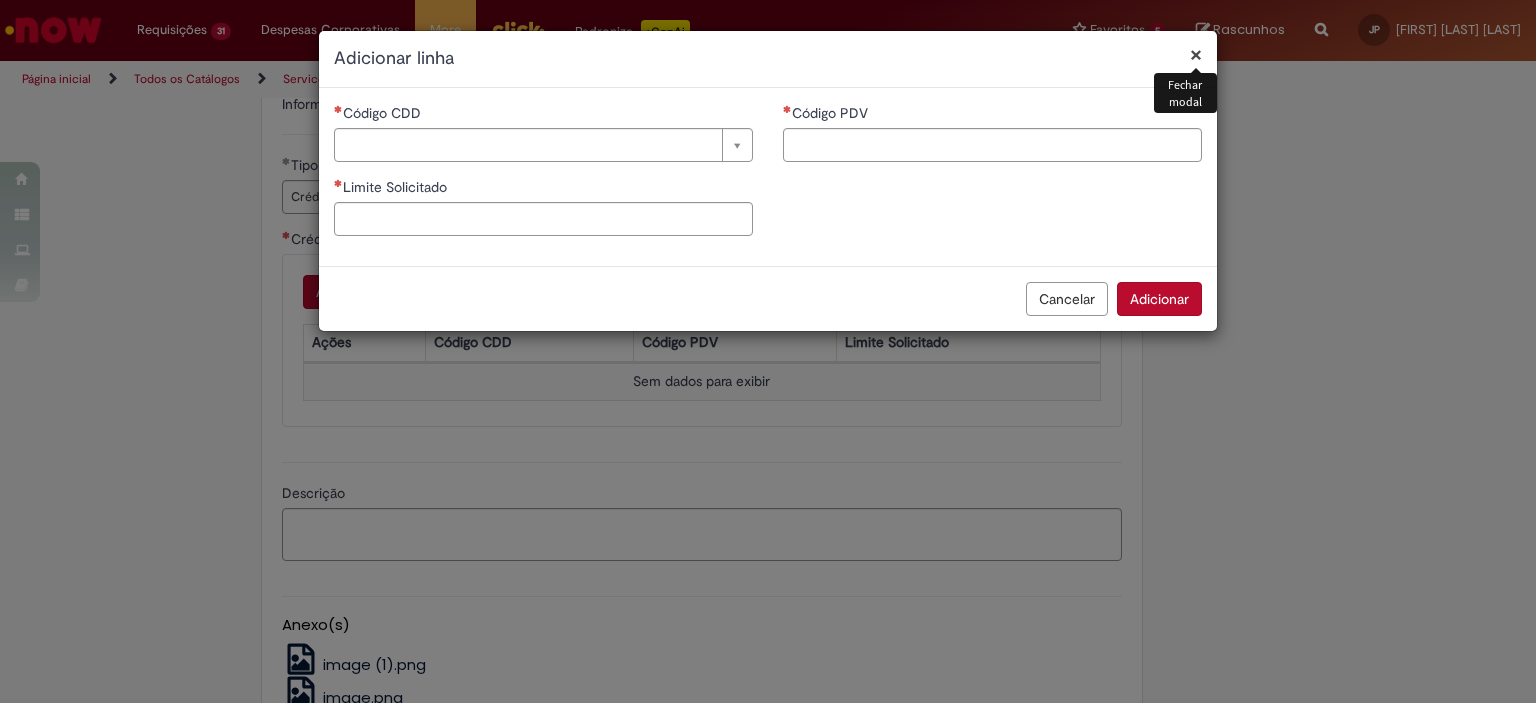 click on "Código CDD" at bounding box center [543, 115] 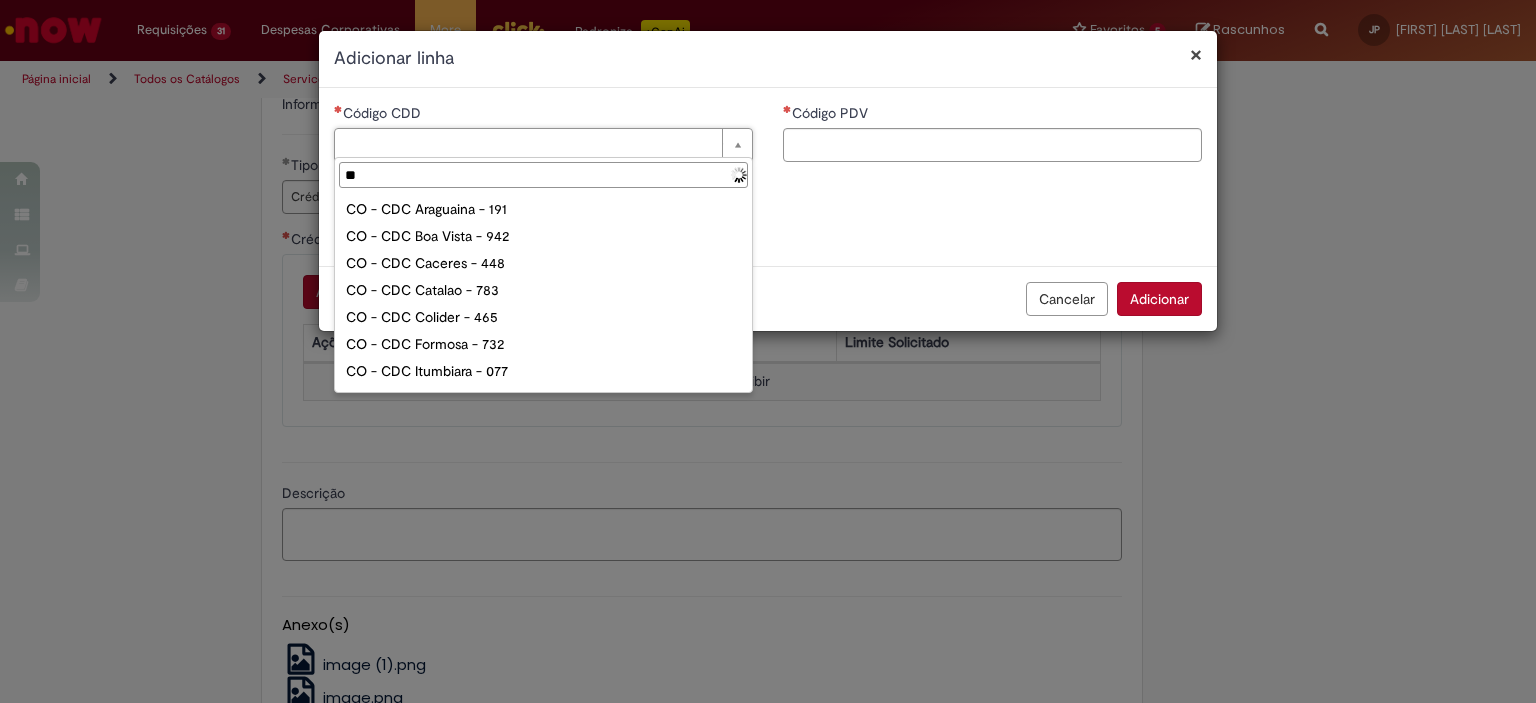 type on "***" 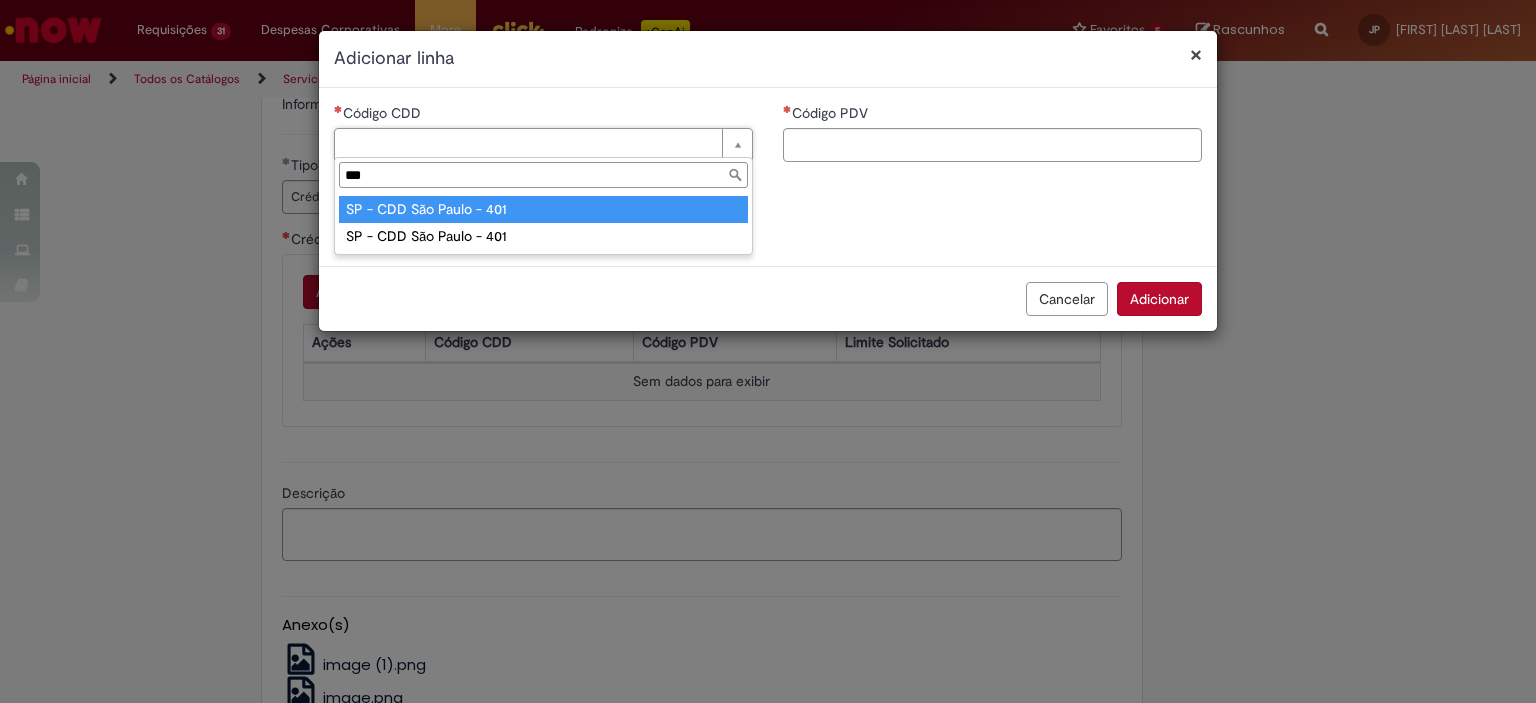 type on "**********" 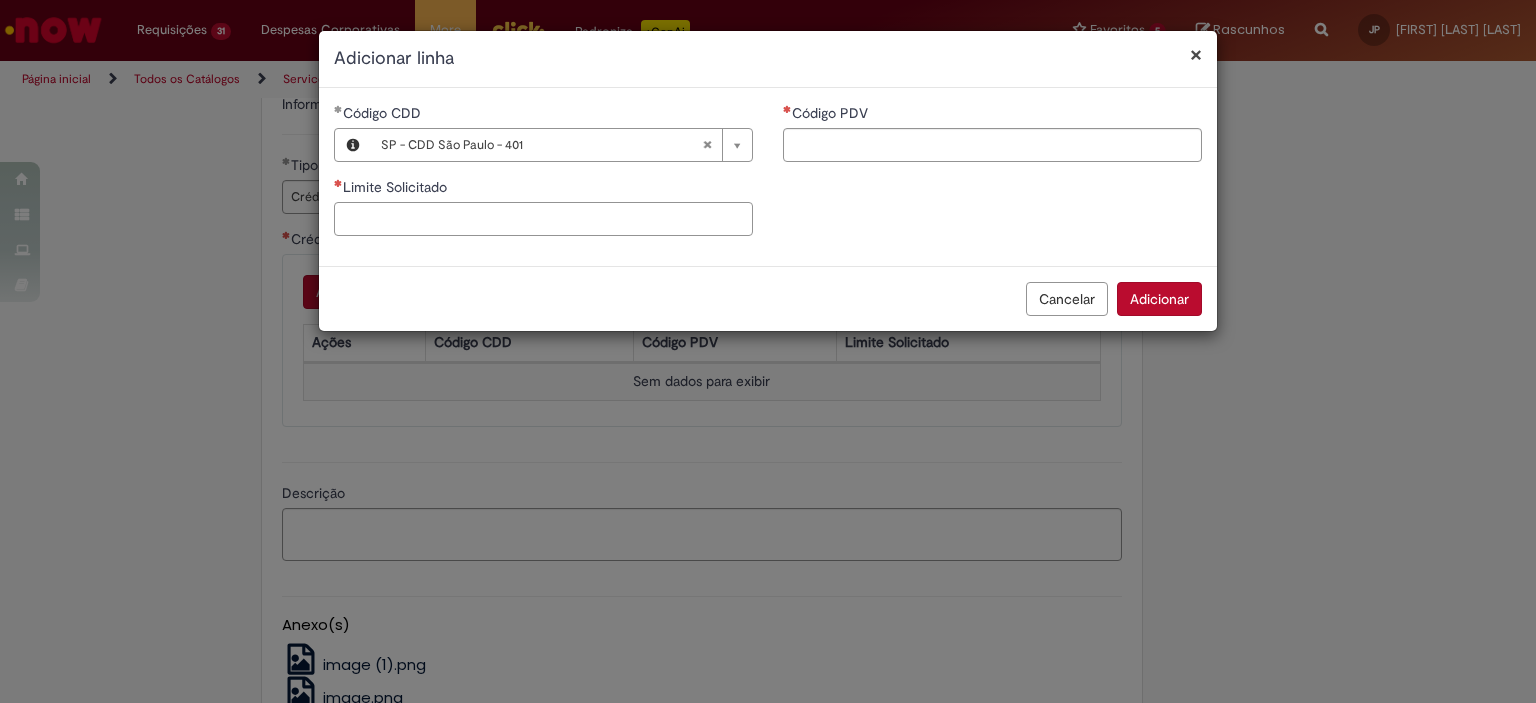 click on "Limite Solicitado" at bounding box center [543, 219] 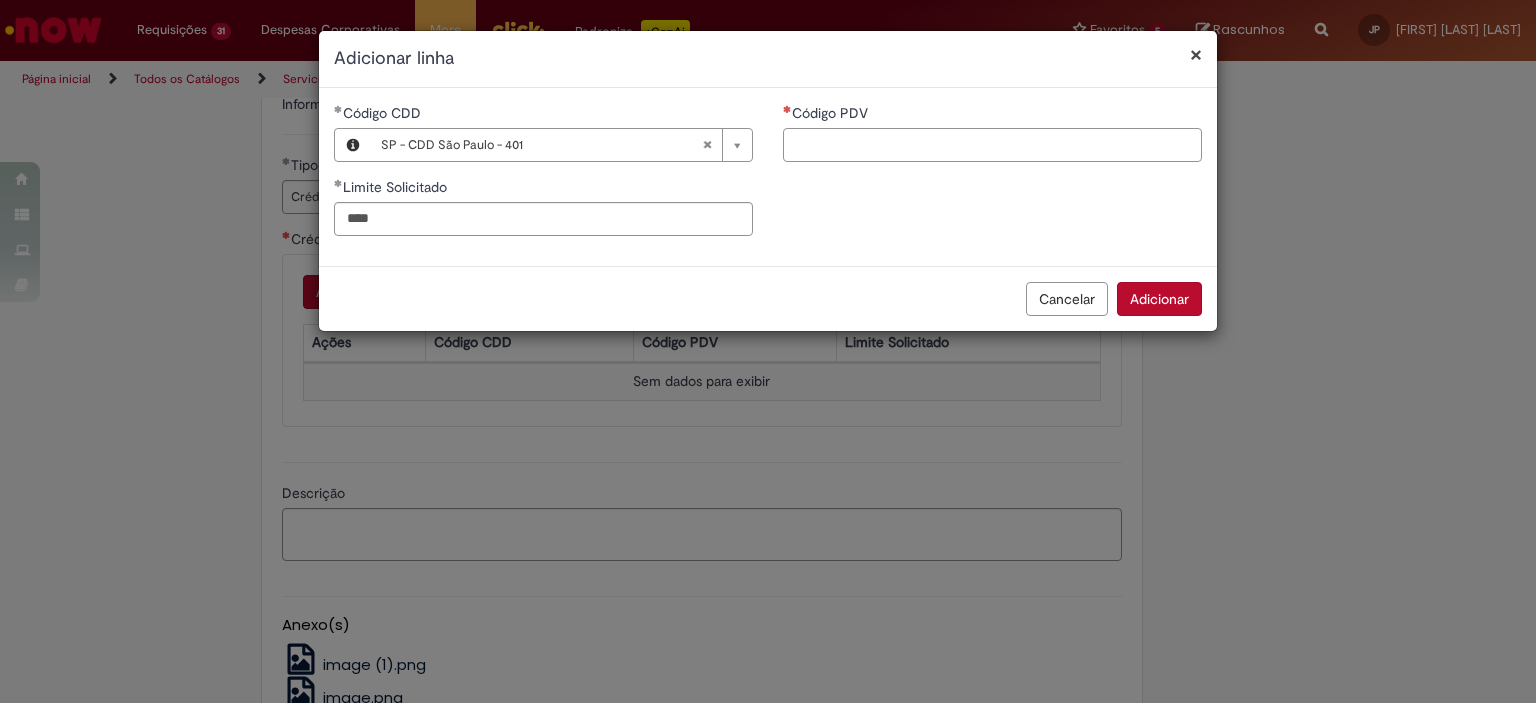 type on "********" 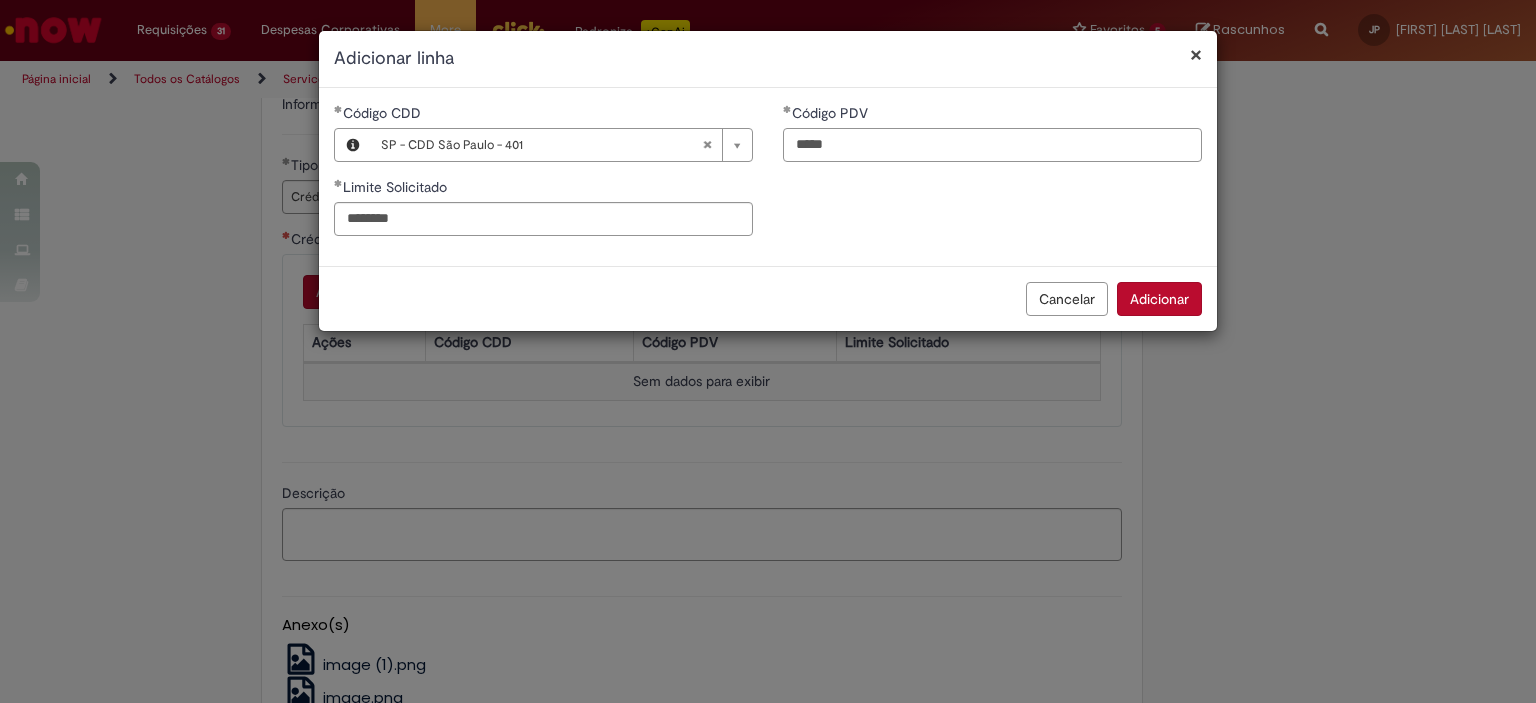 type on "*****" 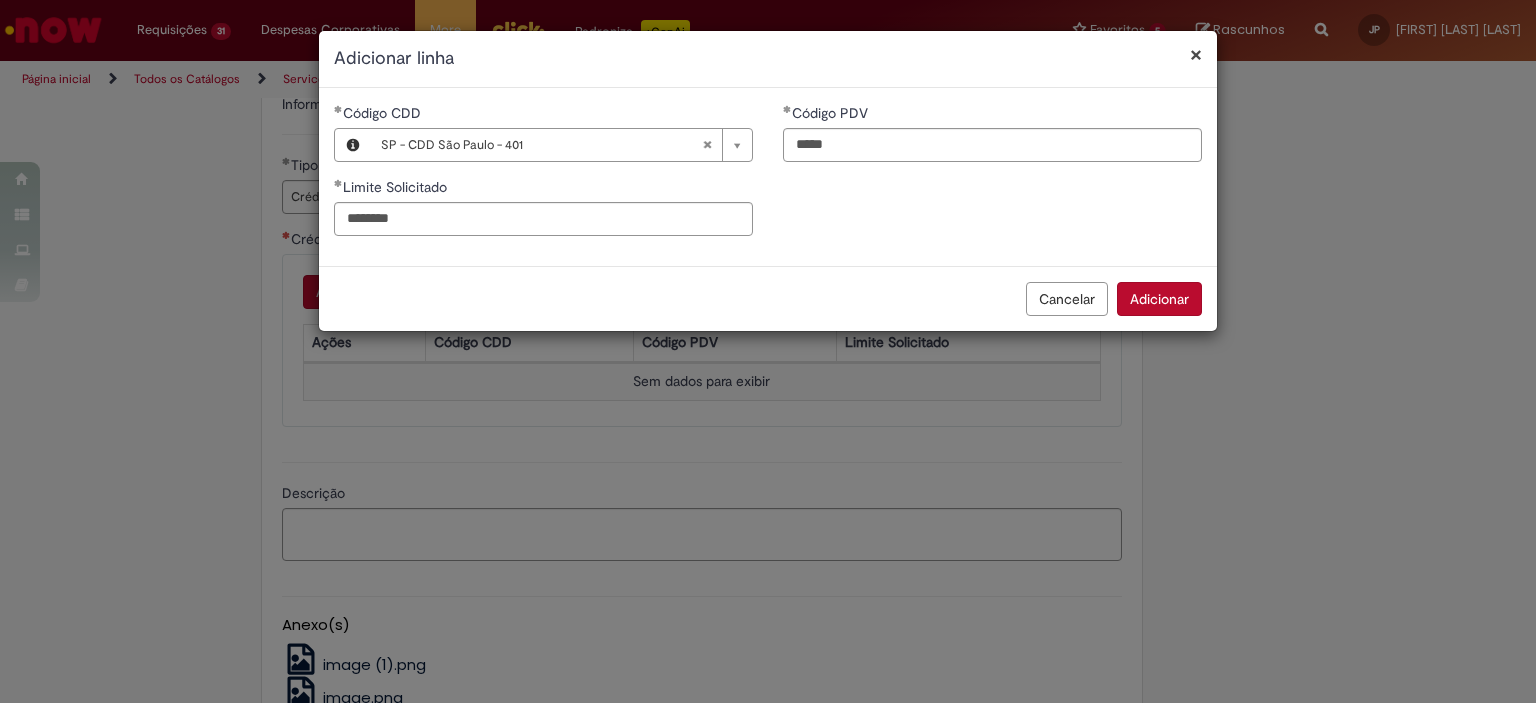 type 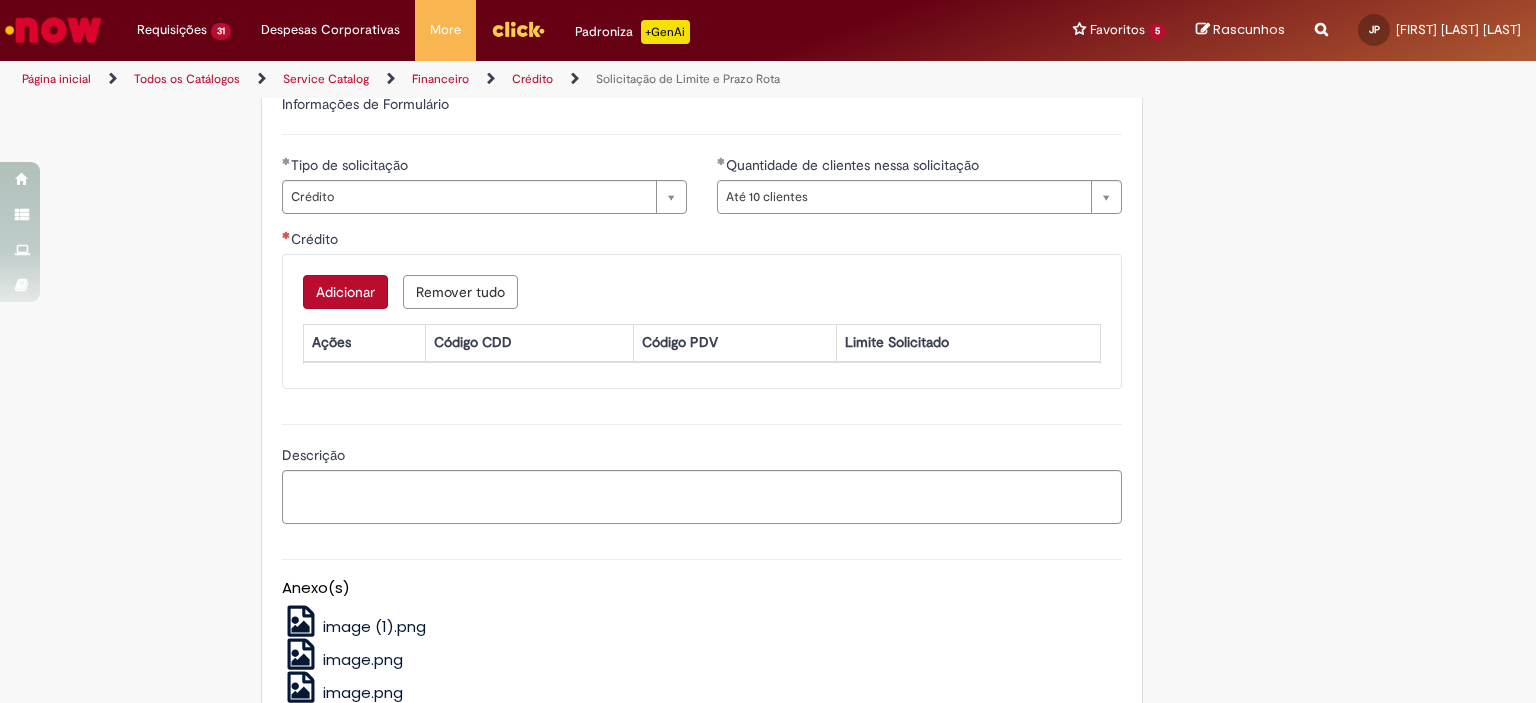 type 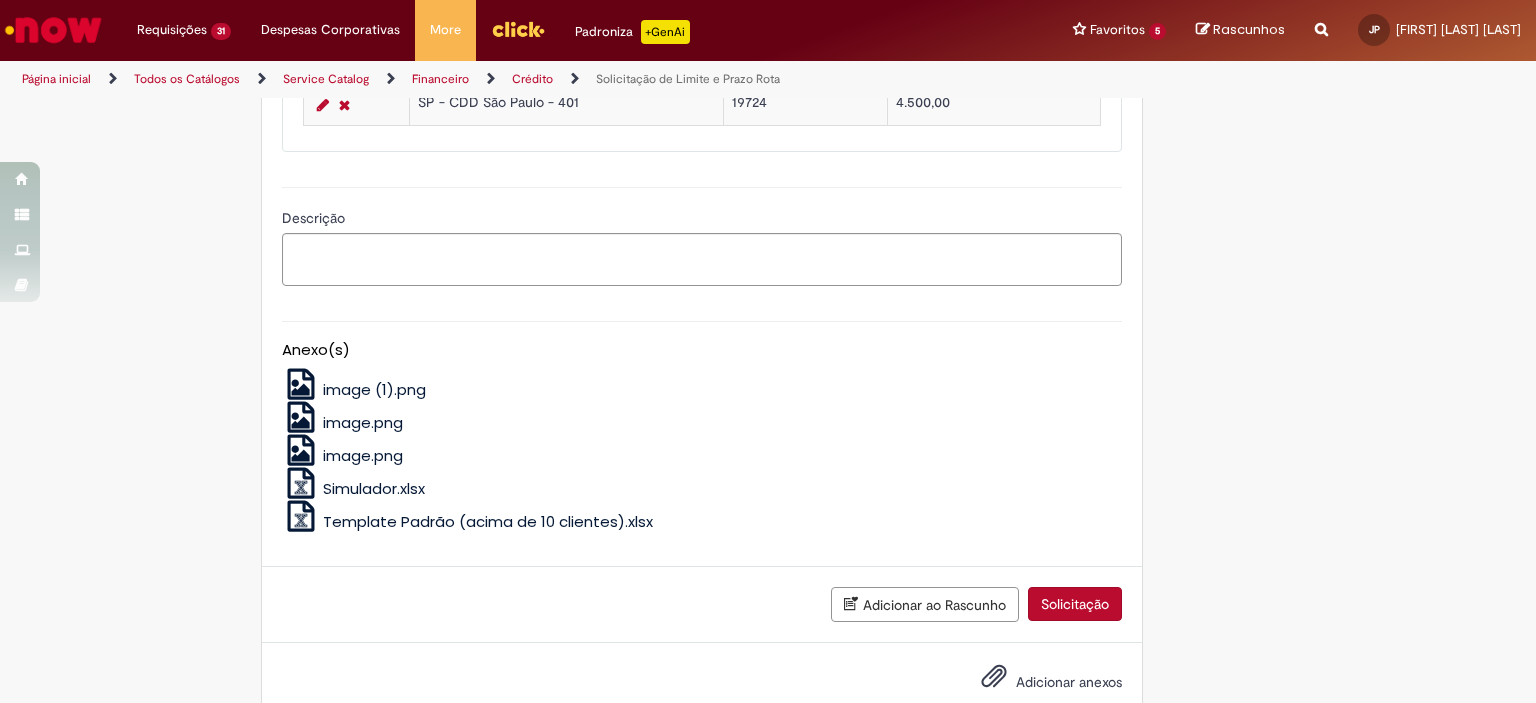 scroll, scrollTop: 983, scrollLeft: 0, axis: vertical 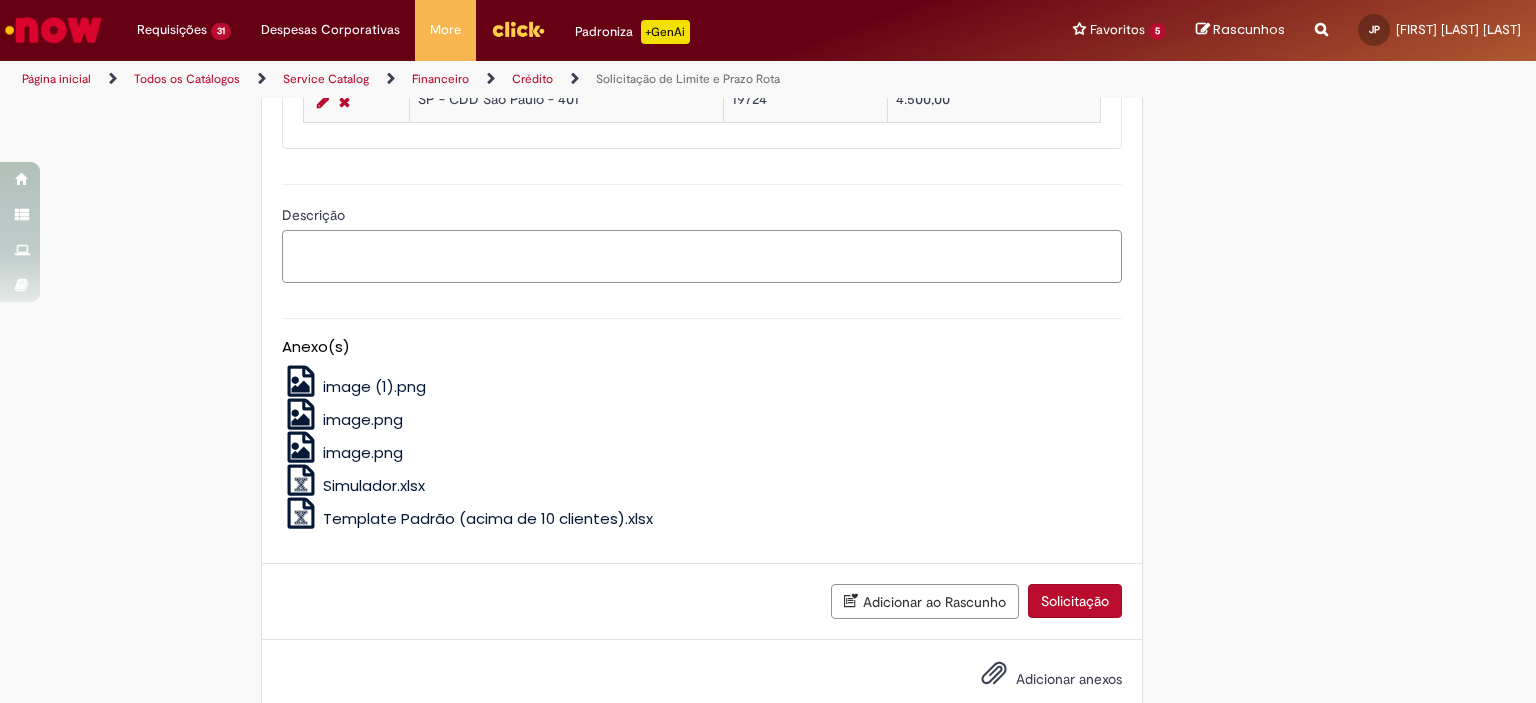click on "Descrição" at bounding box center (702, 257) 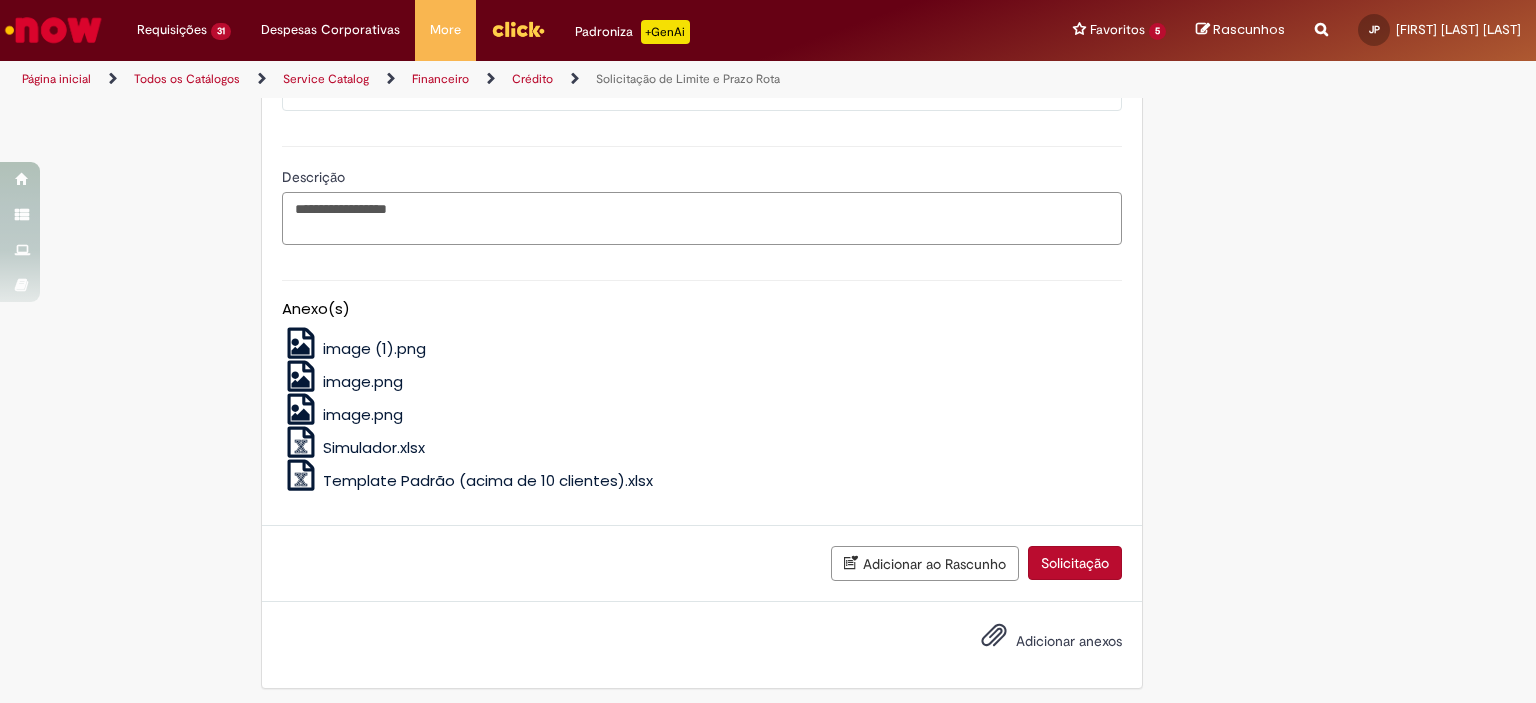 scroll, scrollTop: 1020, scrollLeft: 0, axis: vertical 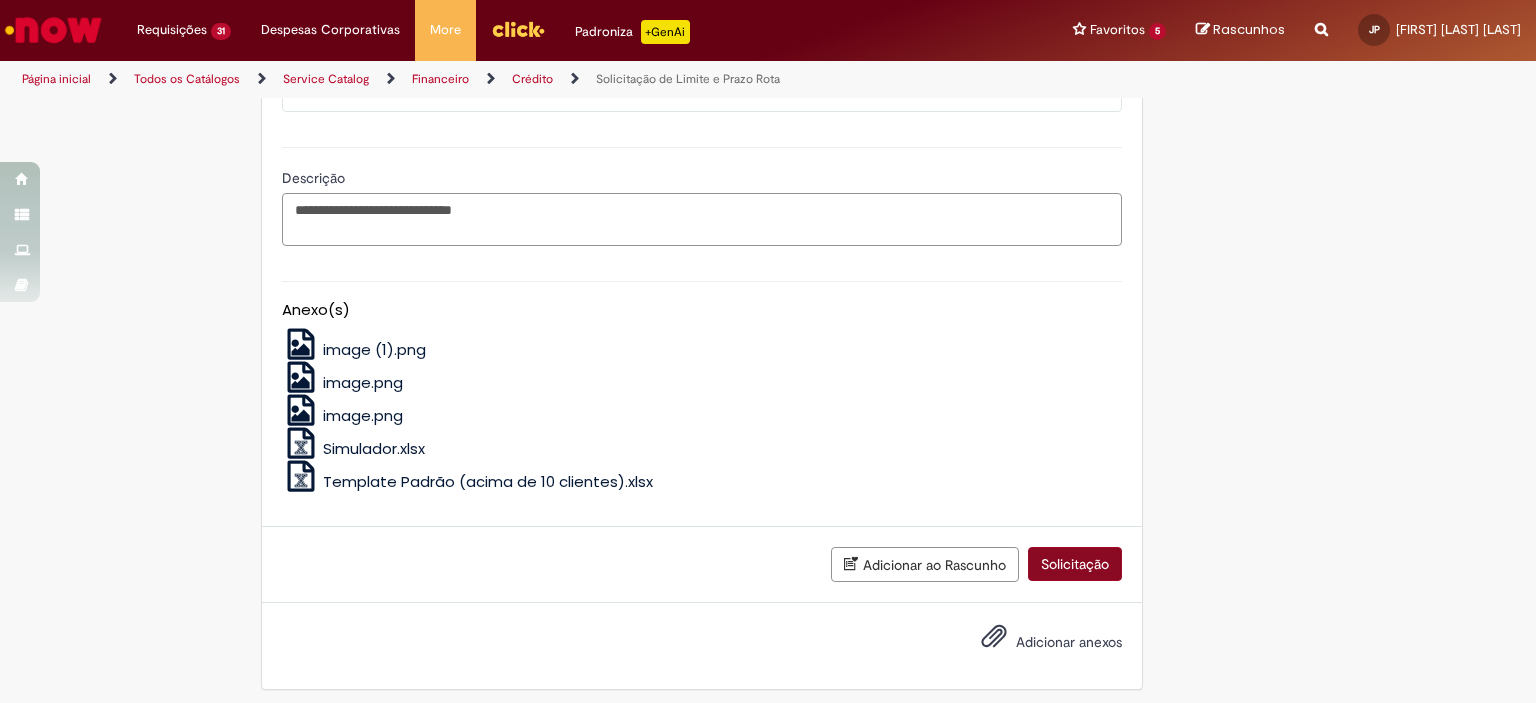 type on "**********" 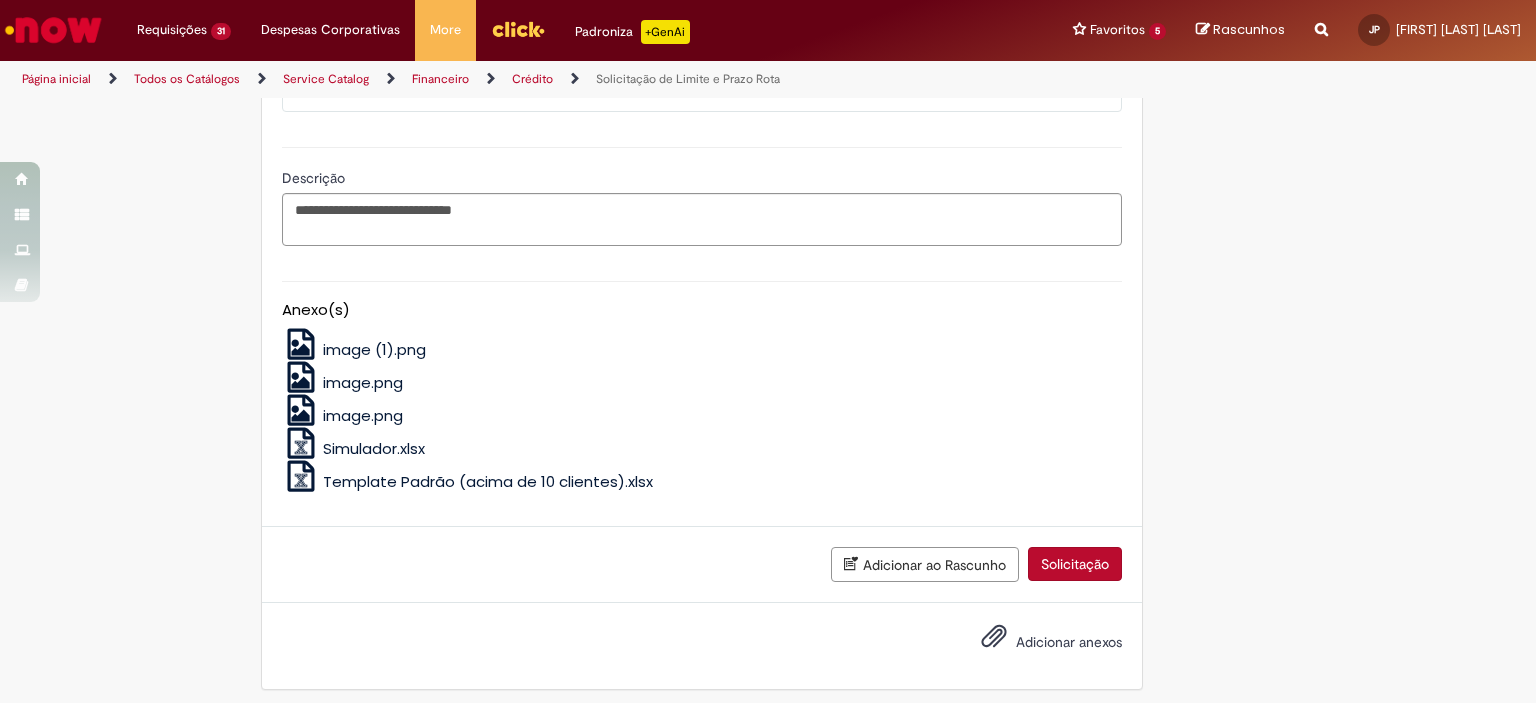 click on "Solicitação" at bounding box center [1075, 564] 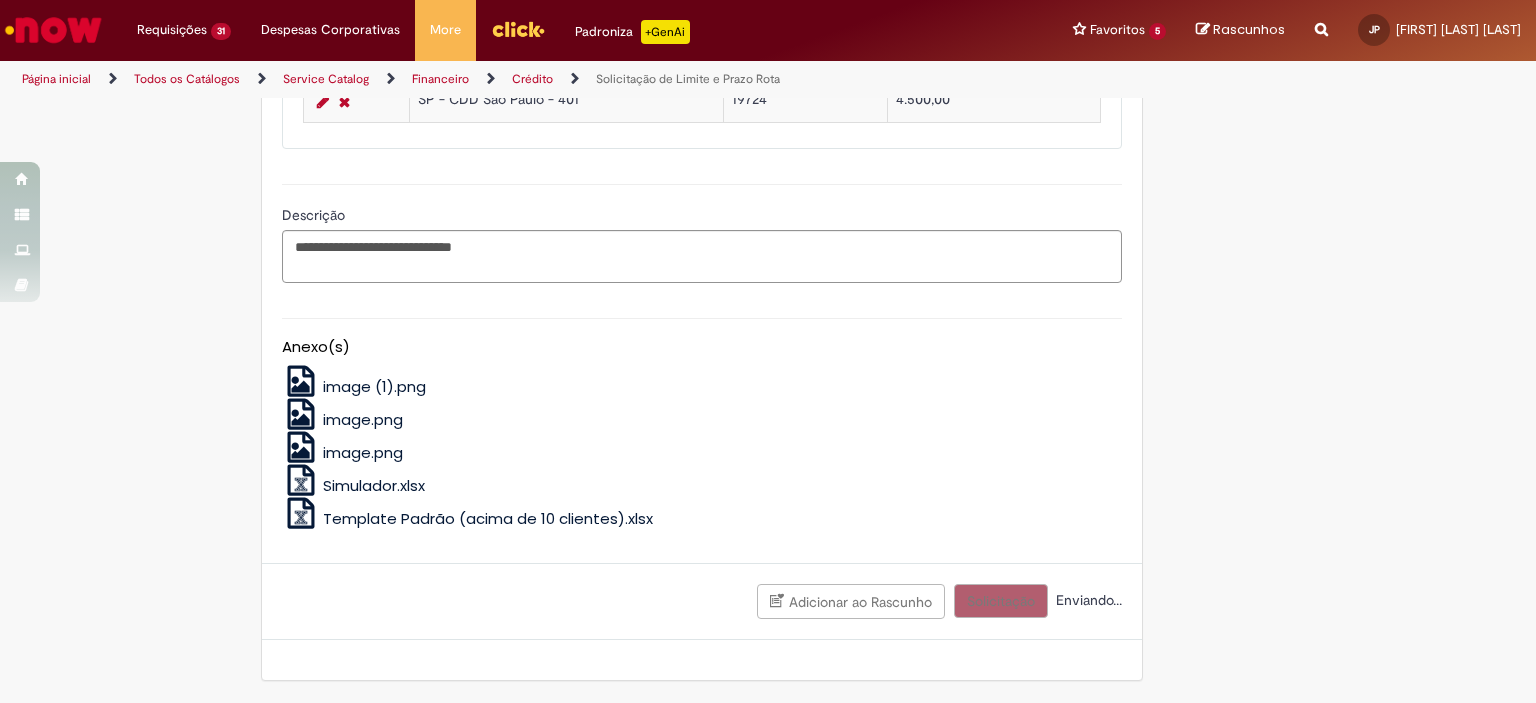 scroll, scrollTop: 978, scrollLeft: 0, axis: vertical 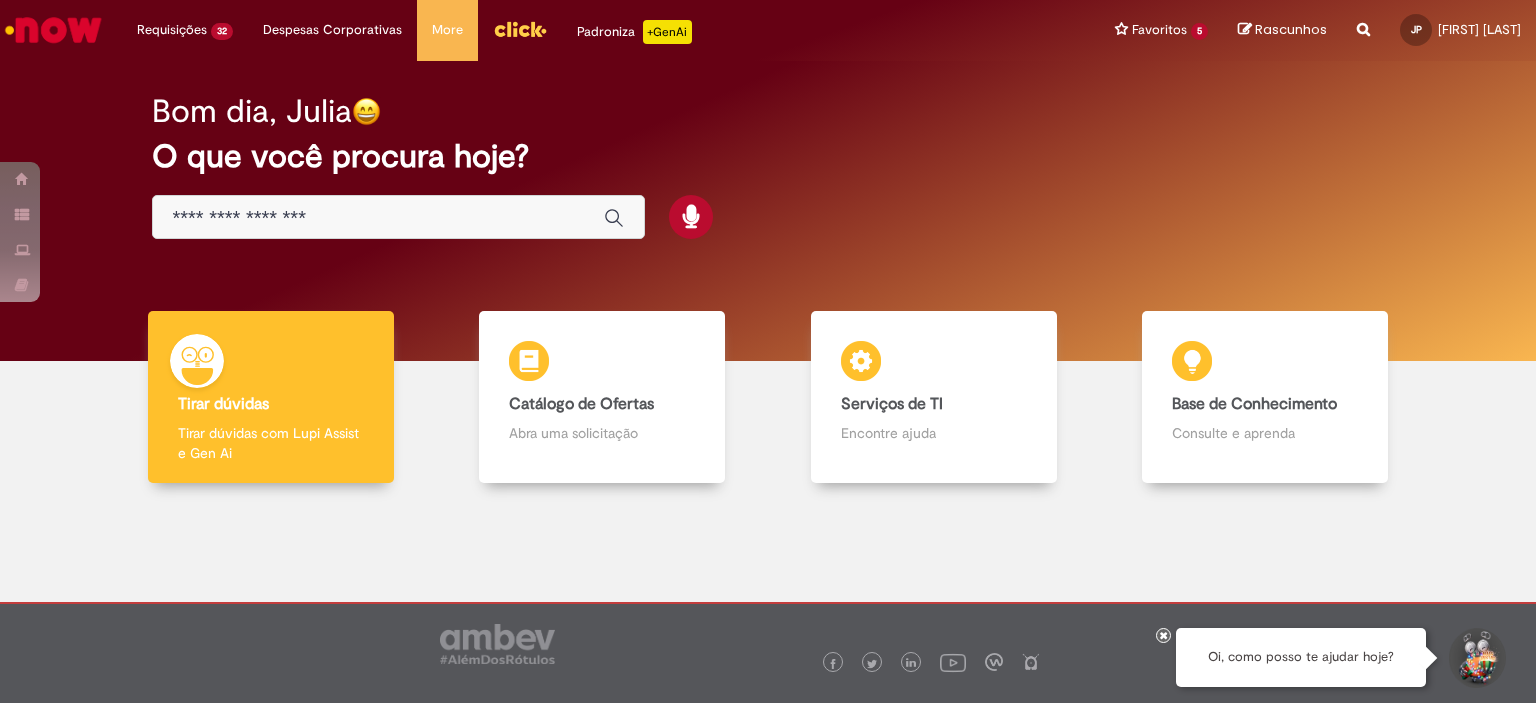 click at bounding box center [378, 218] 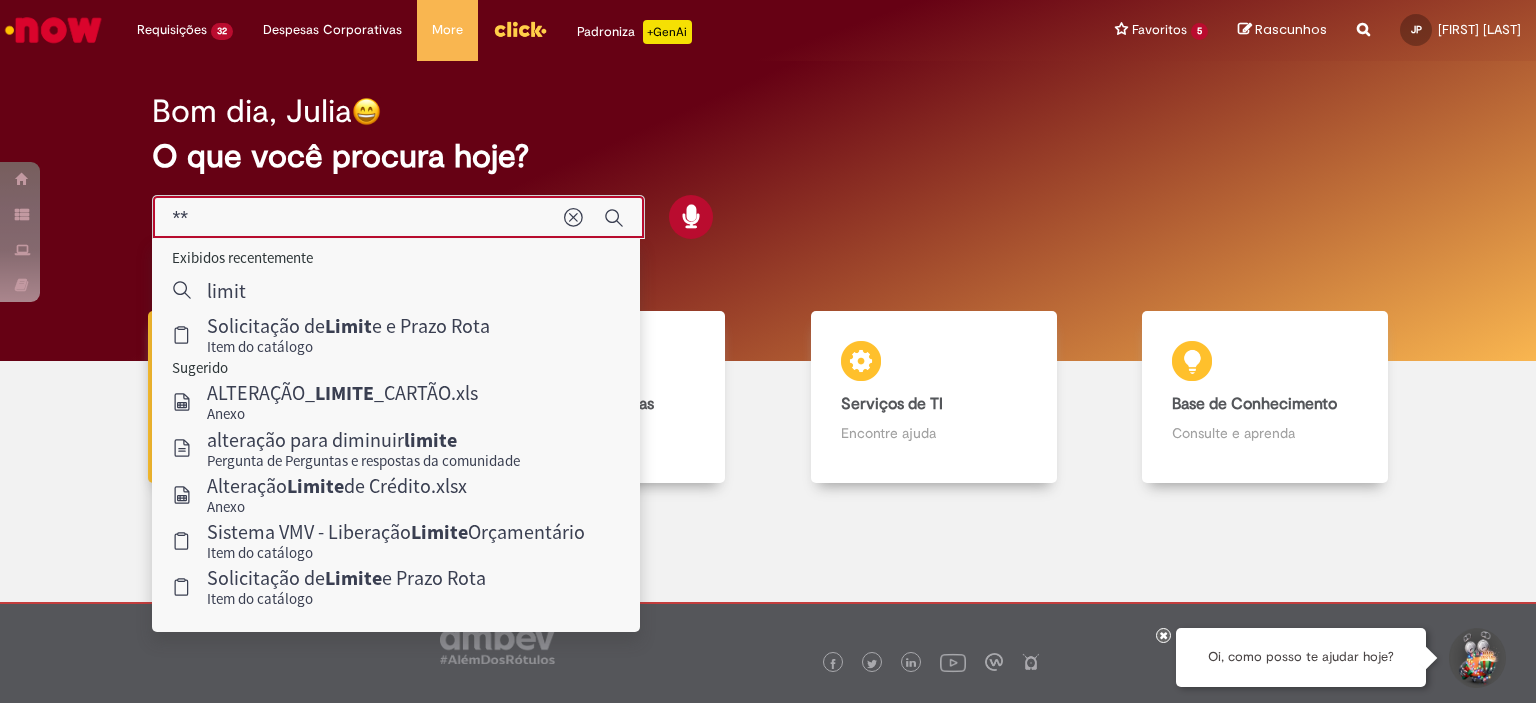 type on "*" 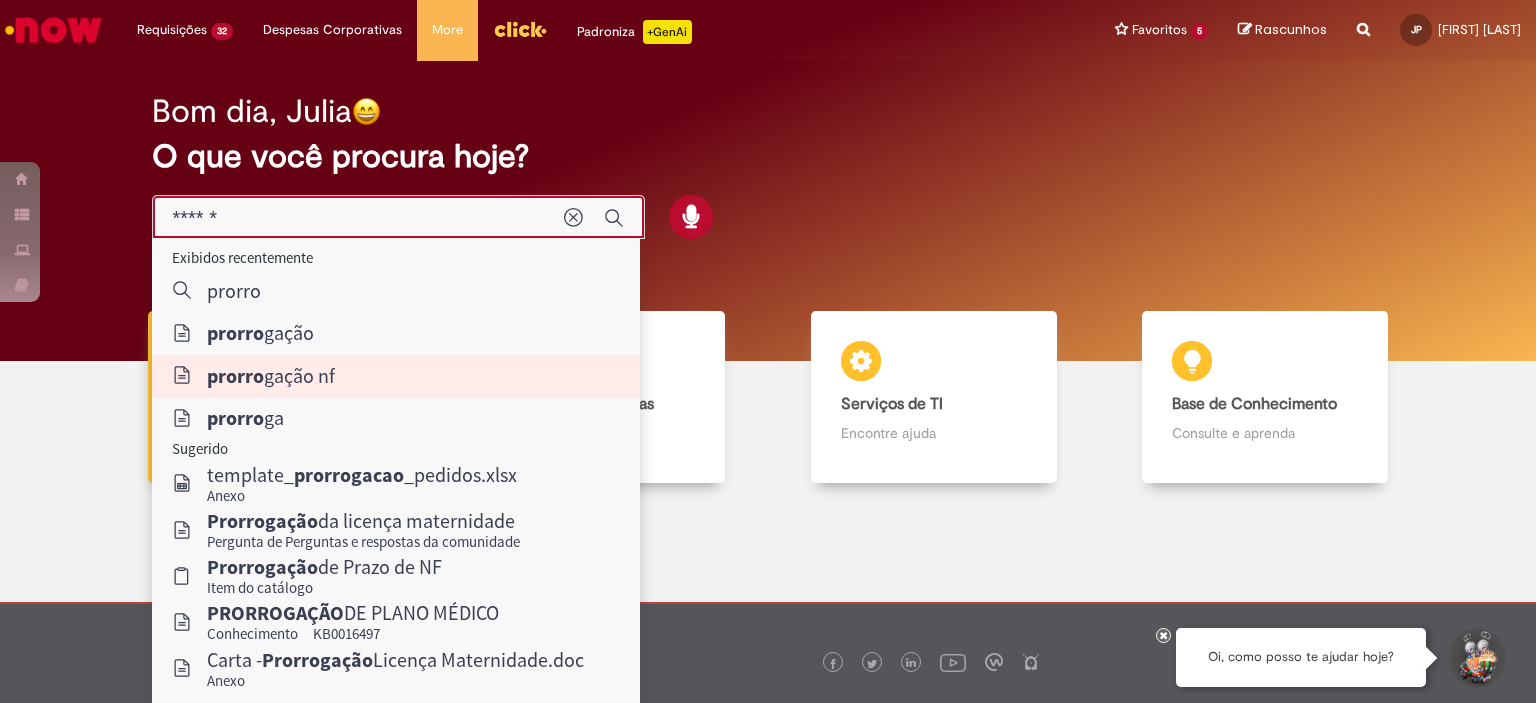 type on "**********" 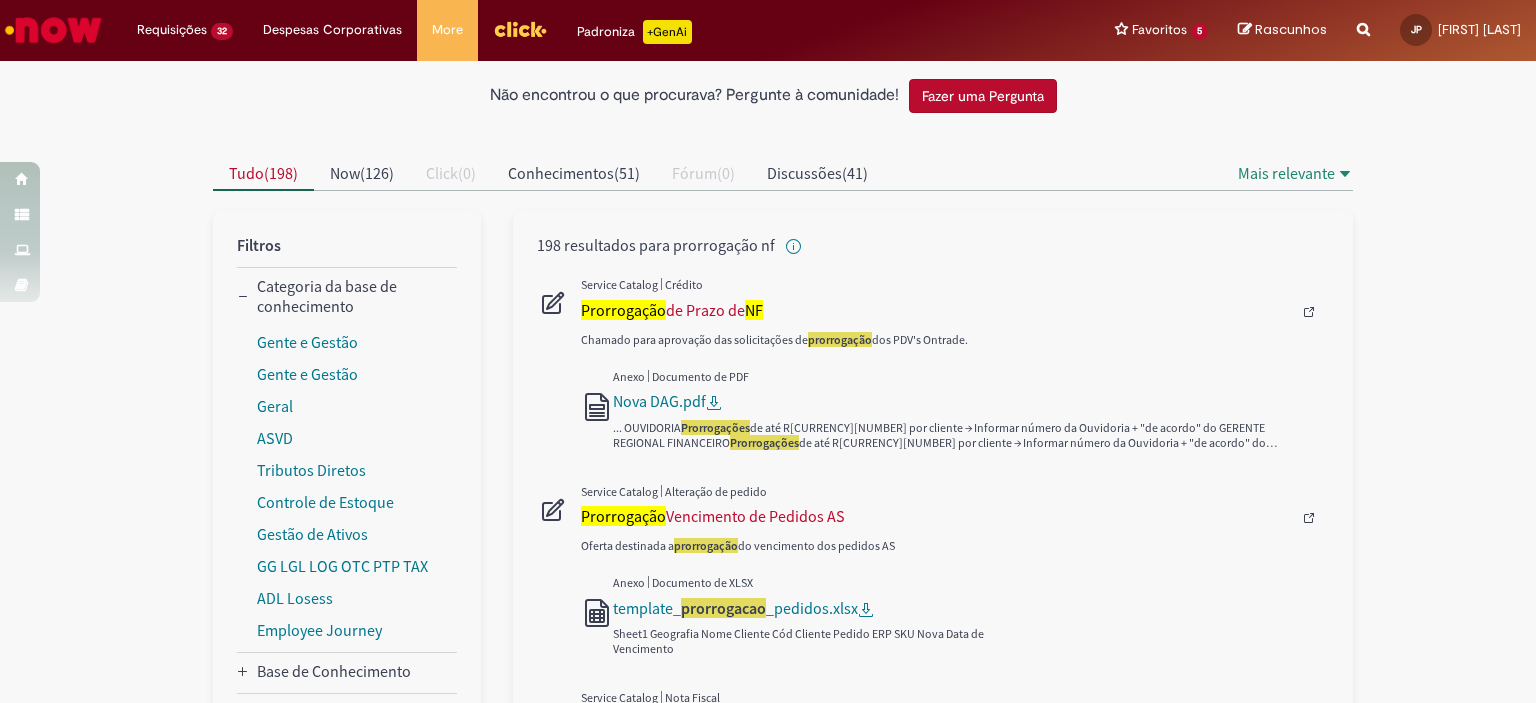scroll, scrollTop: 105, scrollLeft: 0, axis: vertical 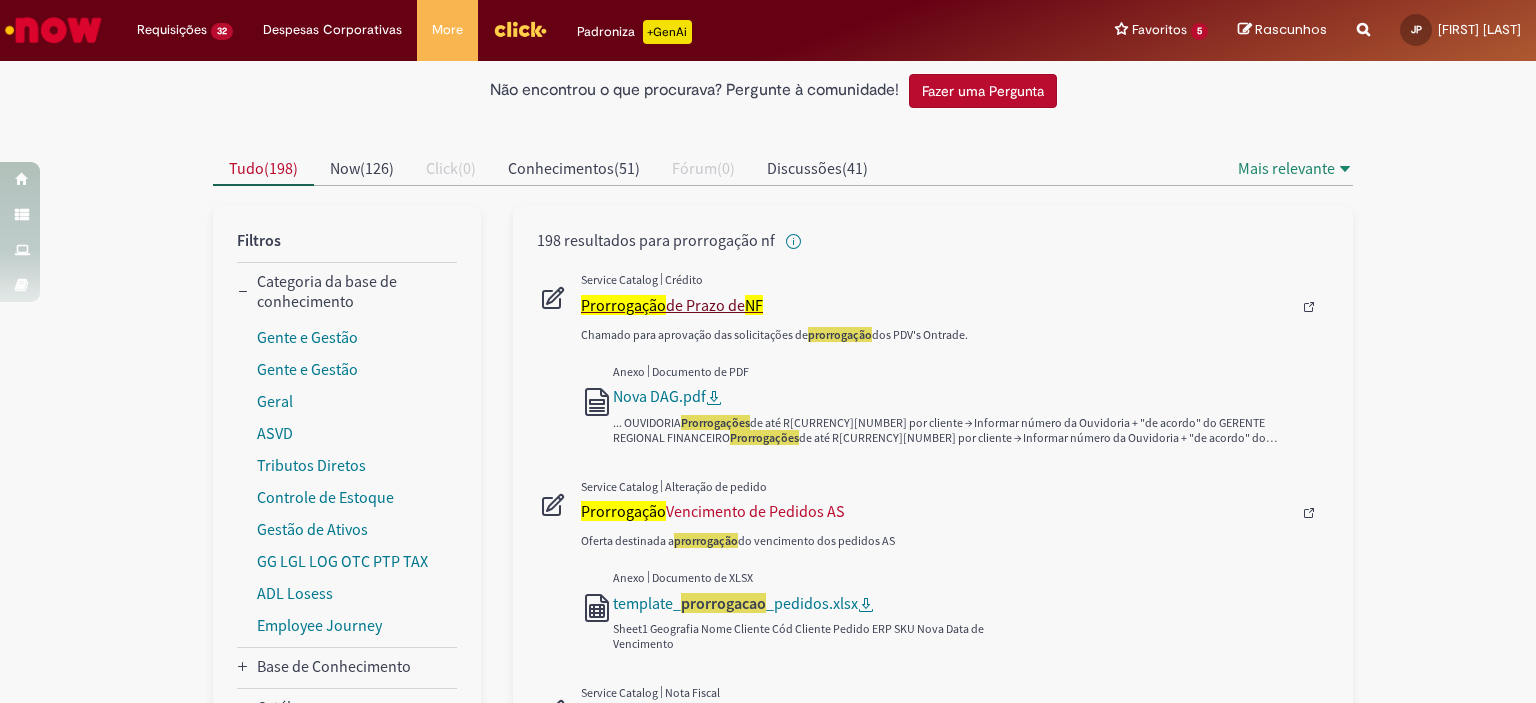 click on "Prorrogação  de Prazo de  NF" at bounding box center (936, 305) 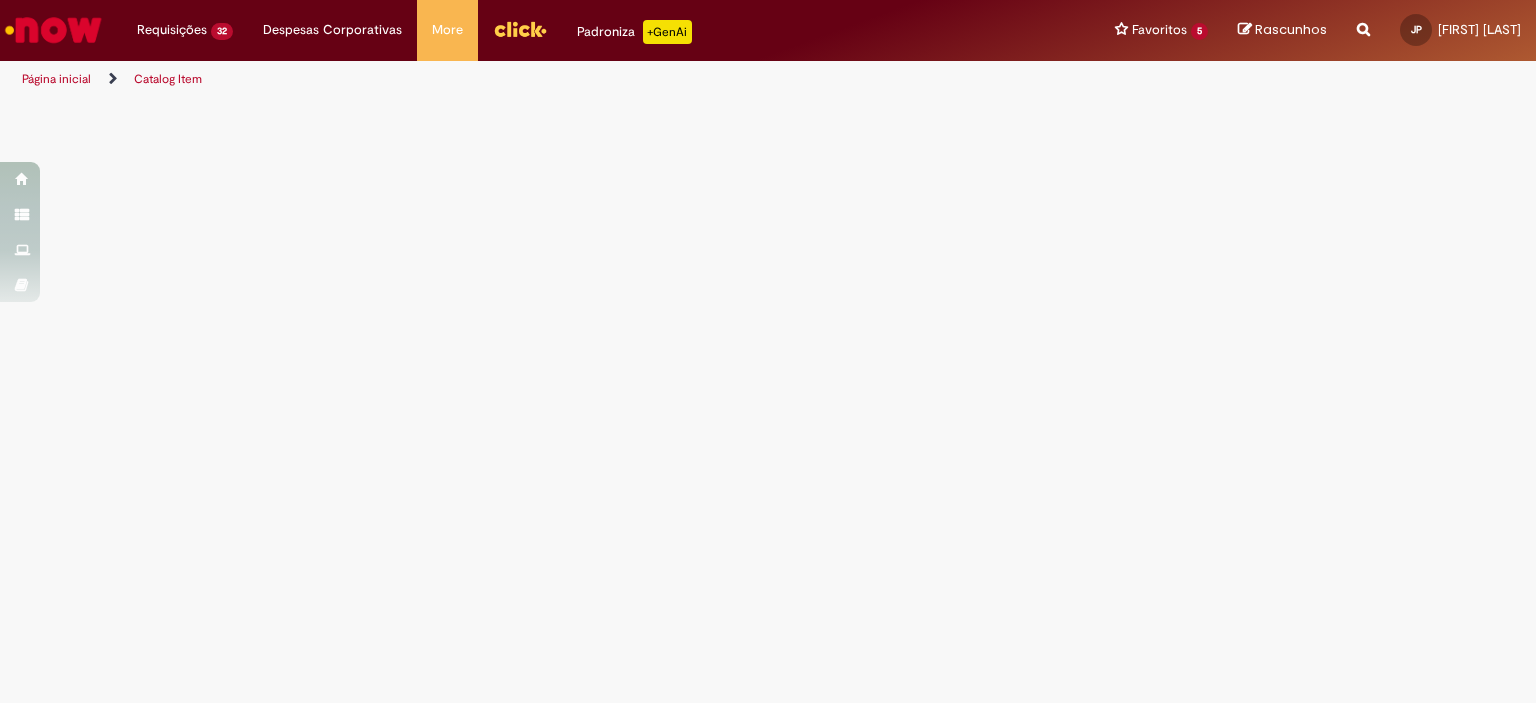 scroll, scrollTop: 0, scrollLeft: 0, axis: both 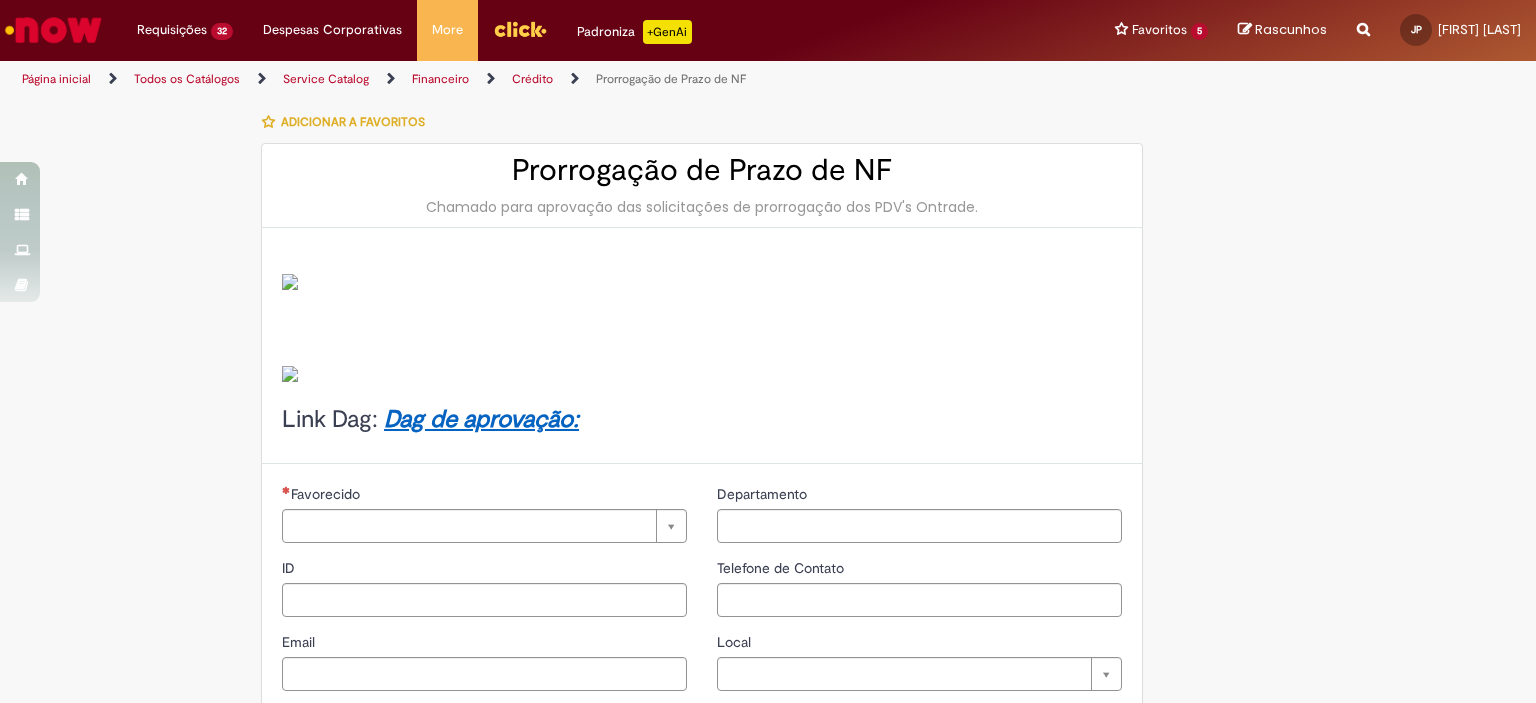 type on "********" 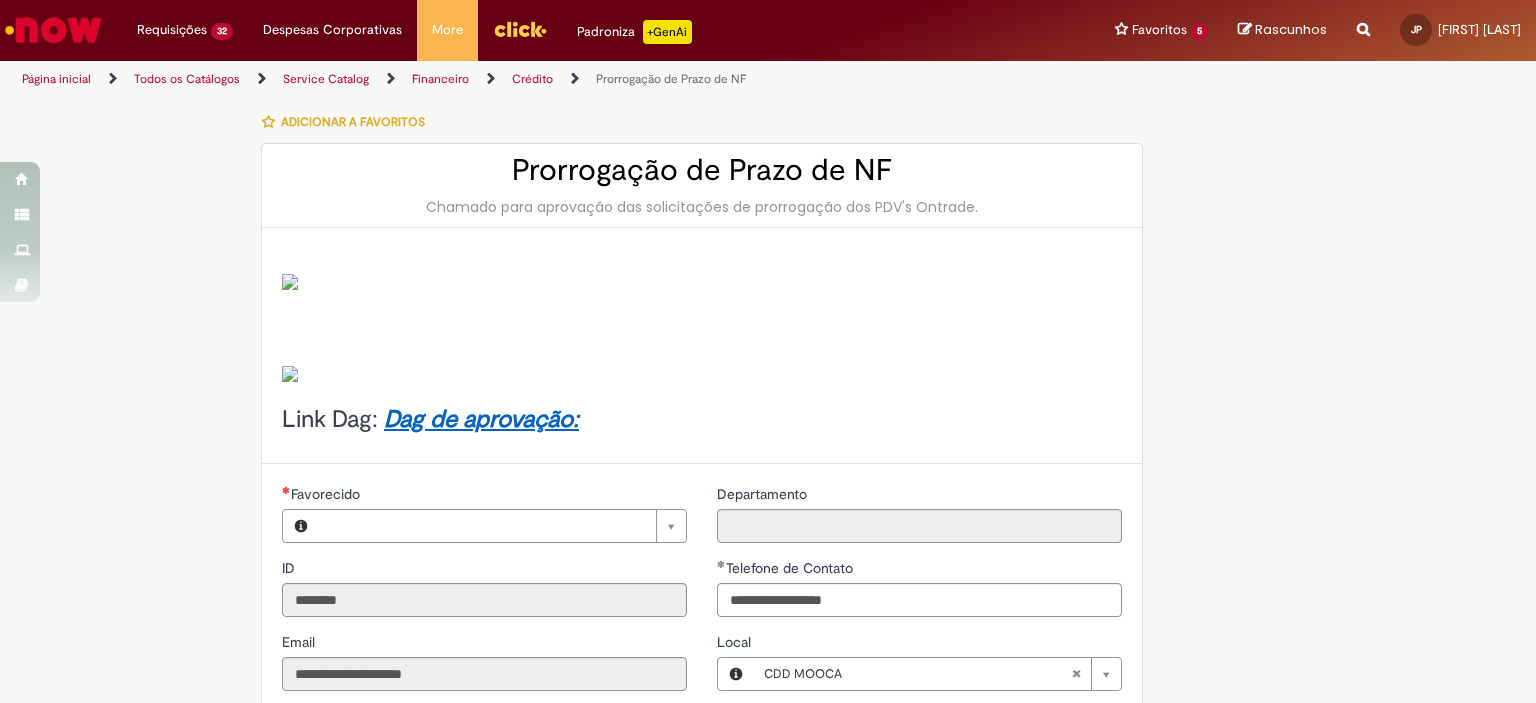 type on "*********" 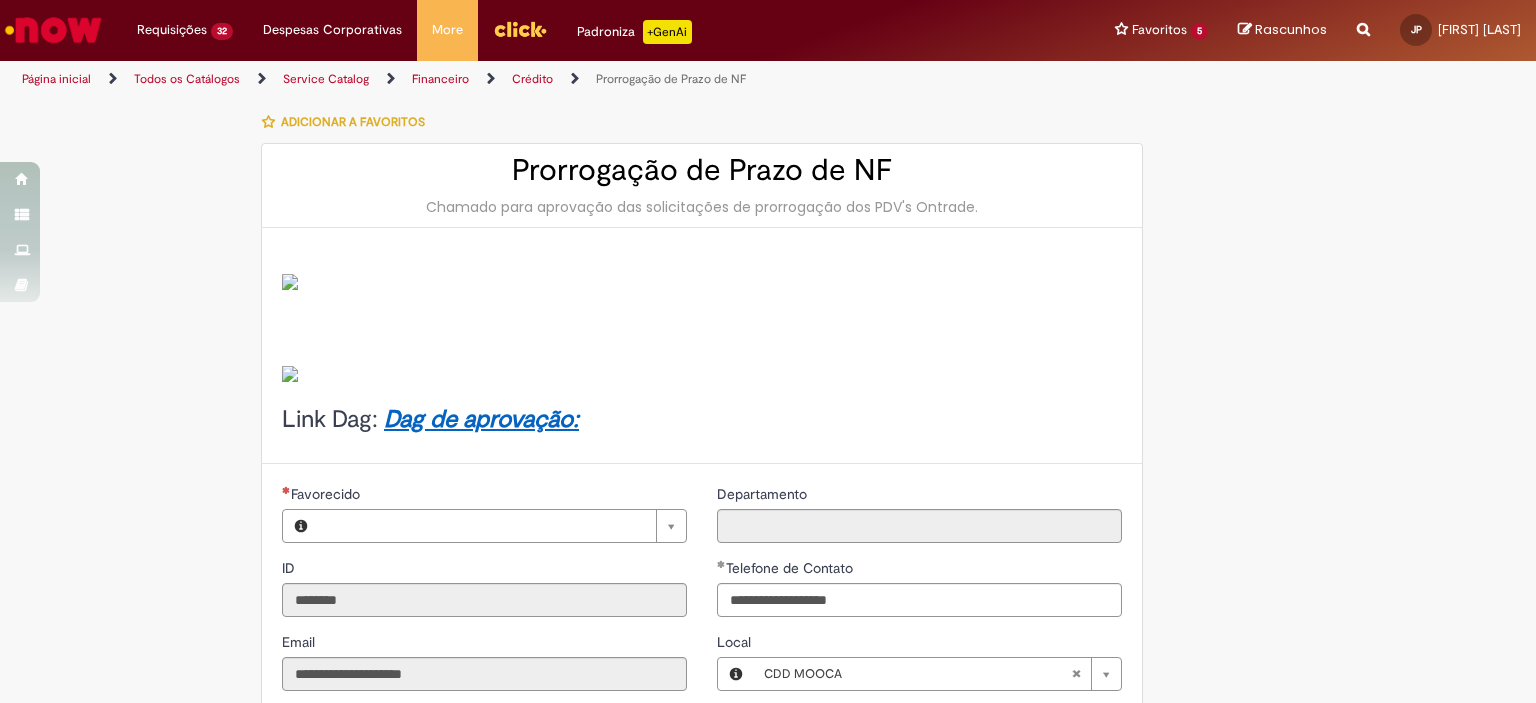 type on "**********" 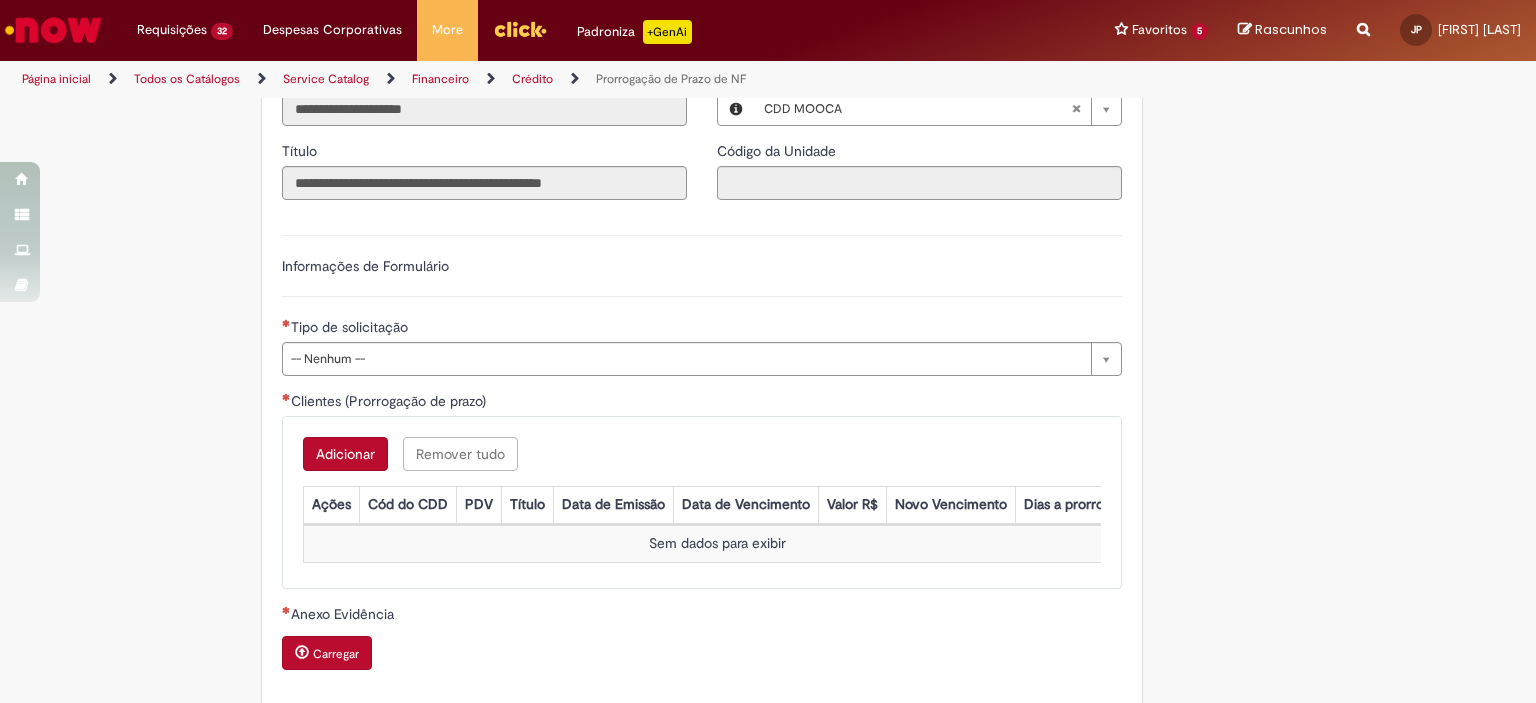 scroll, scrollTop: 392, scrollLeft: 0, axis: vertical 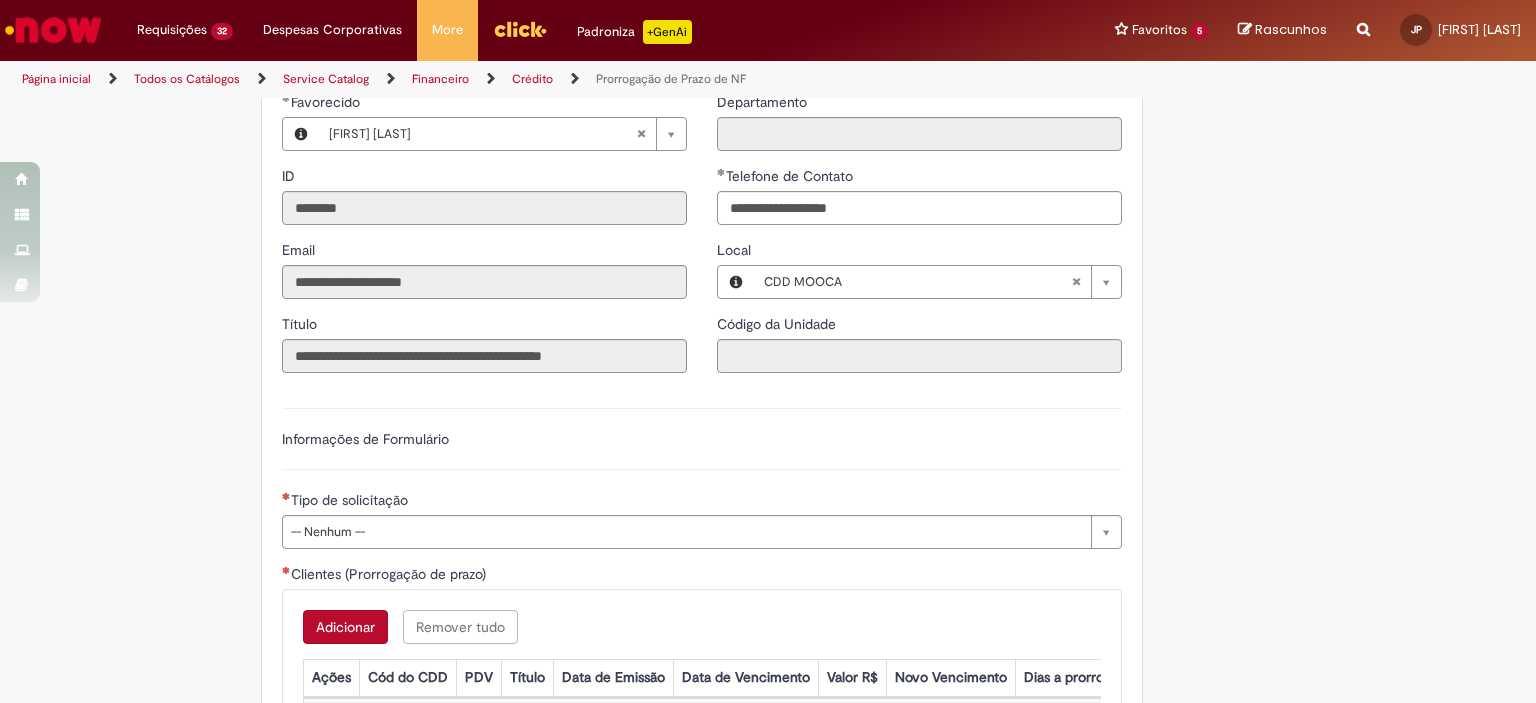 type 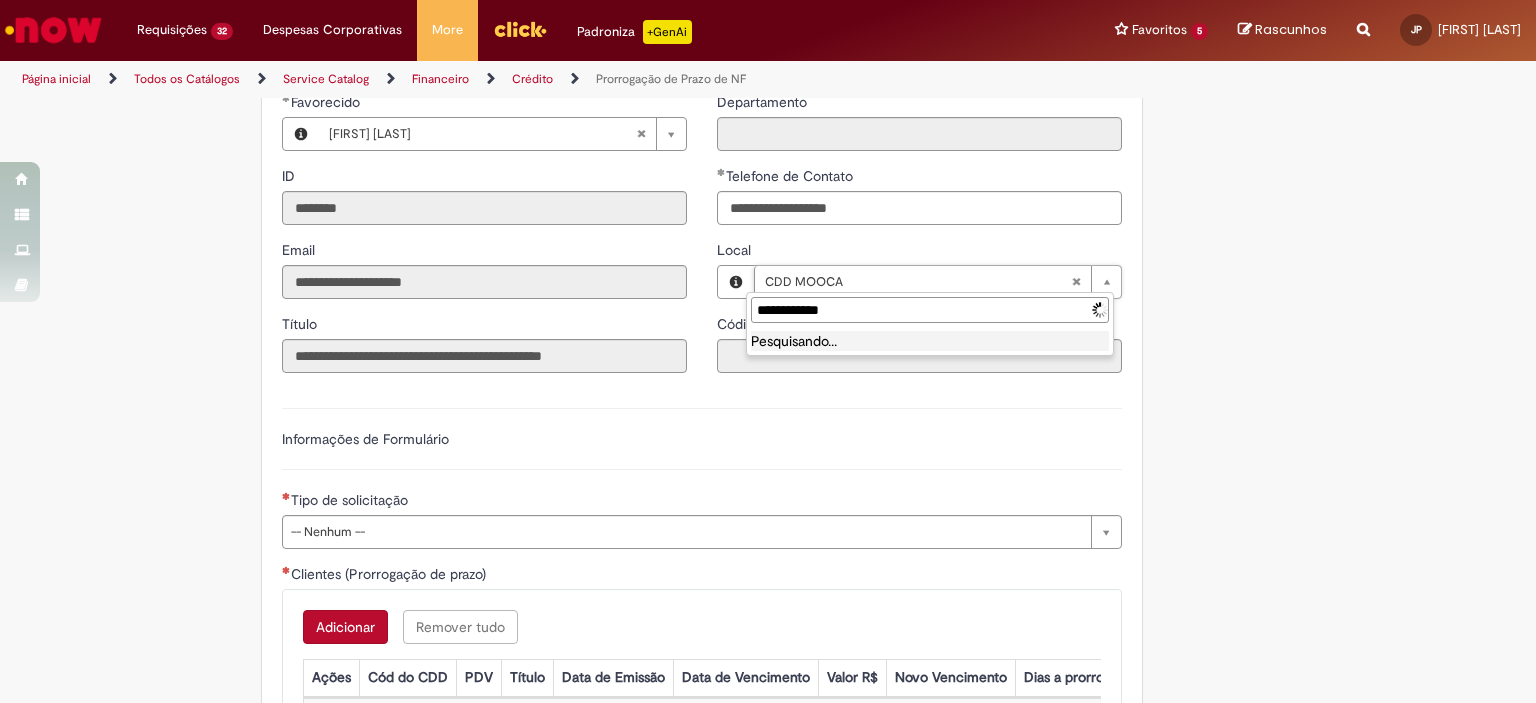 type on "**********" 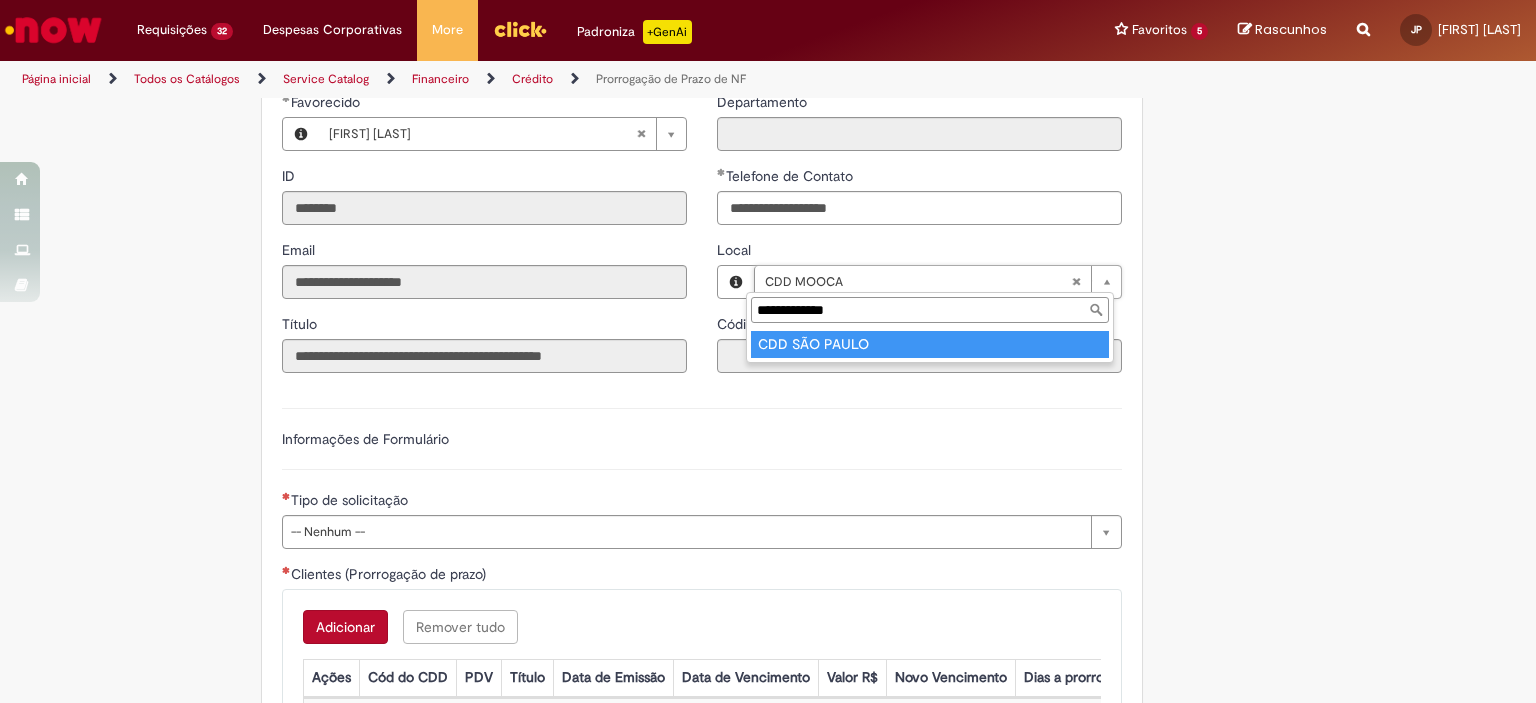 type on "**********" 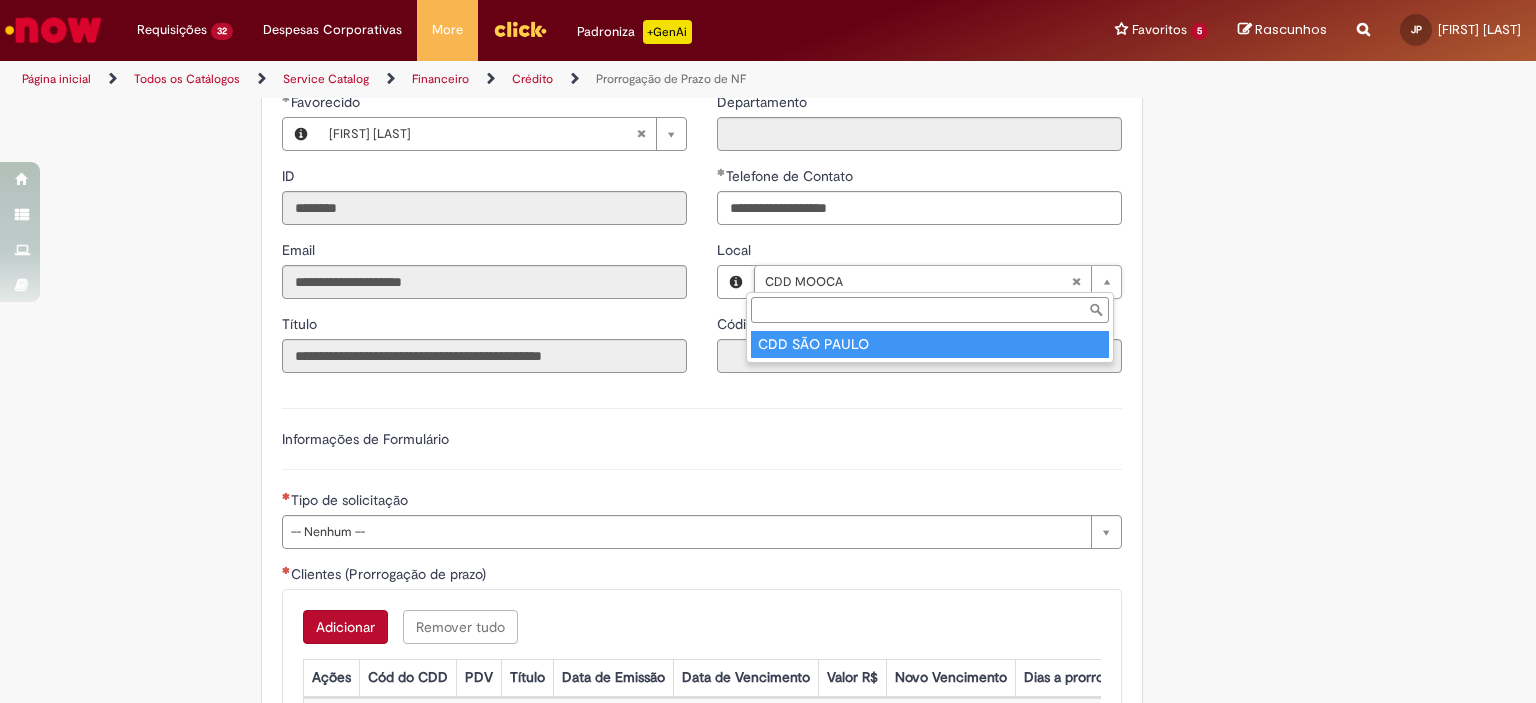 type on "****" 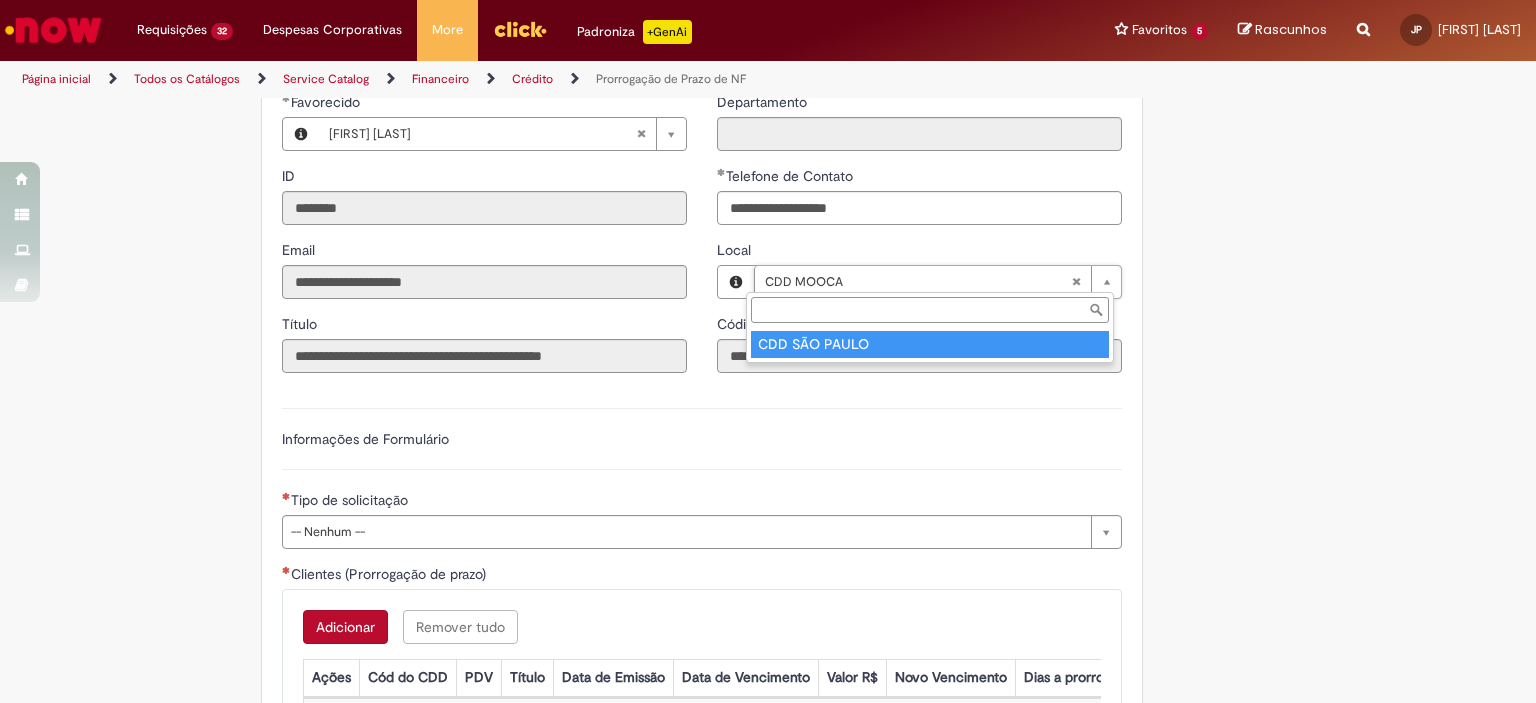scroll, scrollTop: 0, scrollLeft: 85, axis: horizontal 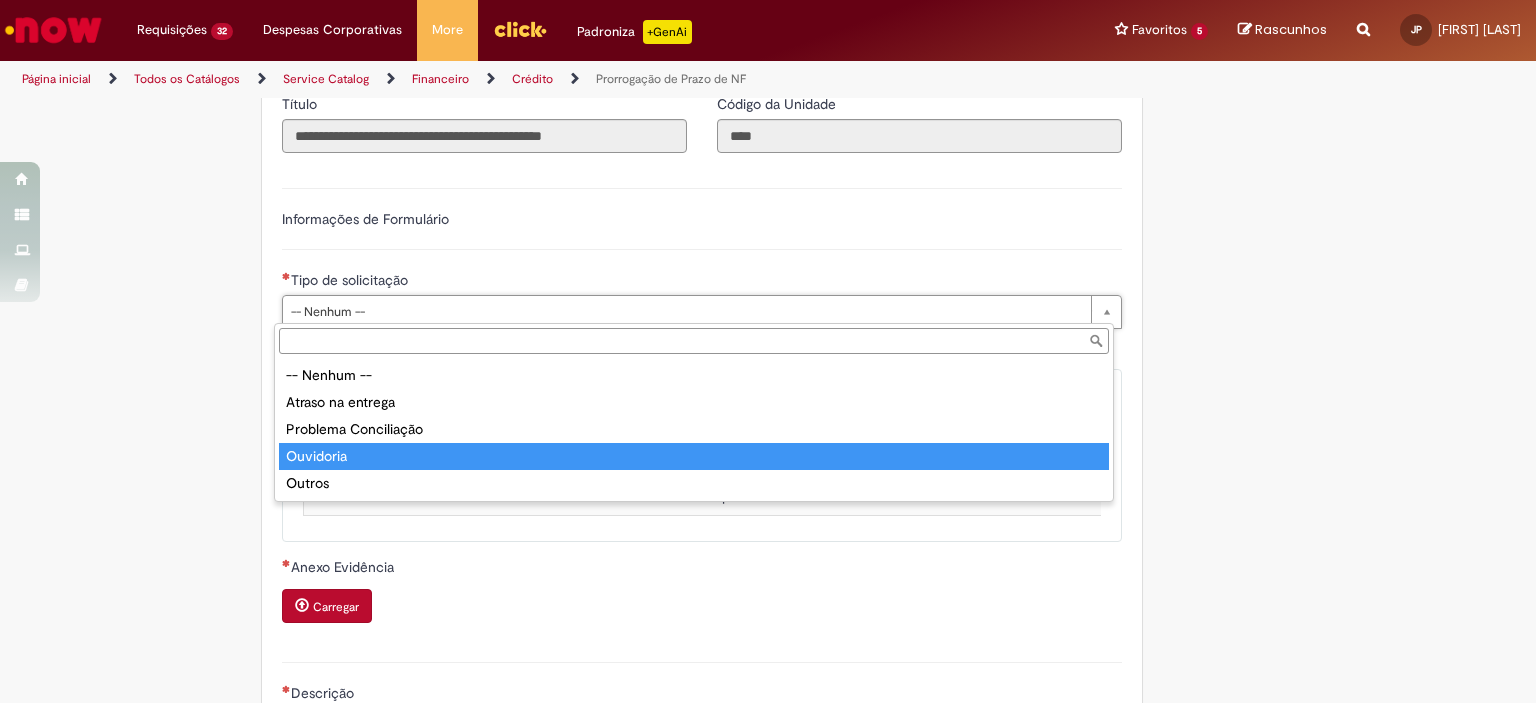 type on "*********" 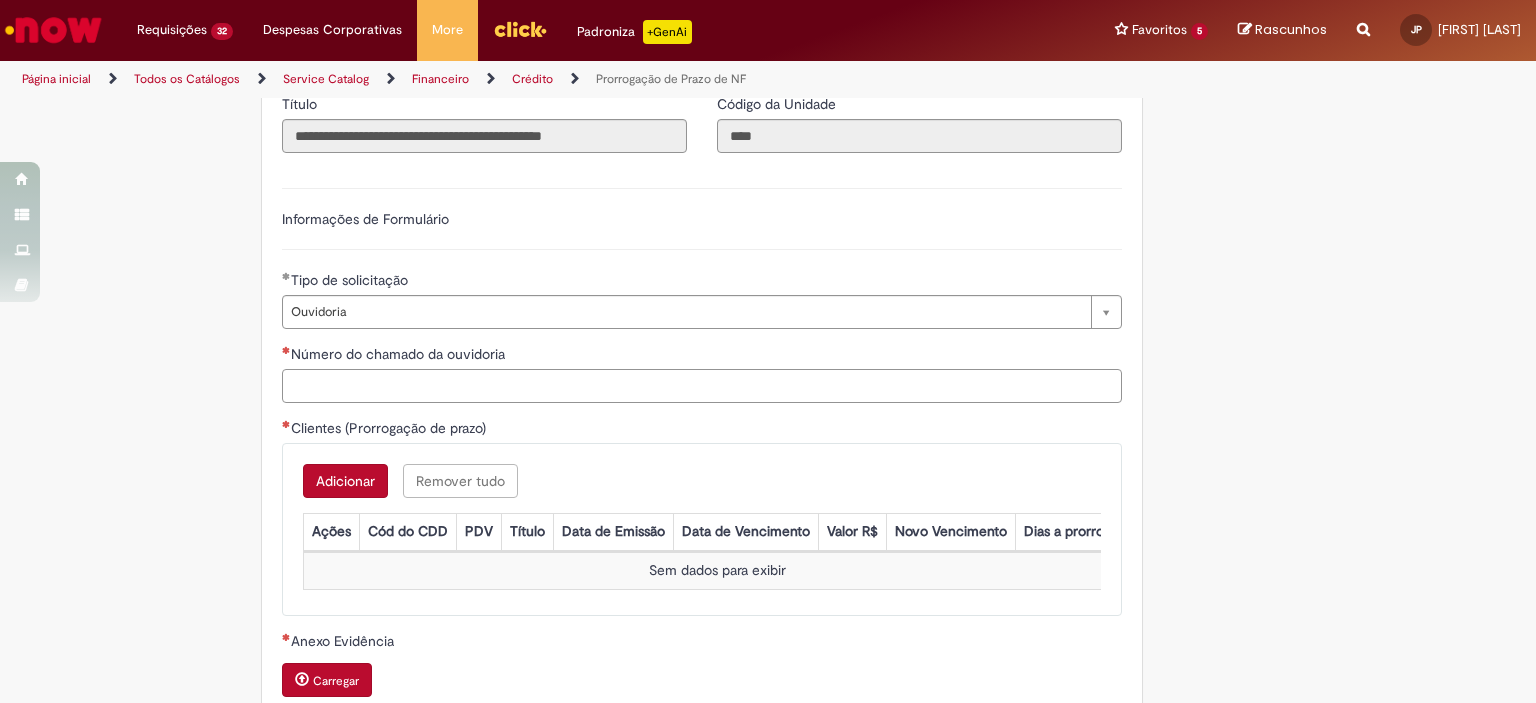 click on "Número do chamado da ouvidoria" at bounding box center [702, 386] 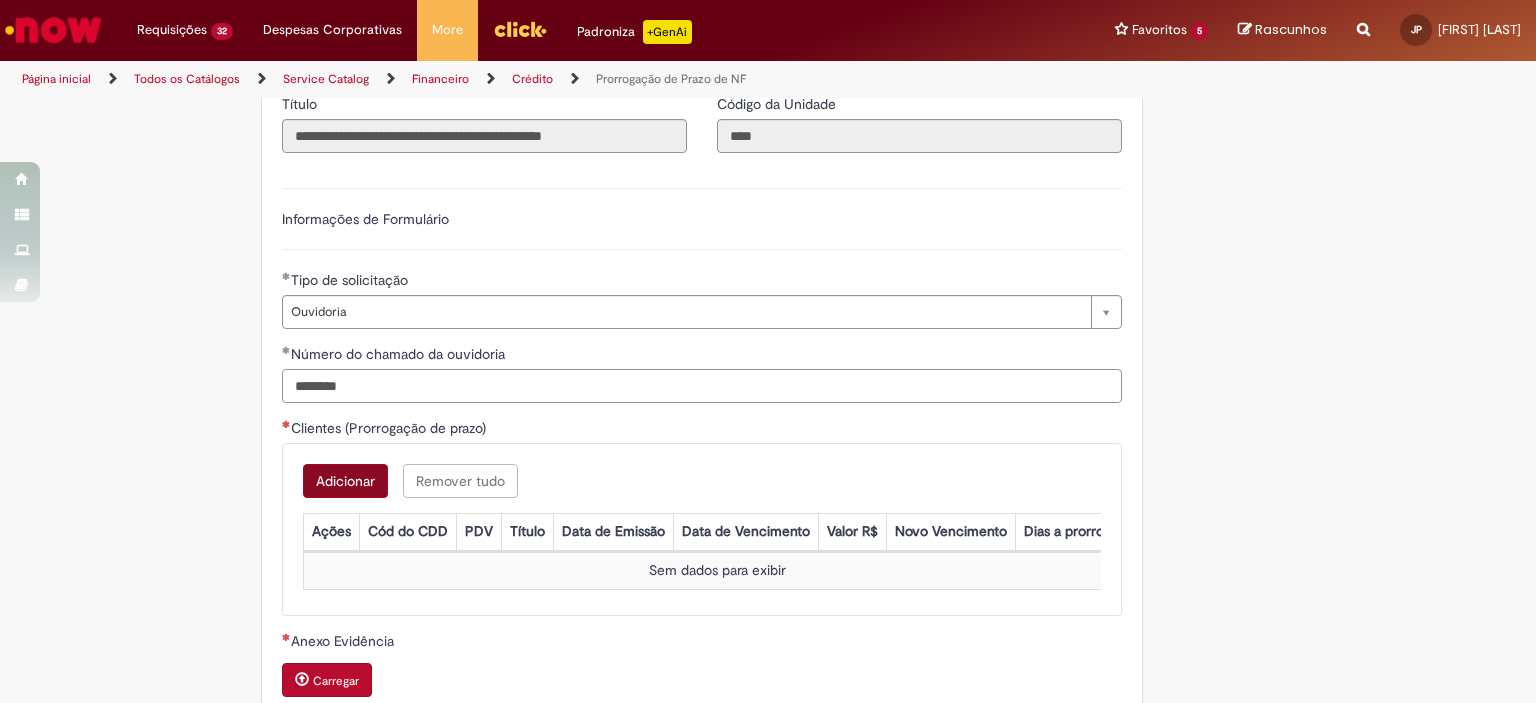 type on "*******" 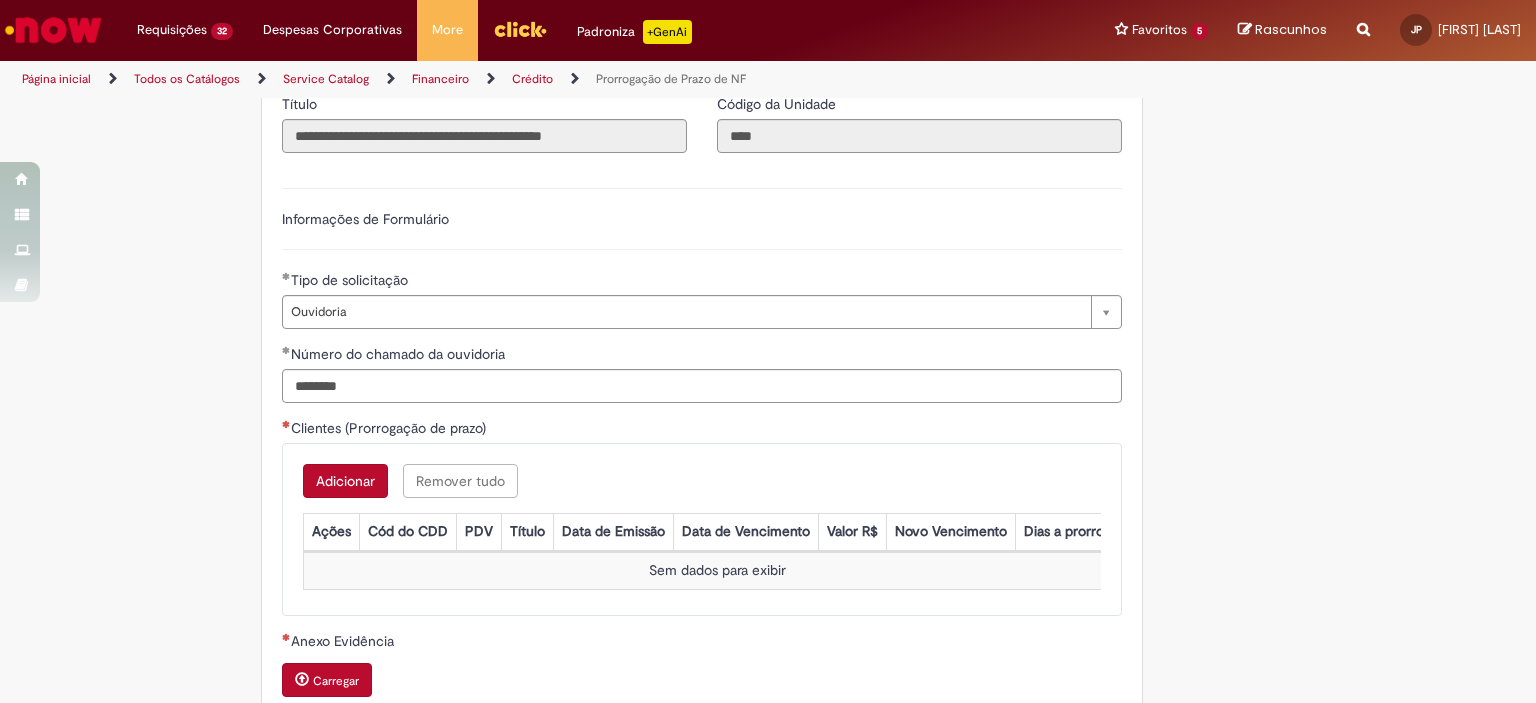 click on "Adicionar" at bounding box center (345, 481) 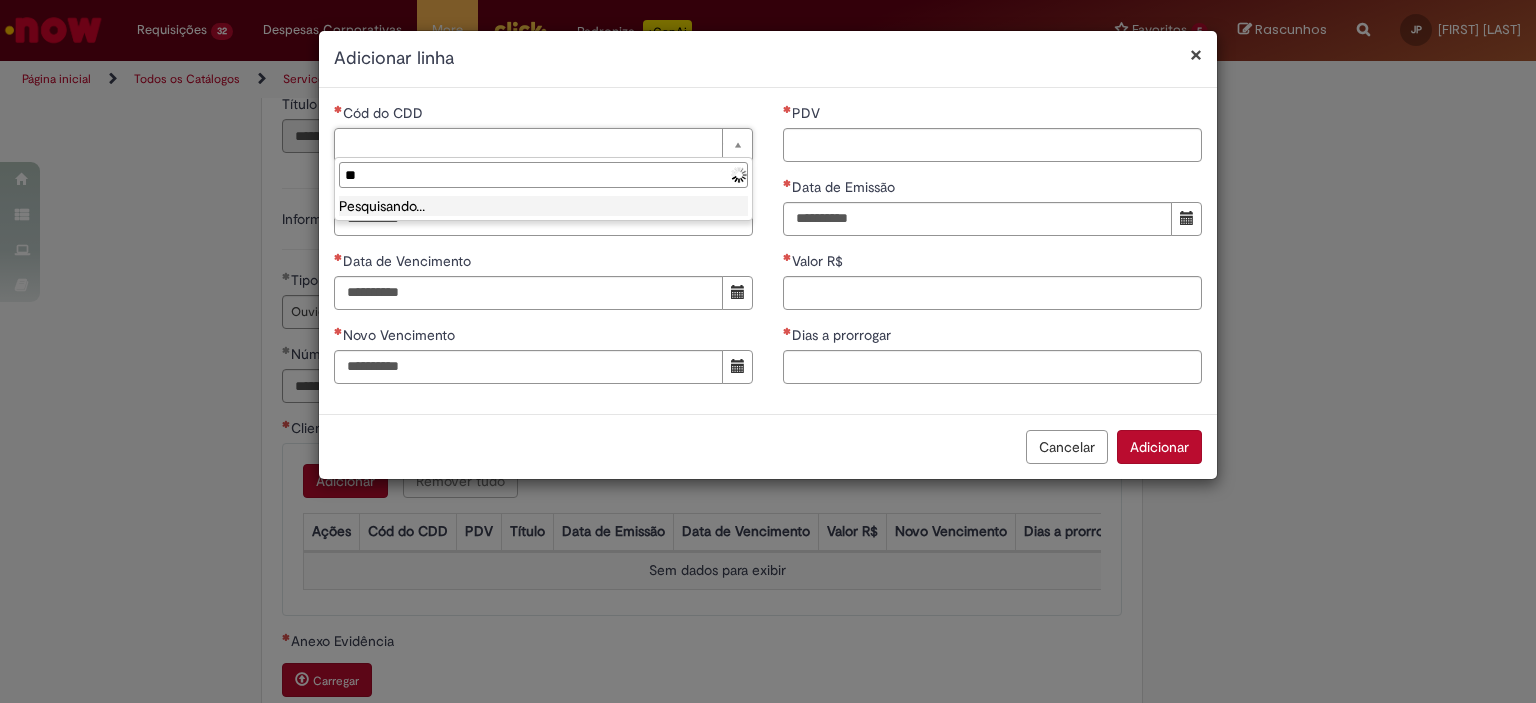 type on "***" 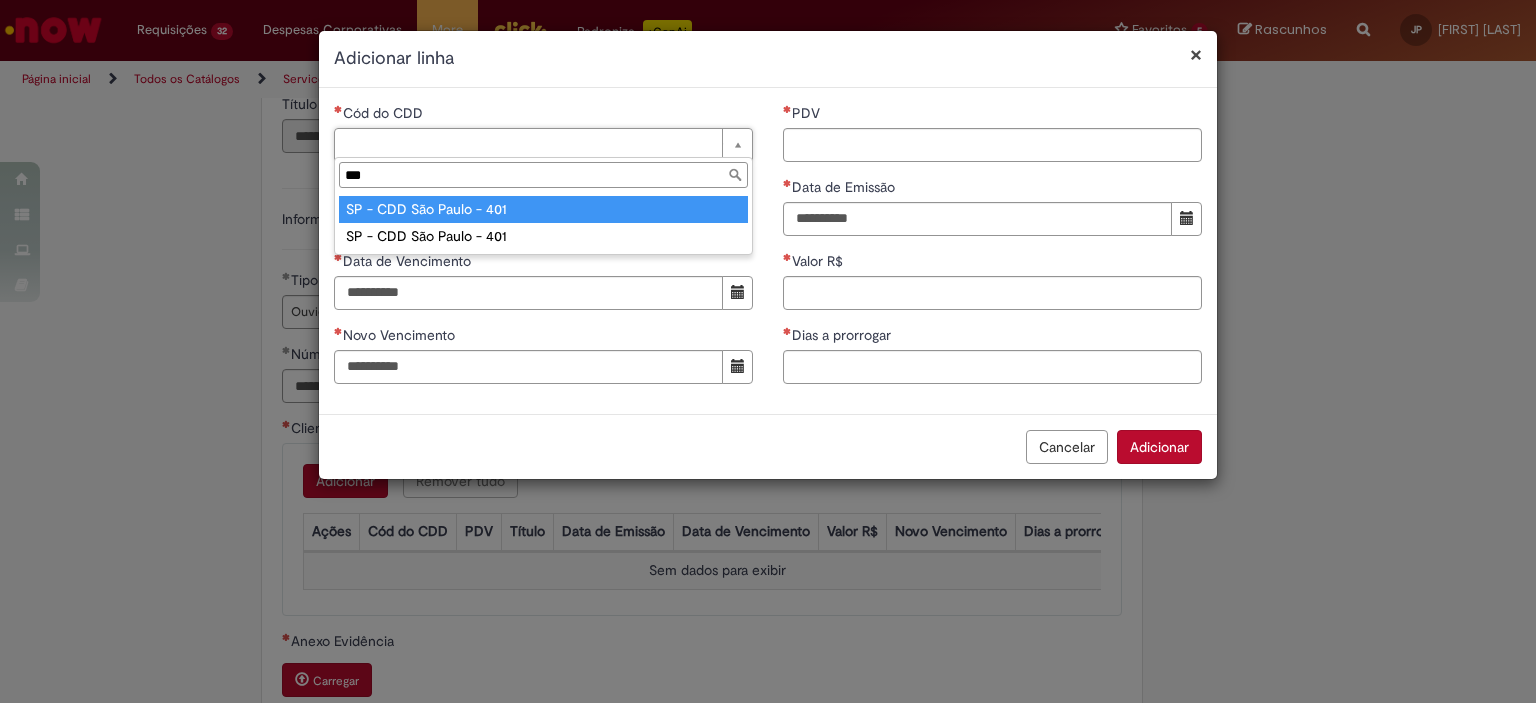 type on "**********" 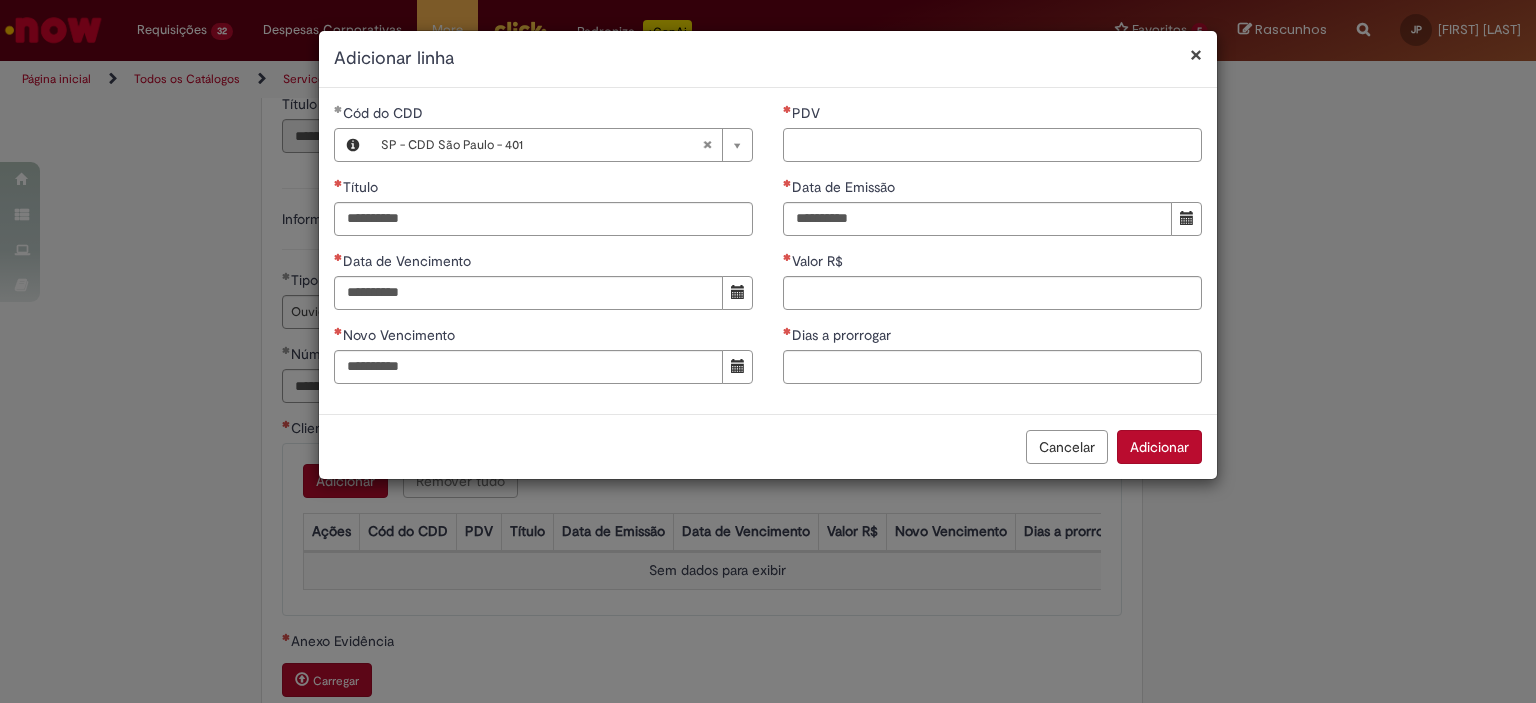 click on "PDV" at bounding box center [992, 145] 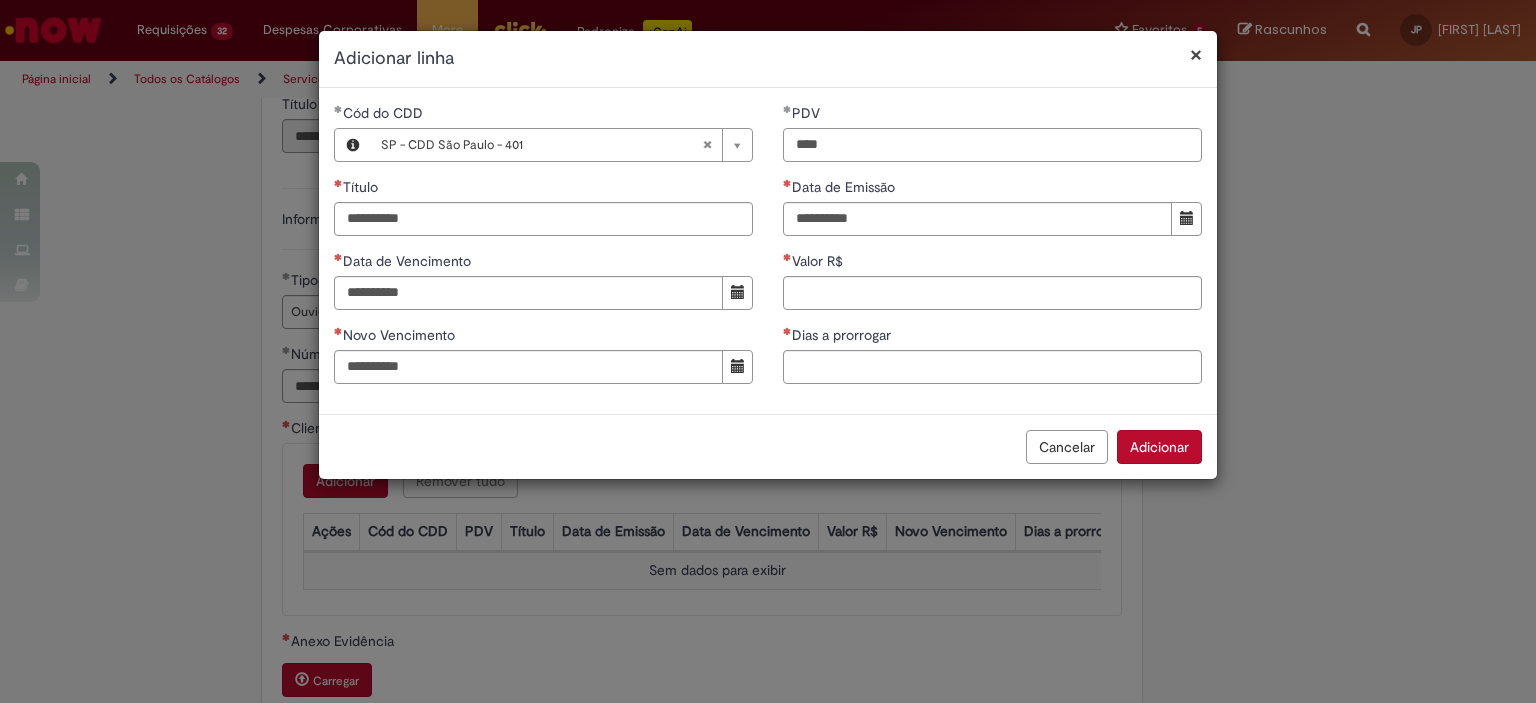 type on "****" 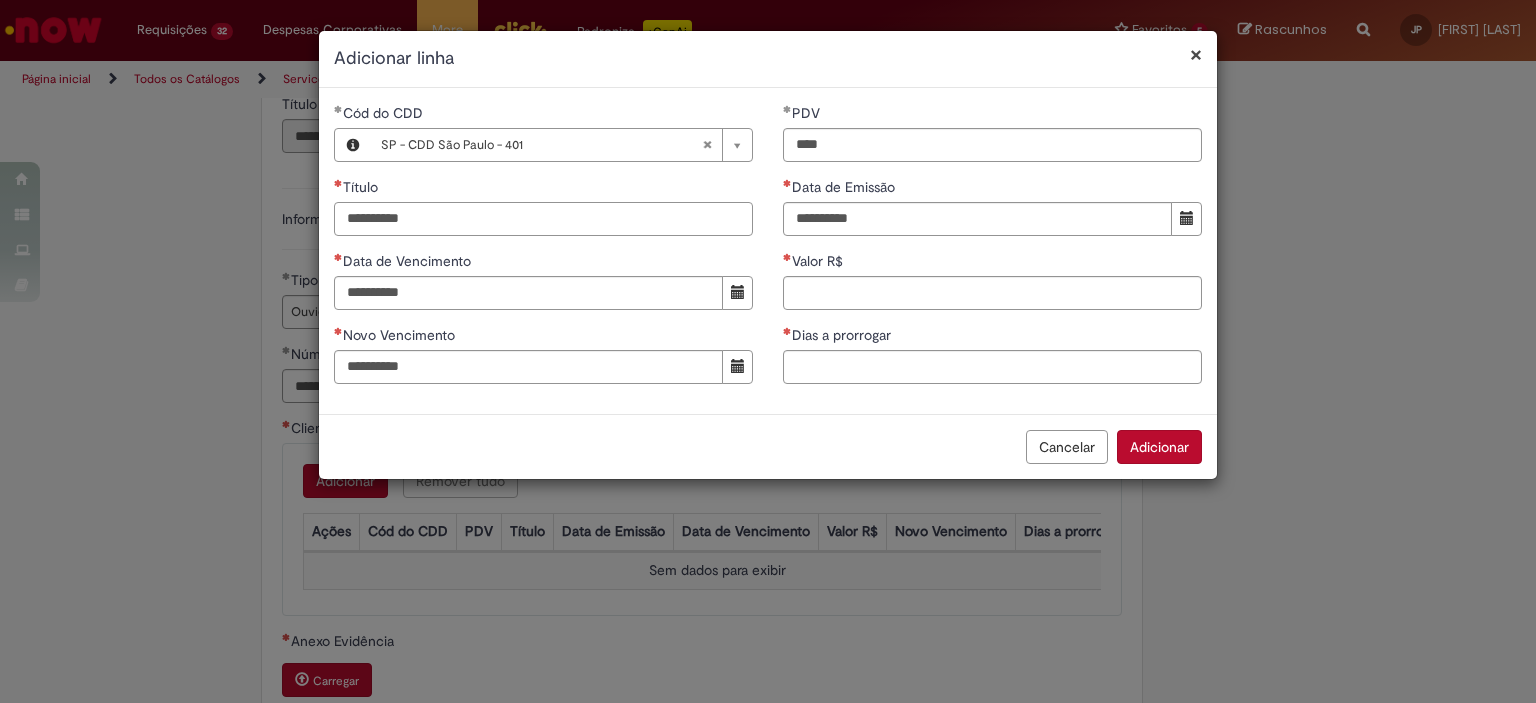 click on "Título" at bounding box center [543, 219] 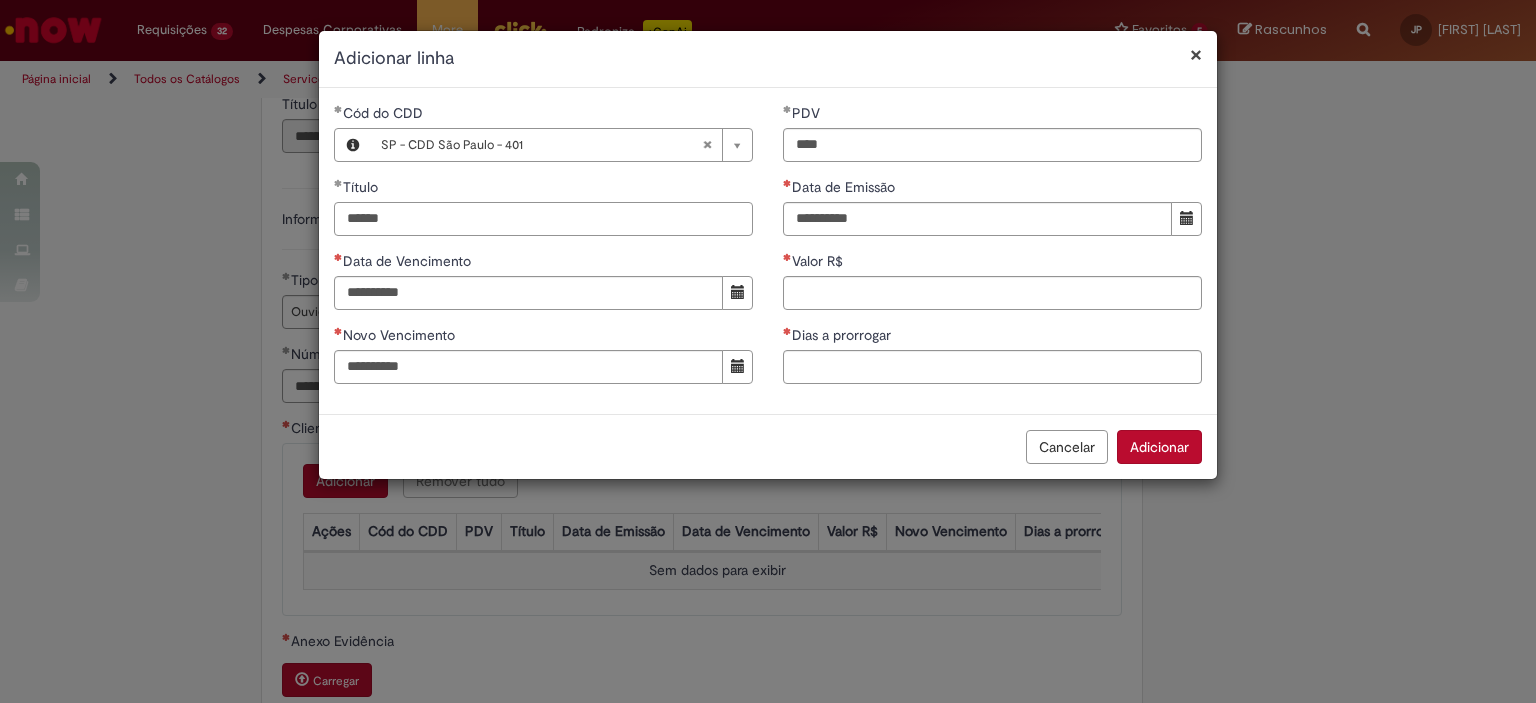 type on "******" 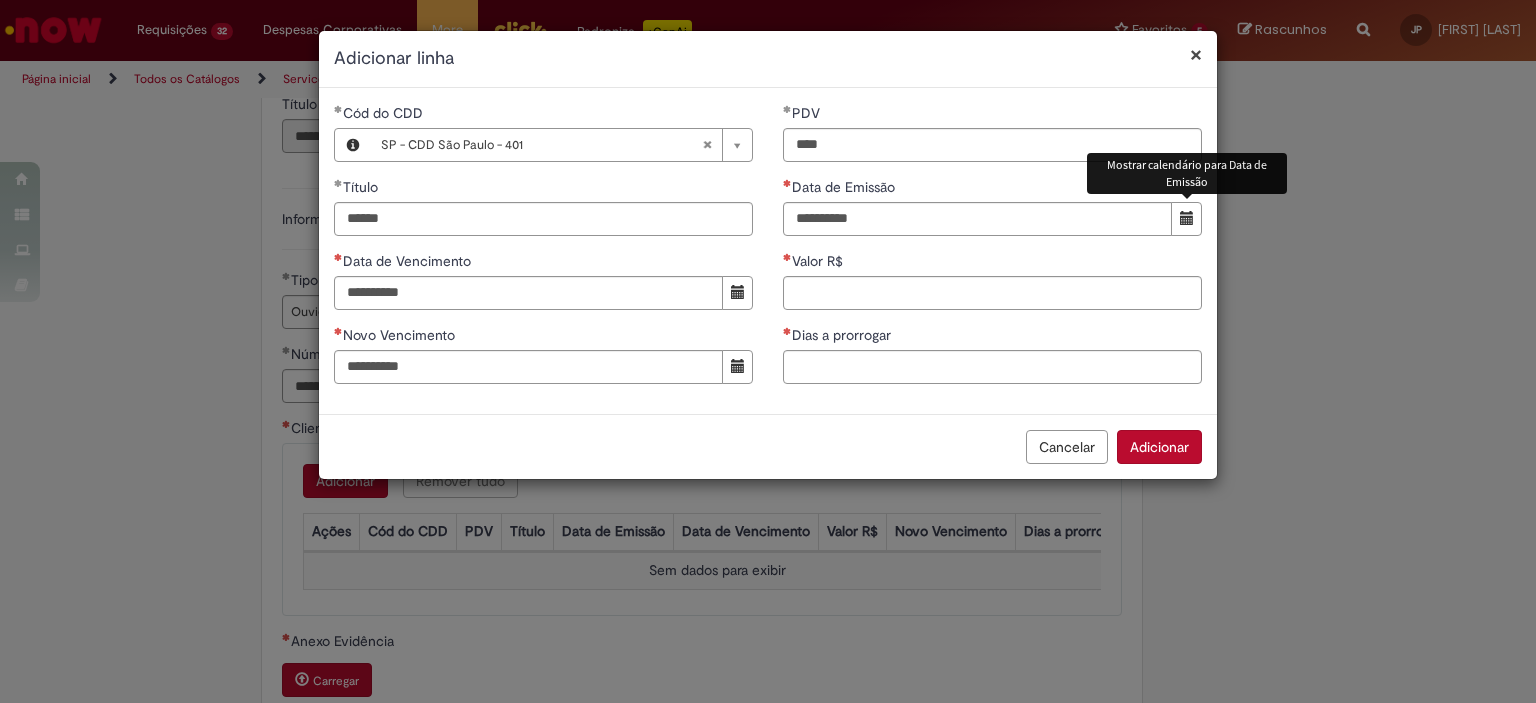 click at bounding box center (1187, 218) 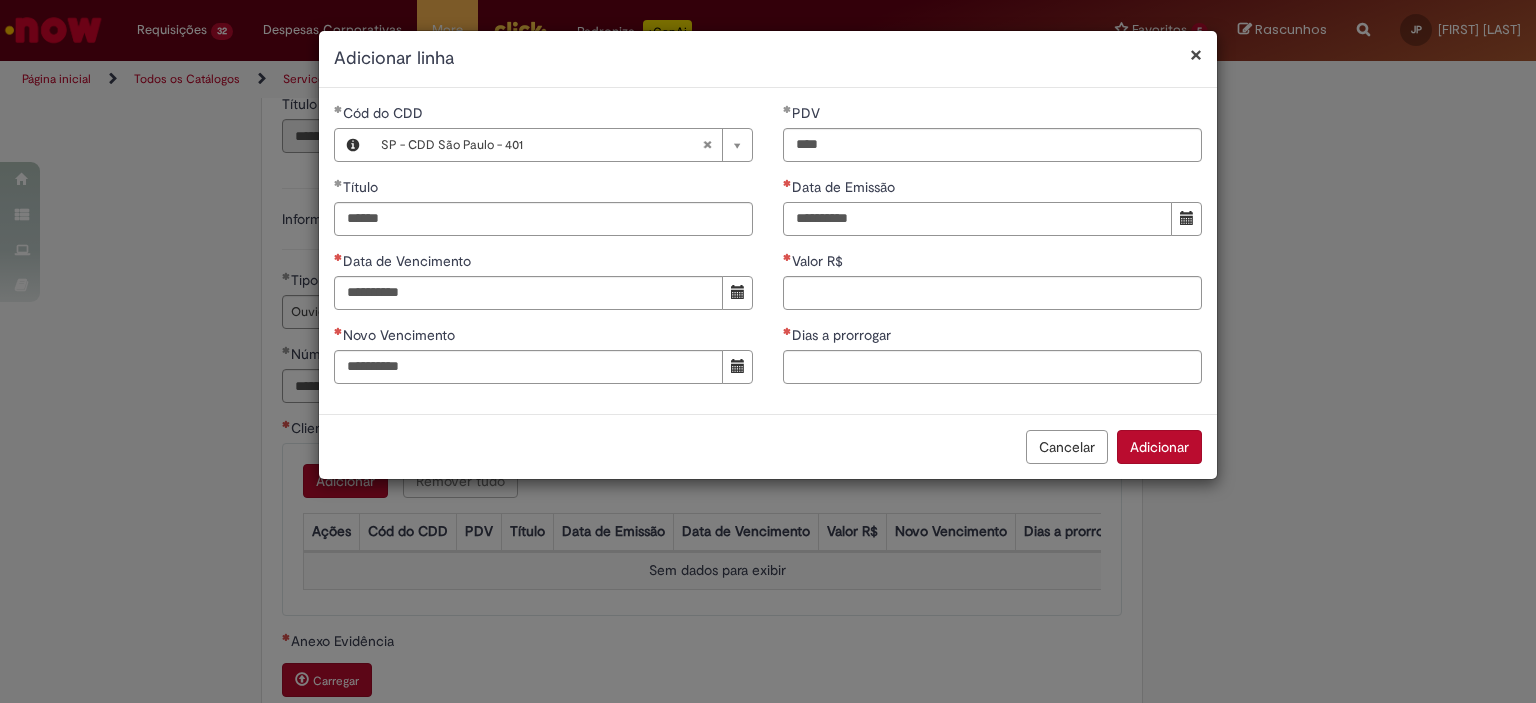 click on "Data de Emissão" at bounding box center [977, 219] 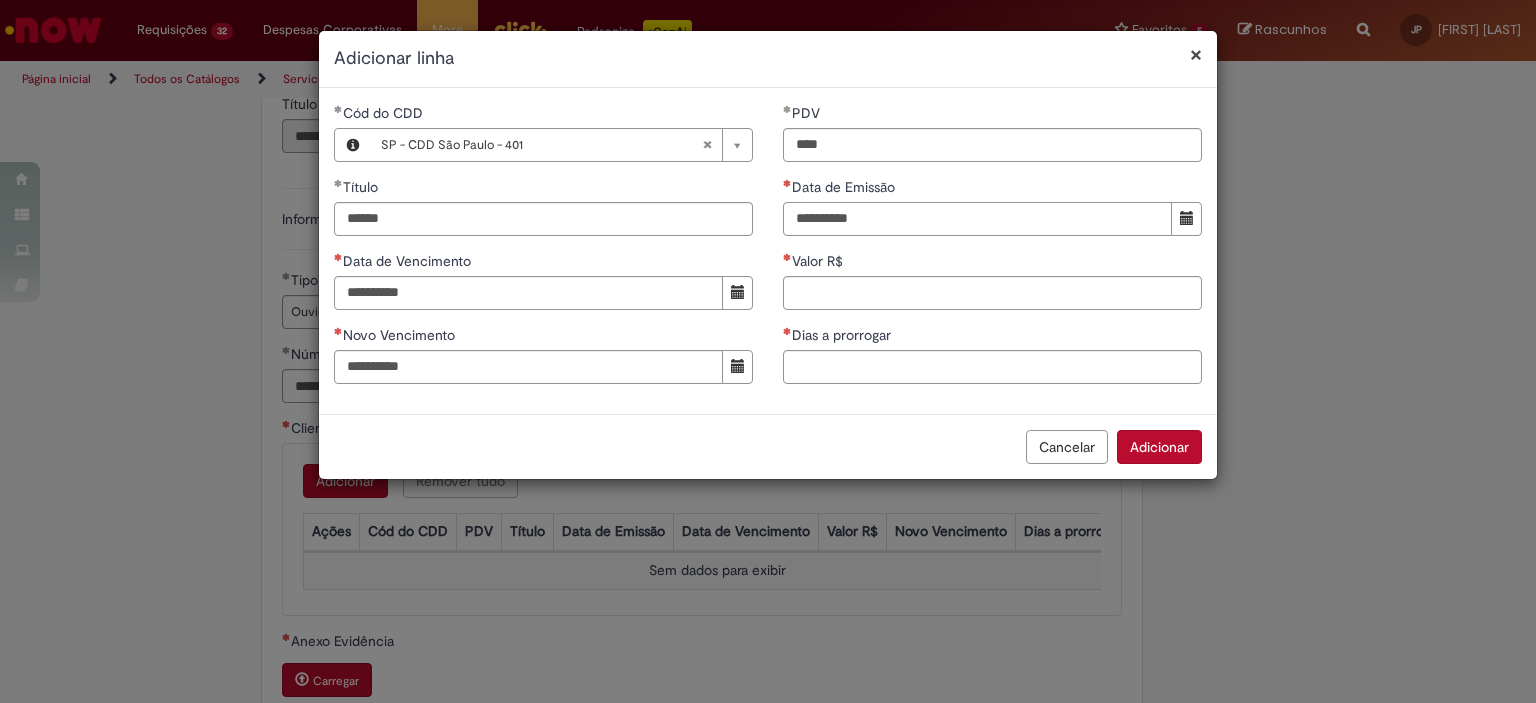 type on "**********" 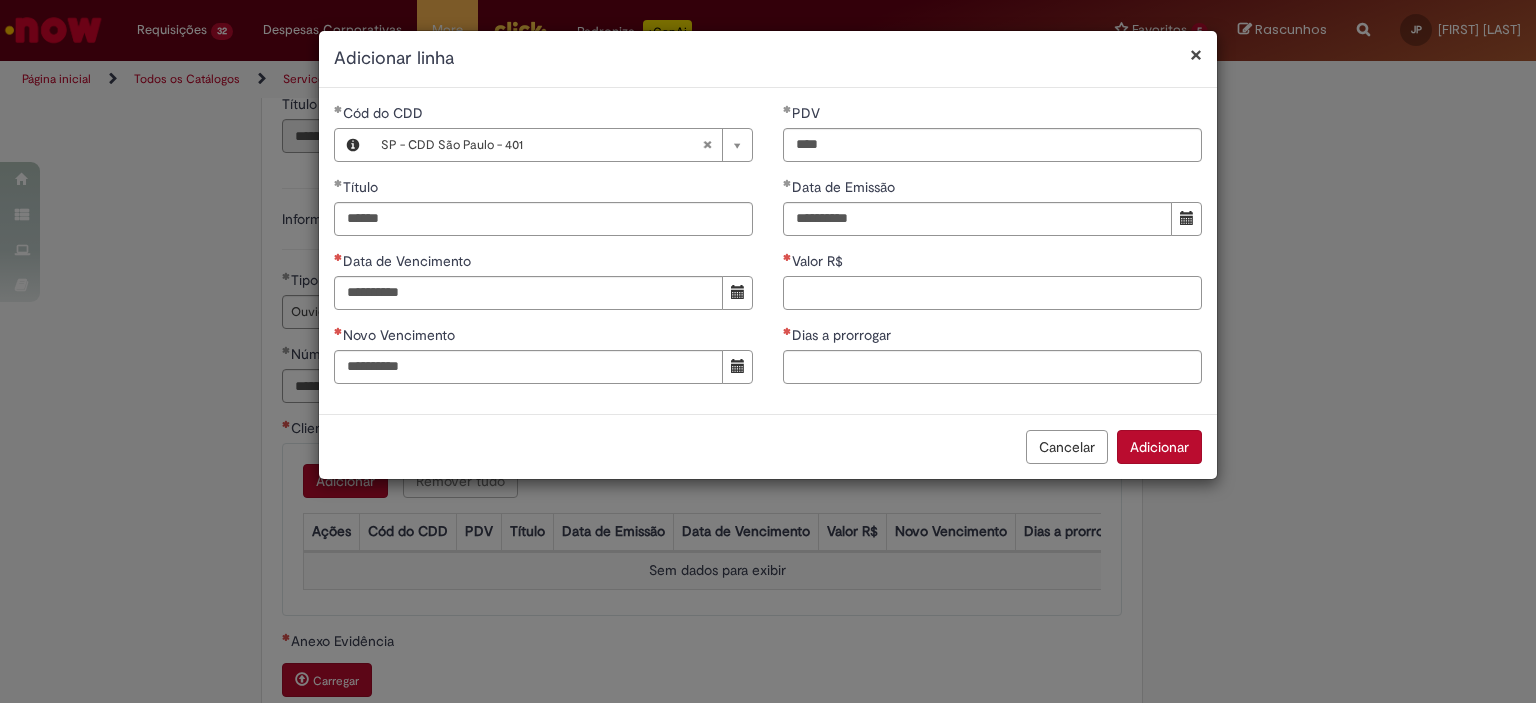 click on "Valor R$" at bounding box center [992, 293] 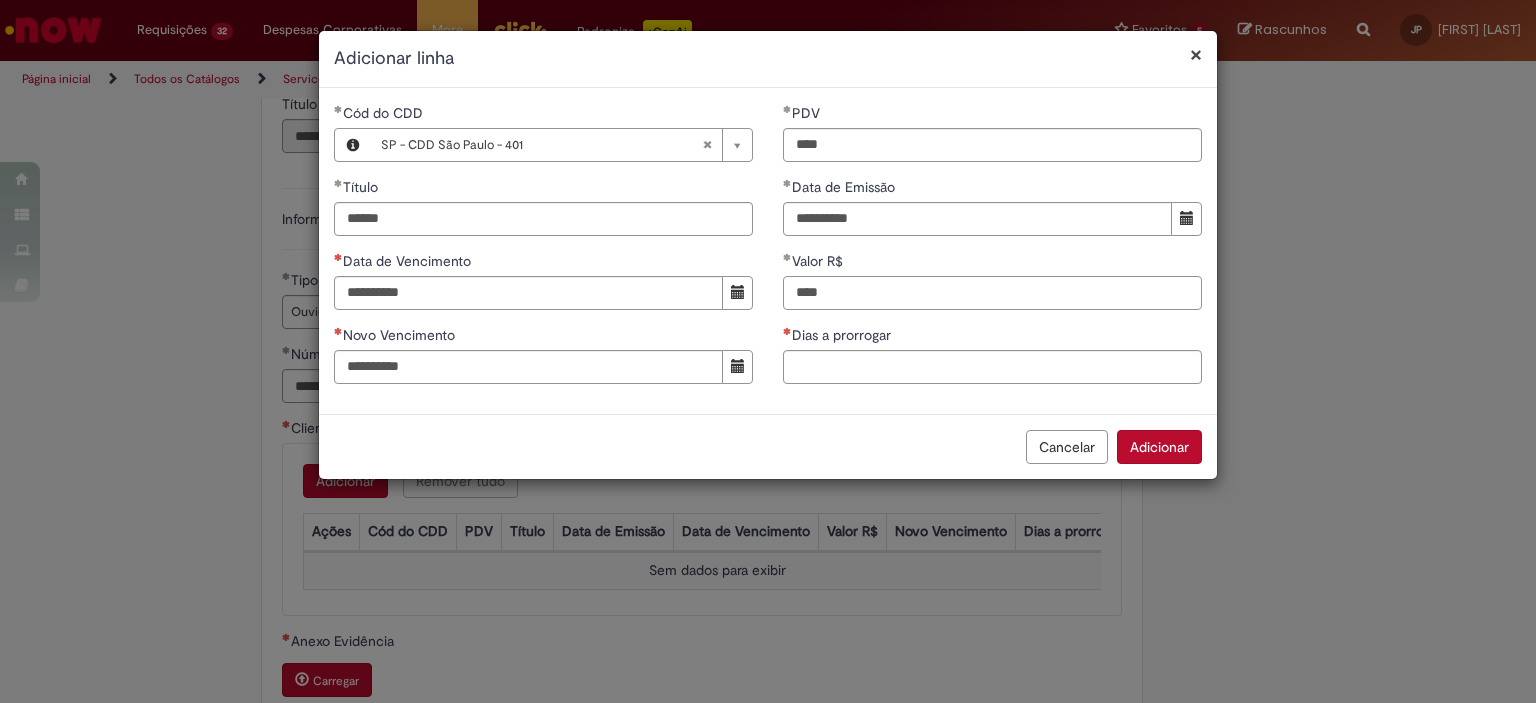 type on "*****" 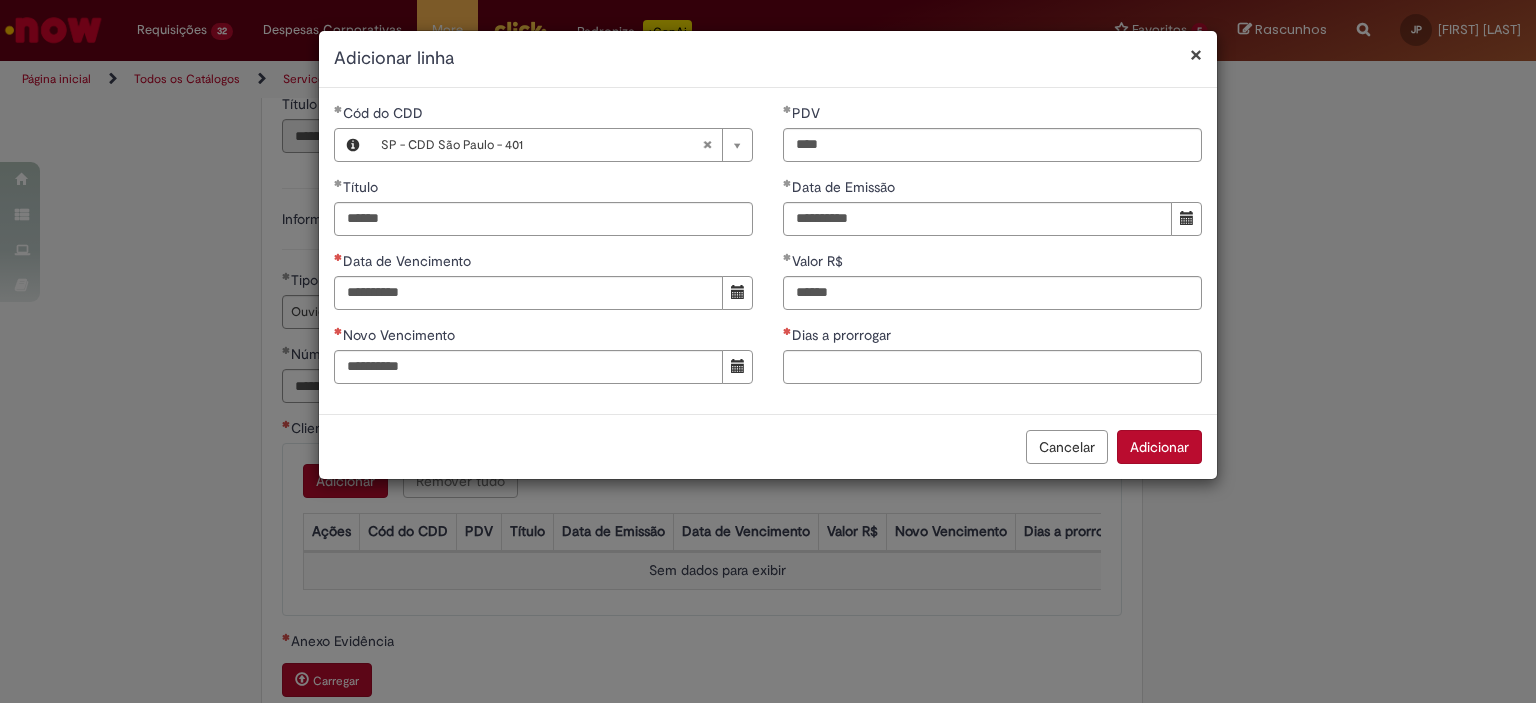 type on "*********" 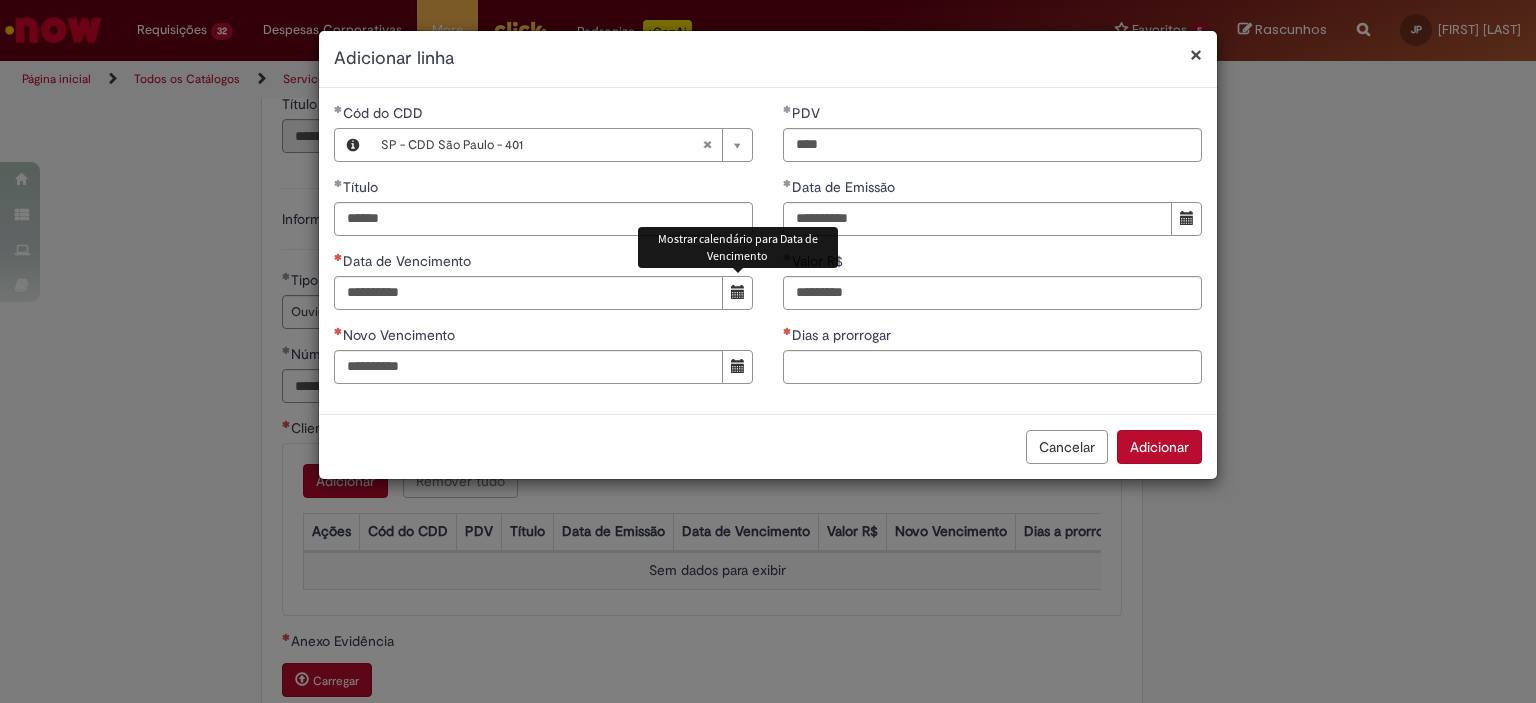 click at bounding box center [737, 293] 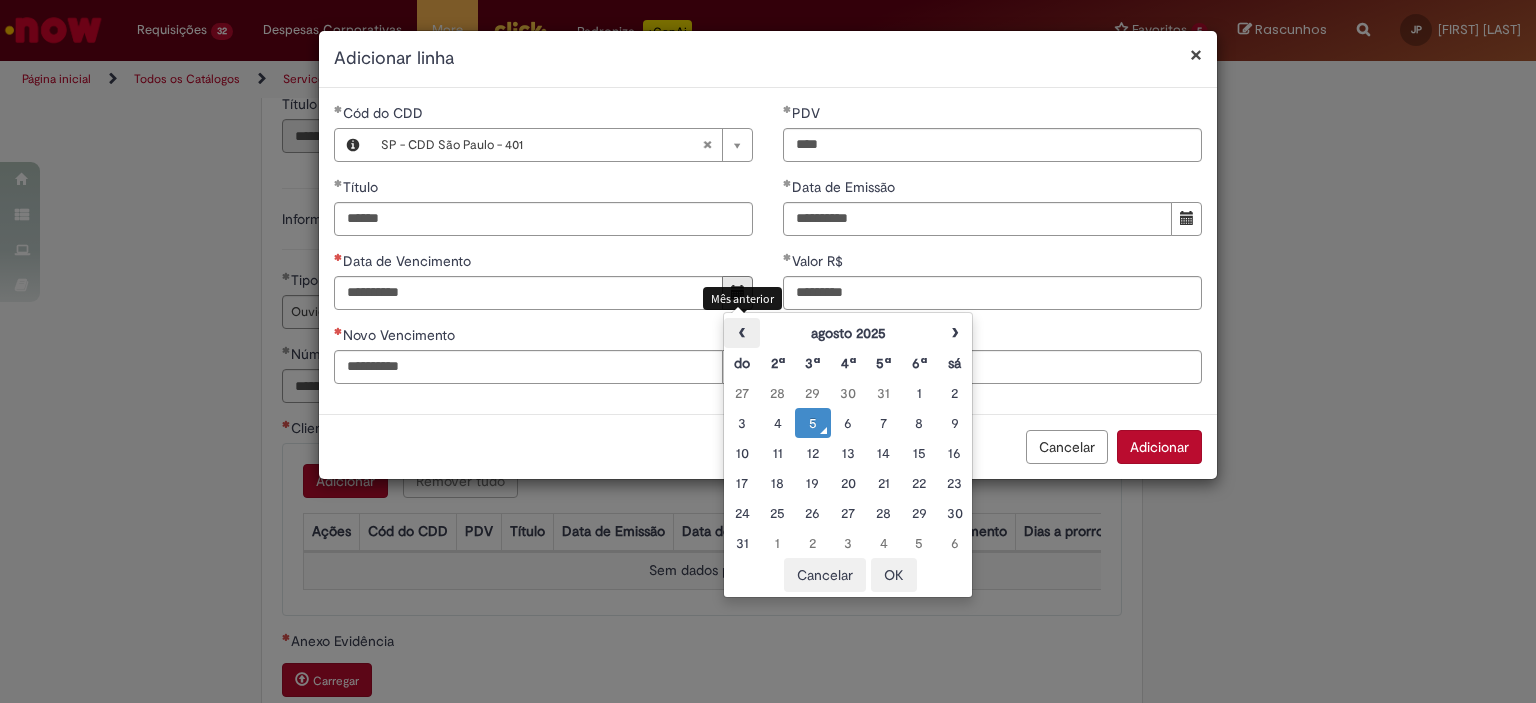 click on "‹" at bounding box center (741, 333) 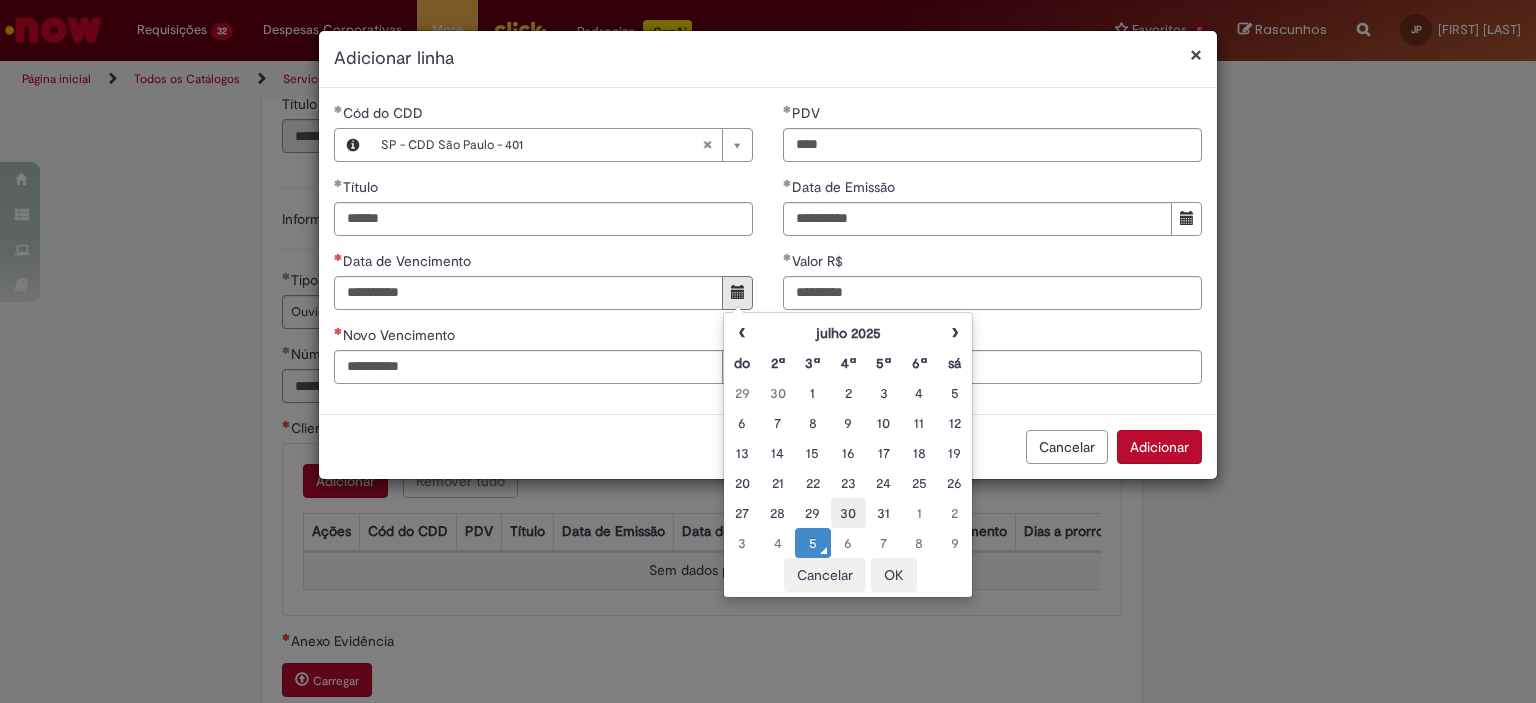 click on "30" at bounding box center [848, 513] 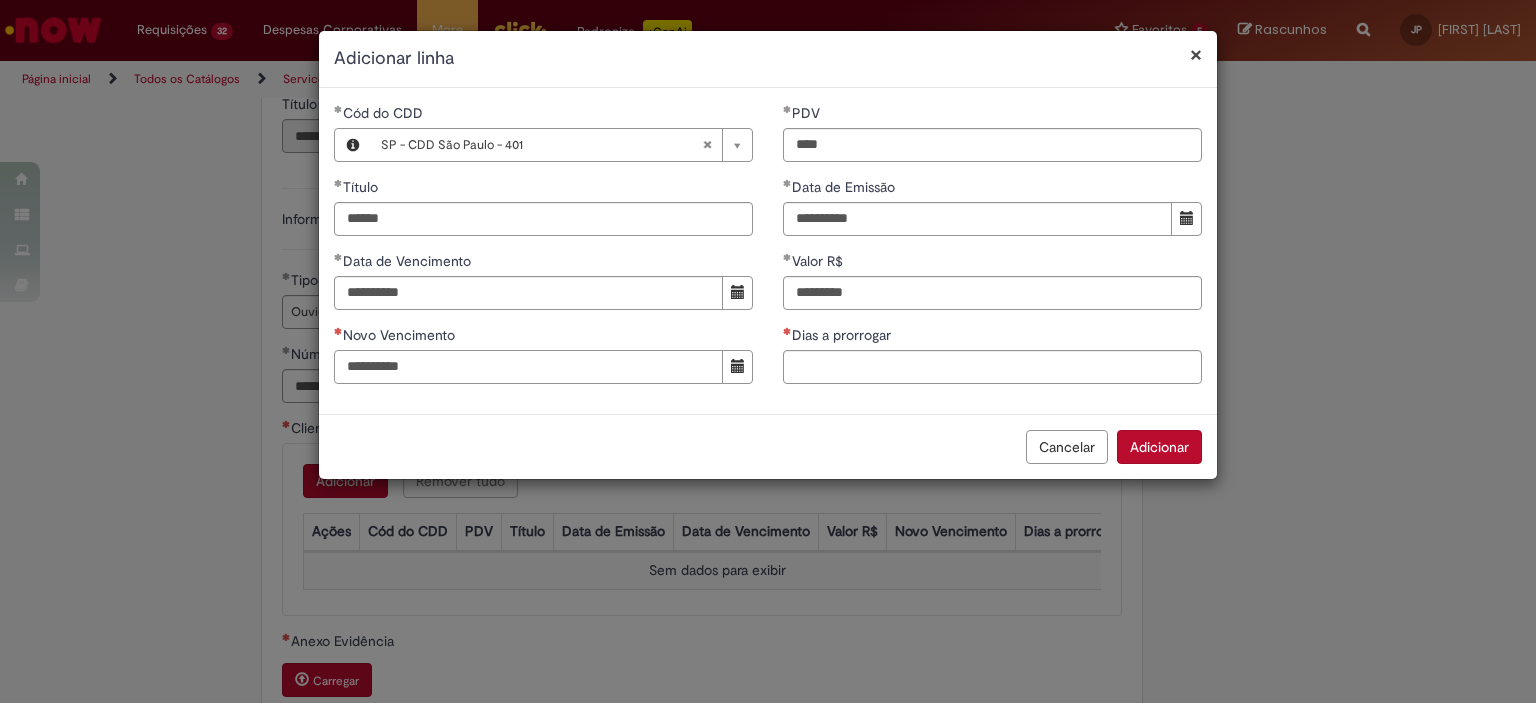 click on "Novo Vencimento" at bounding box center [528, 367] 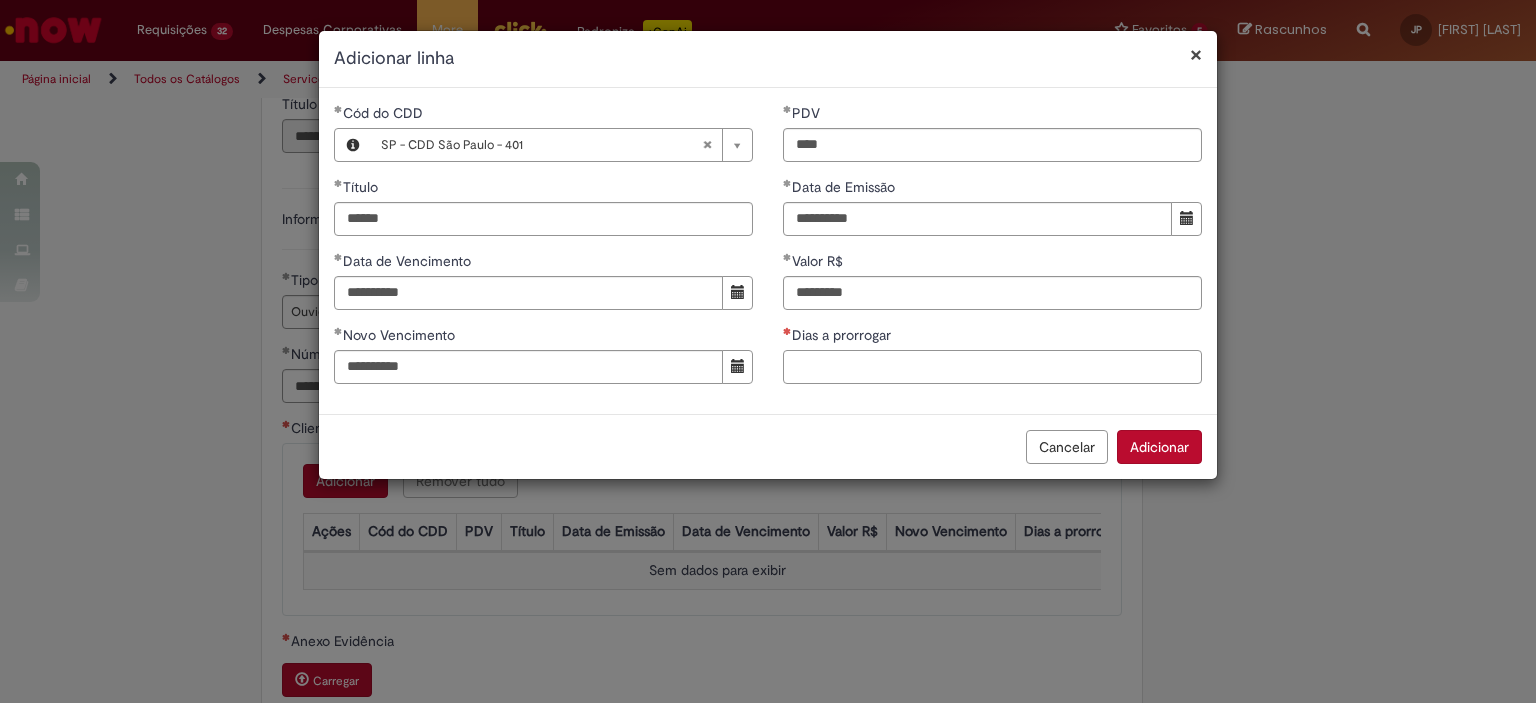 click on "Dias a prorrogar" at bounding box center [992, 367] 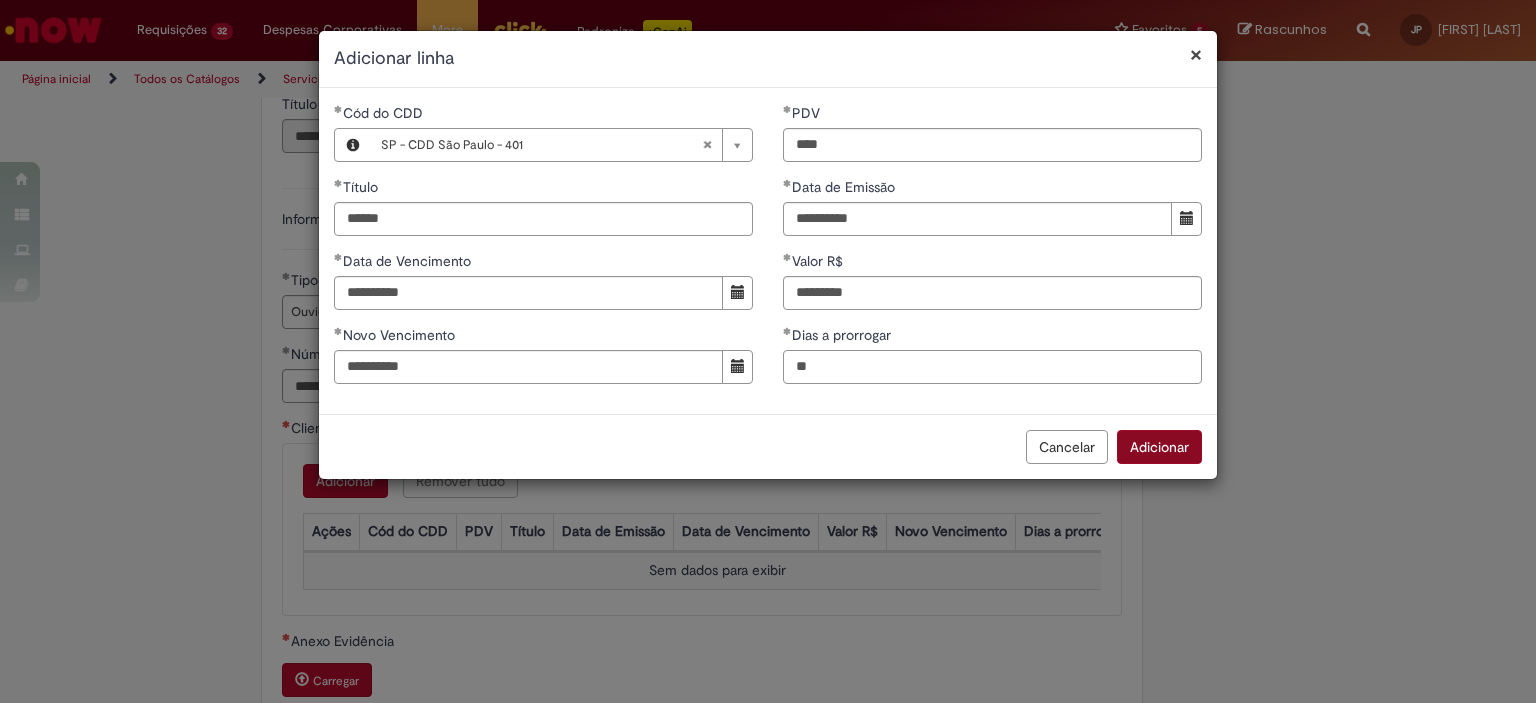type on "**" 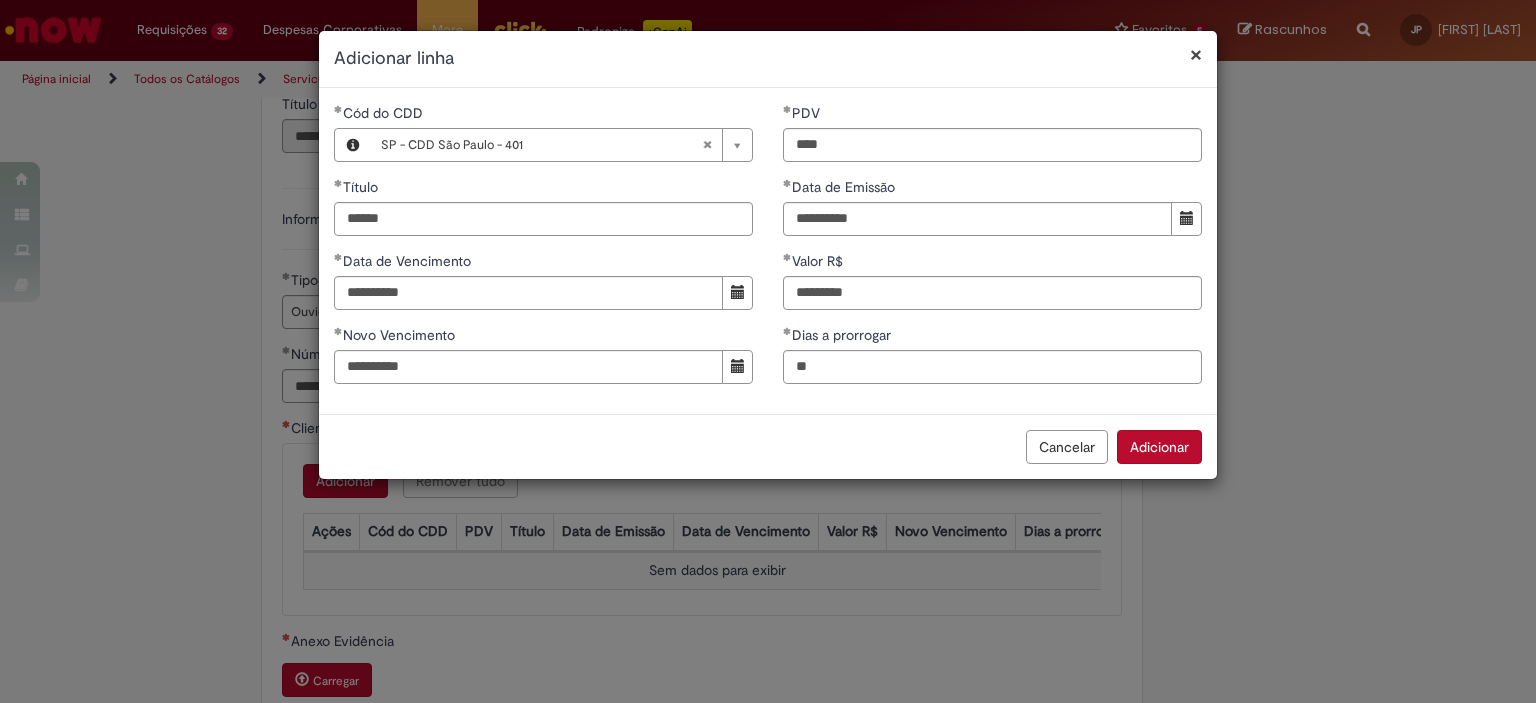 click on "Adicionar" at bounding box center (1159, 447) 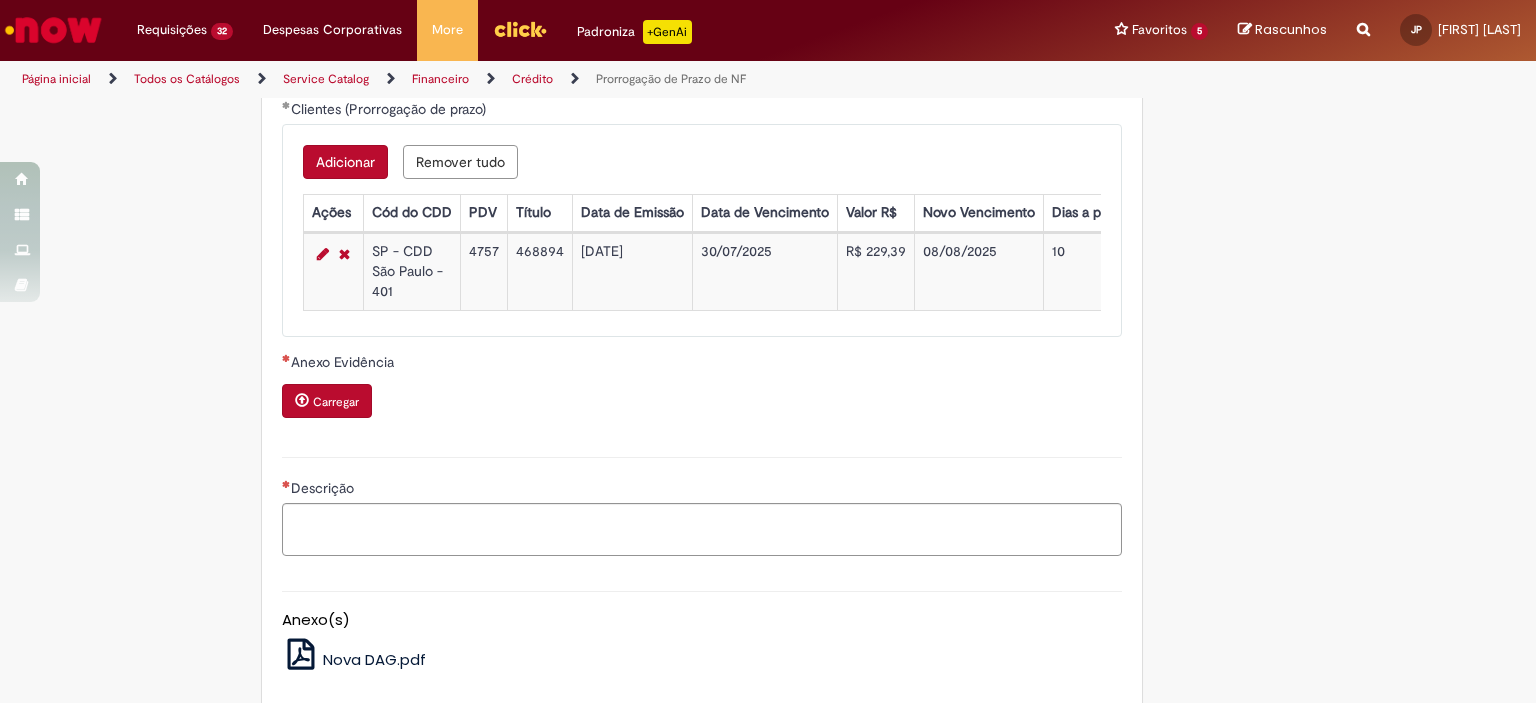 scroll, scrollTop: 984, scrollLeft: 0, axis: vertical 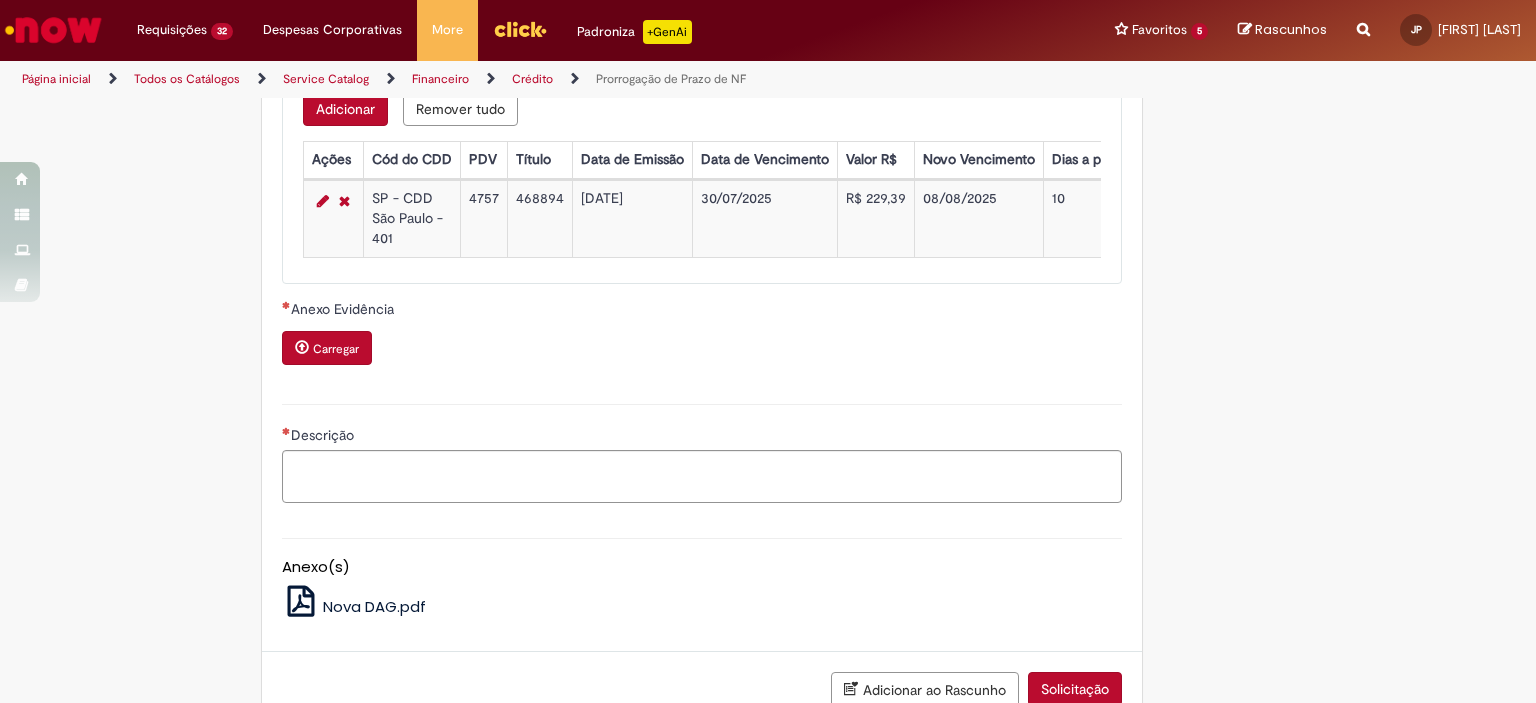 click on "Carregar" at bounding box center [336, 349] 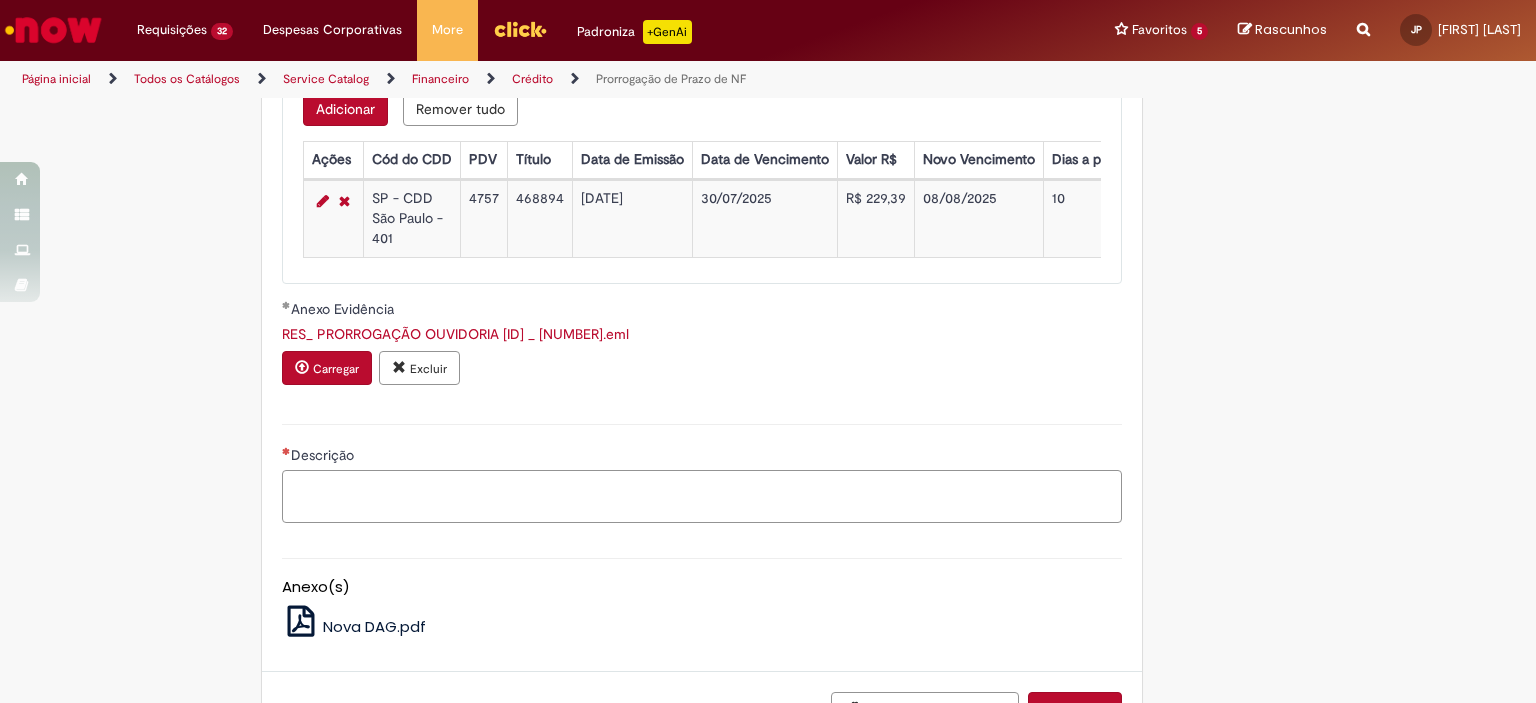 click on "Descrição" at bounding box center [702, 497] 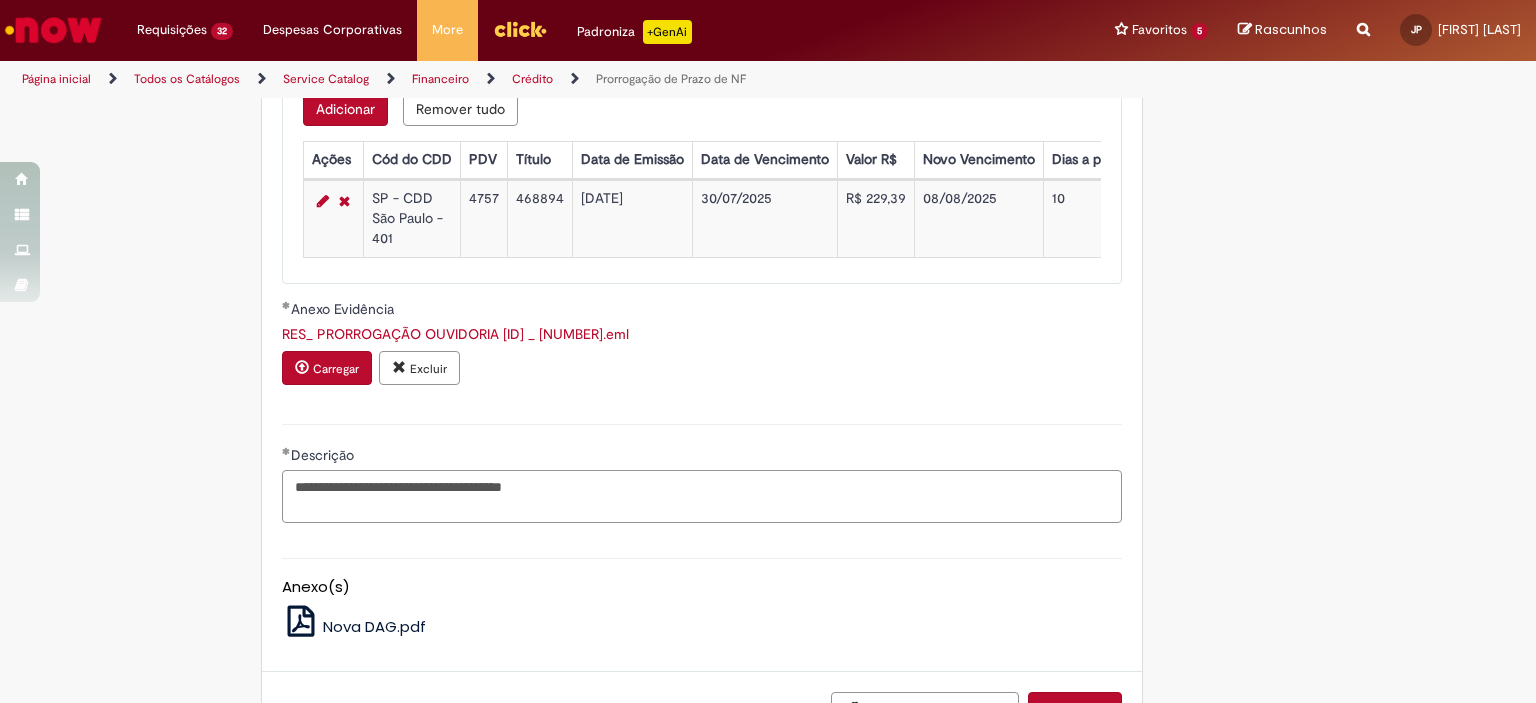 scroll, scrollTop: 1147, scrollLeft: 0, axis: vertical 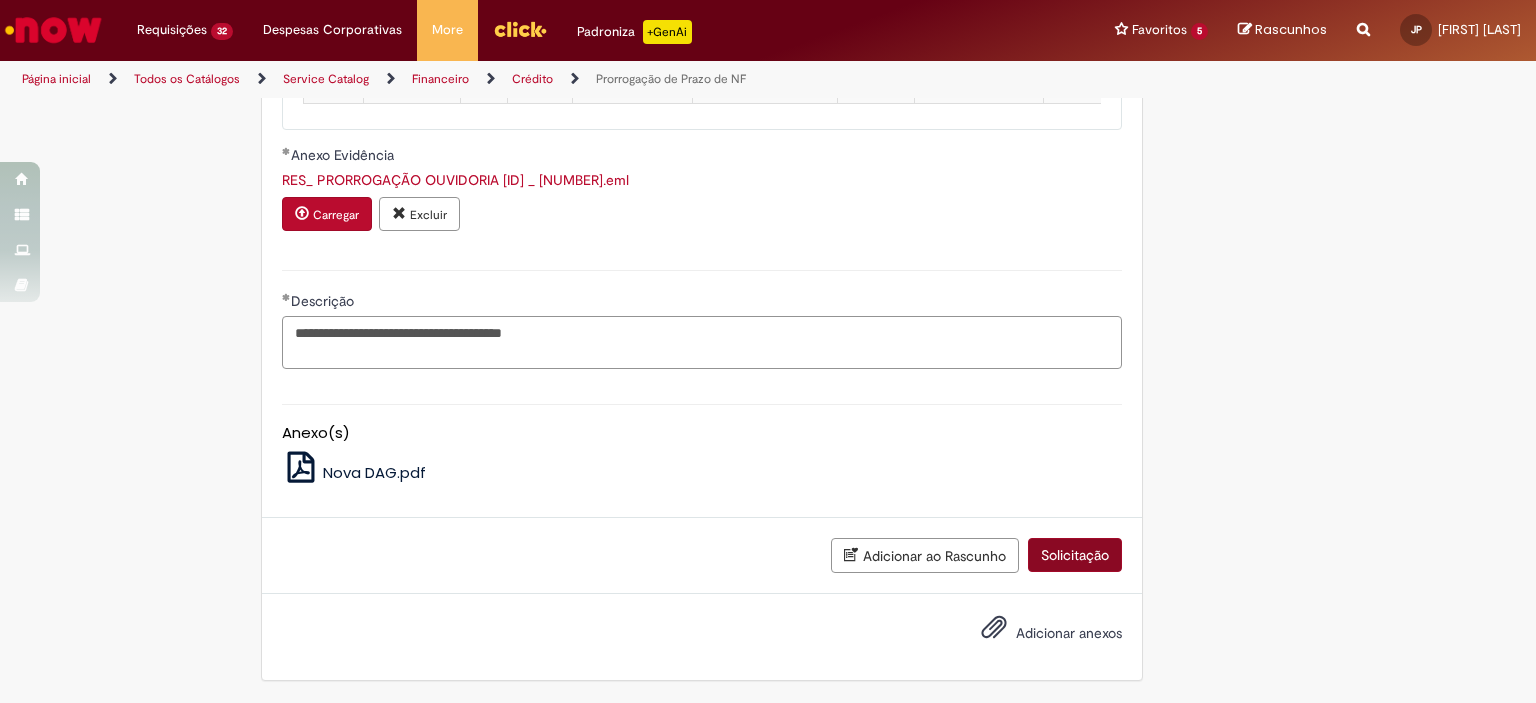 type on "**********" 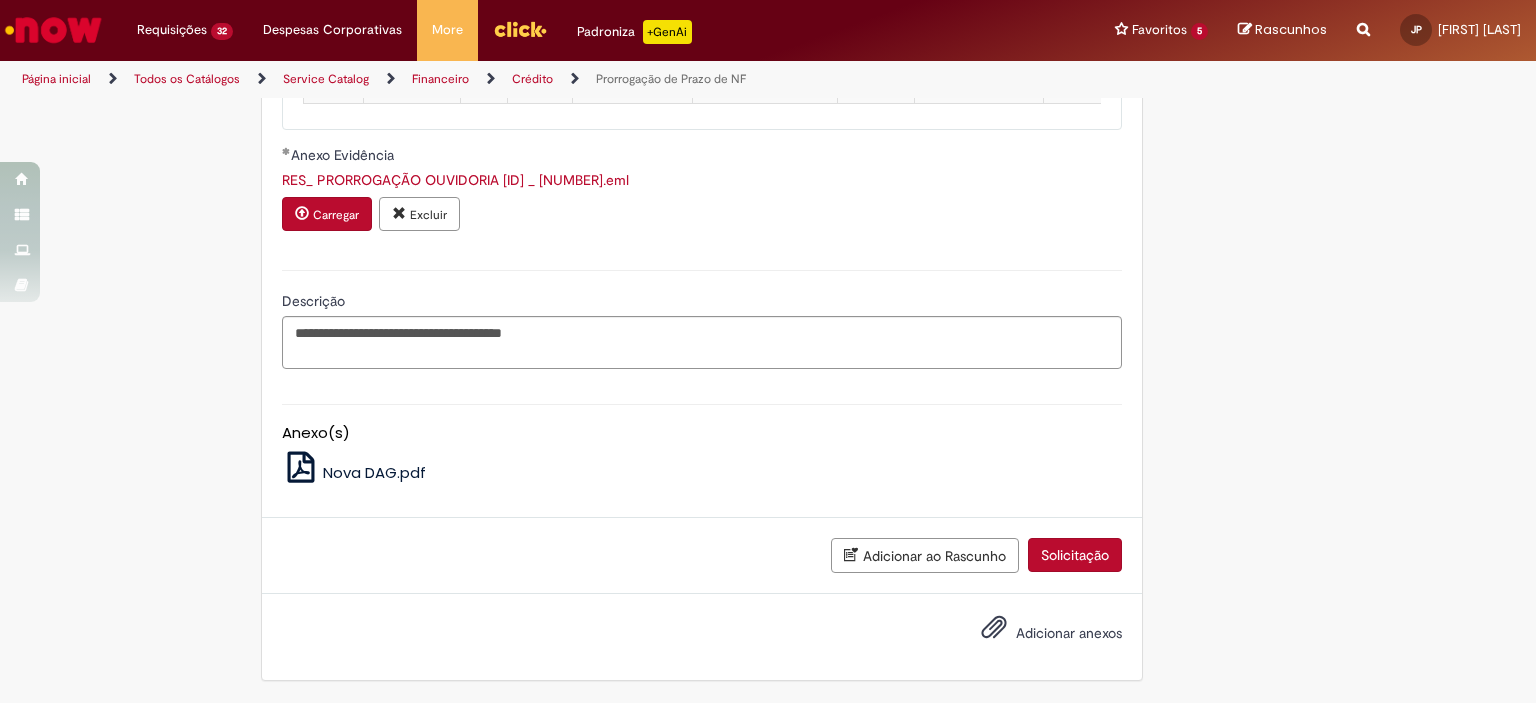 click on "Solicitação" at bounding box center (1075, 555) 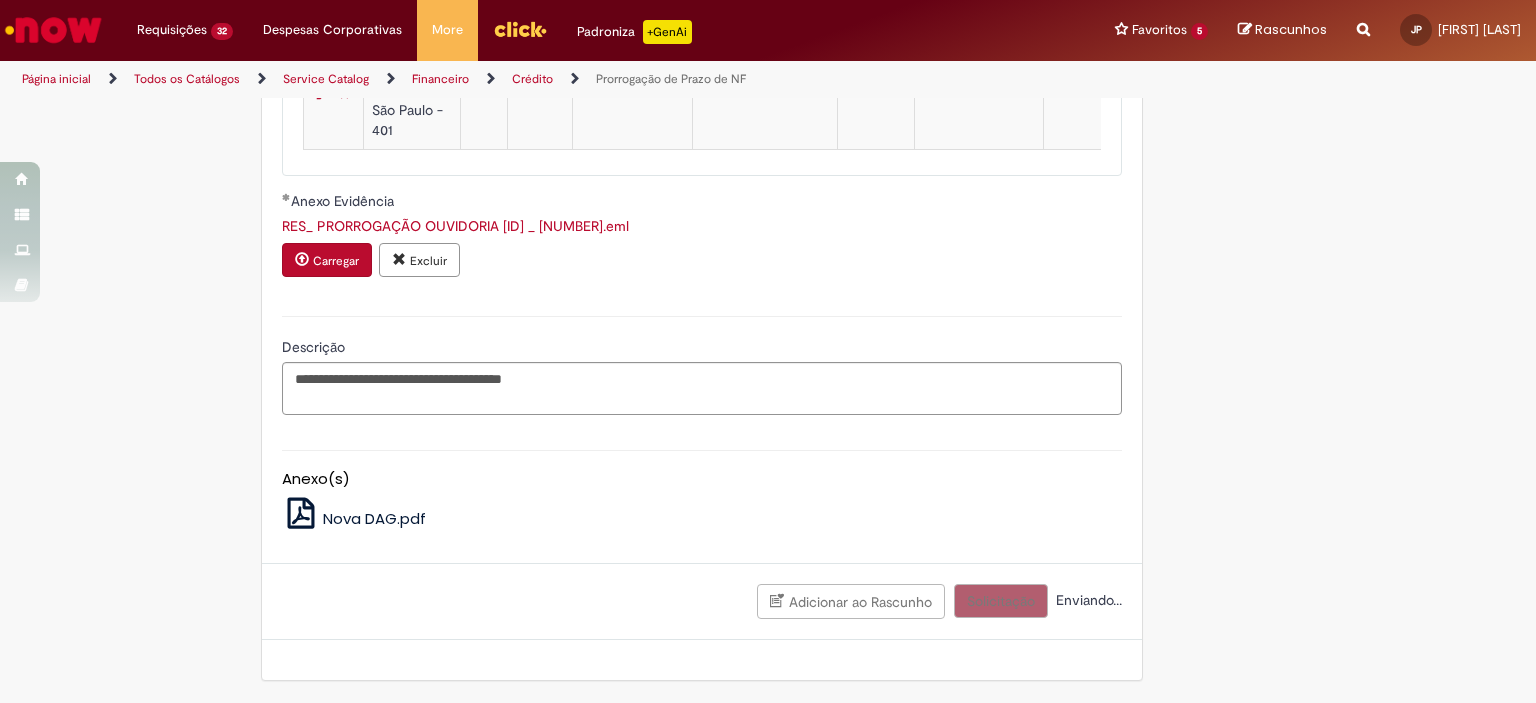 scroll, scrollTop: 1101, scrollLeft: 0, axis: vertical 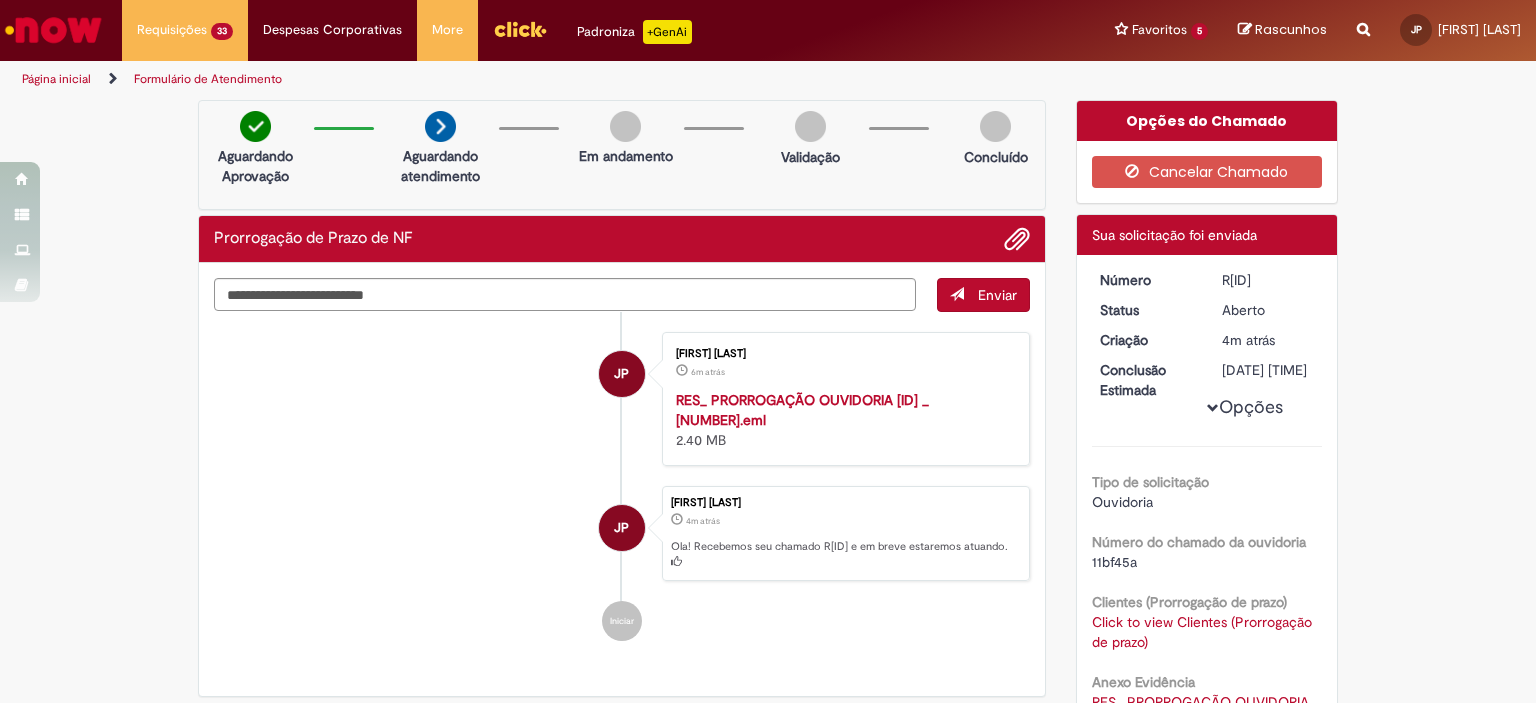 click on "R[ID]" at bounding box center [1268, 280] 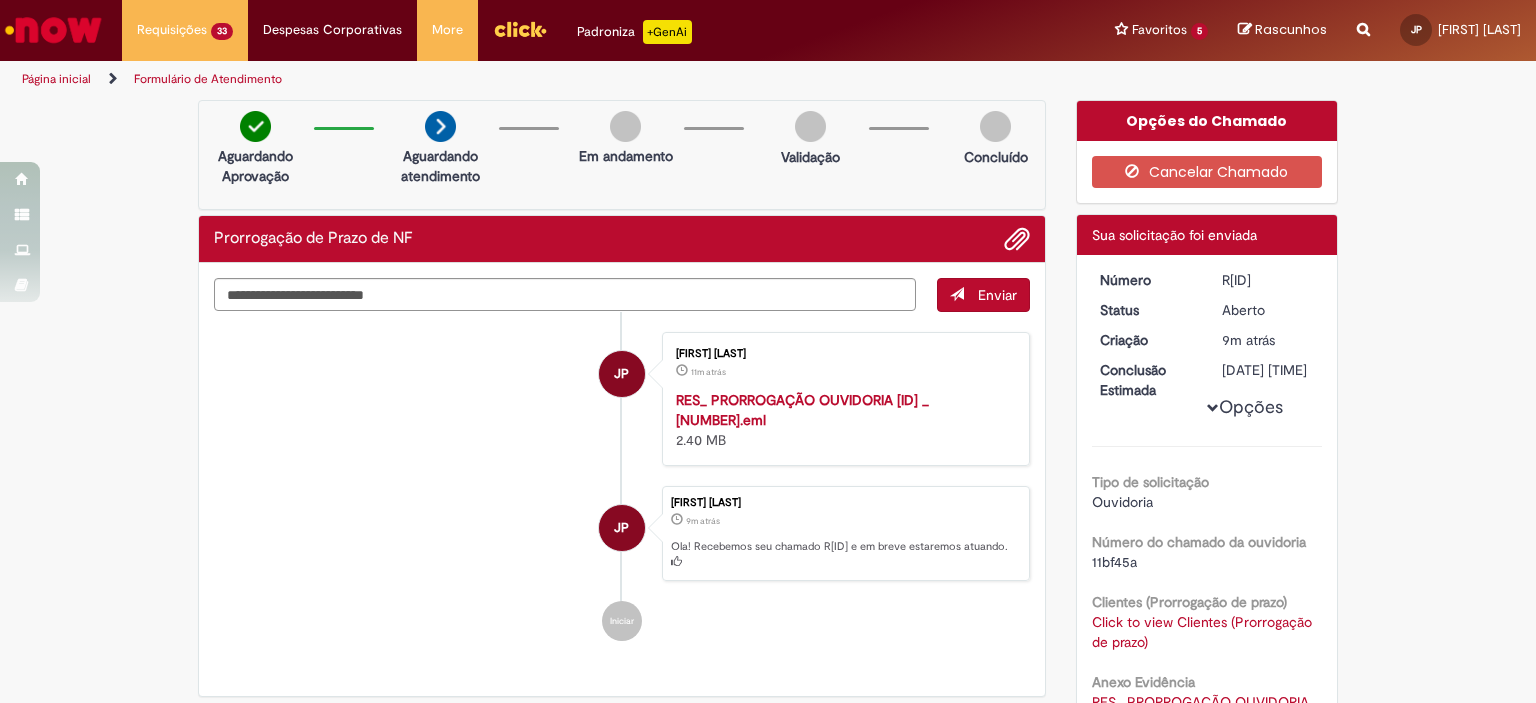 copy on "R[ID]" 